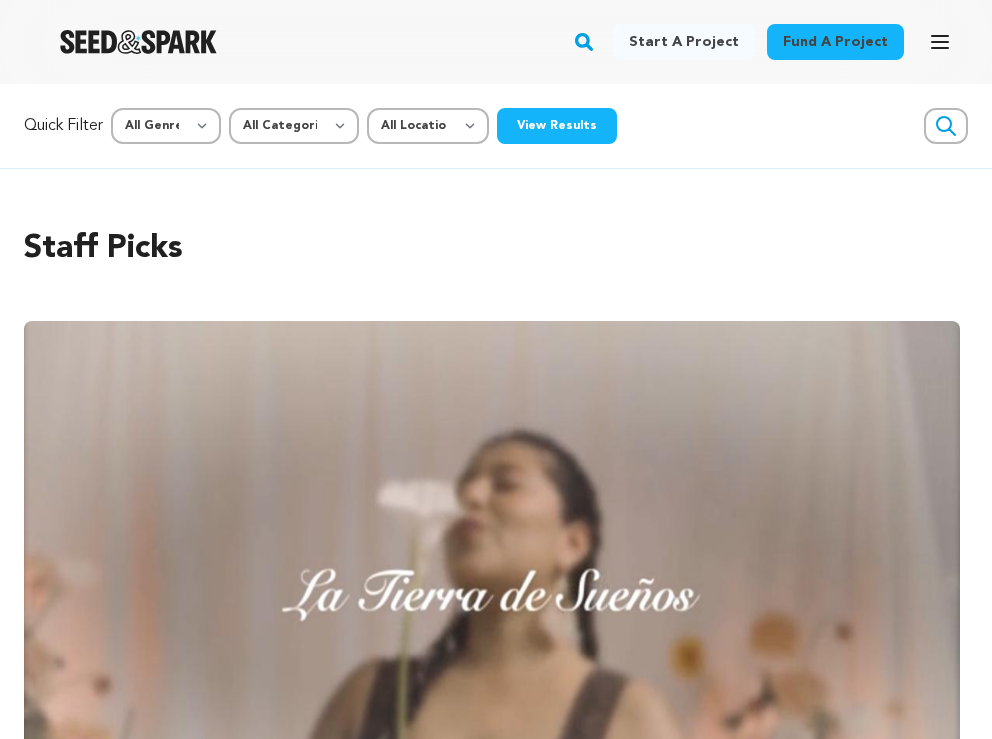 scroll, scrollTop: 0, scrollLeft: 0, axis: both 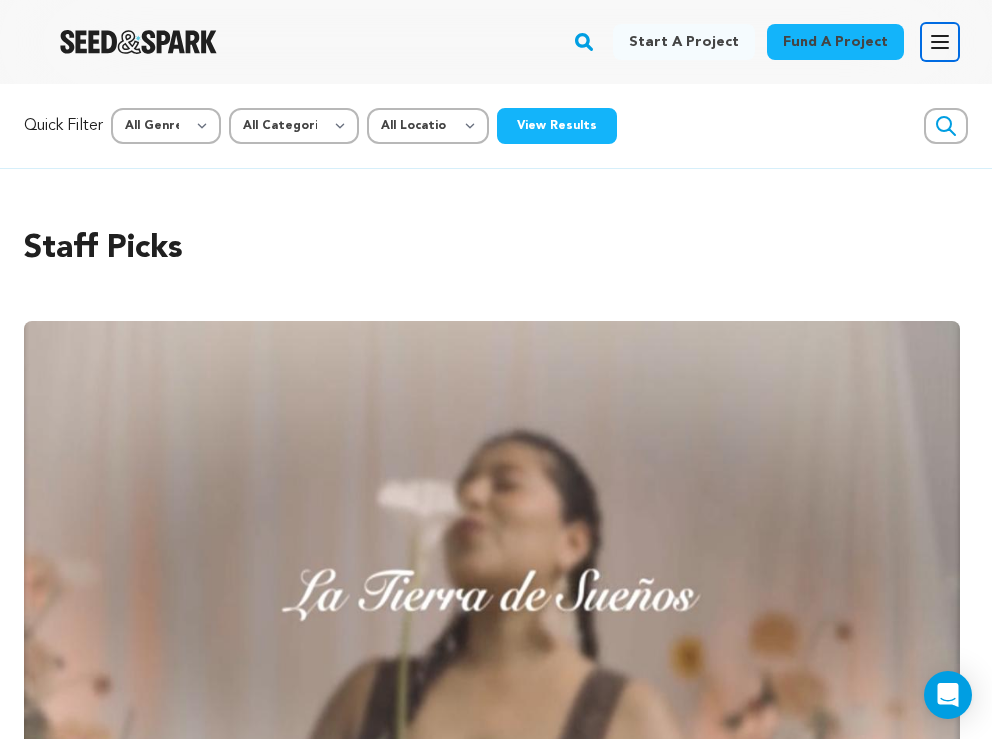 click 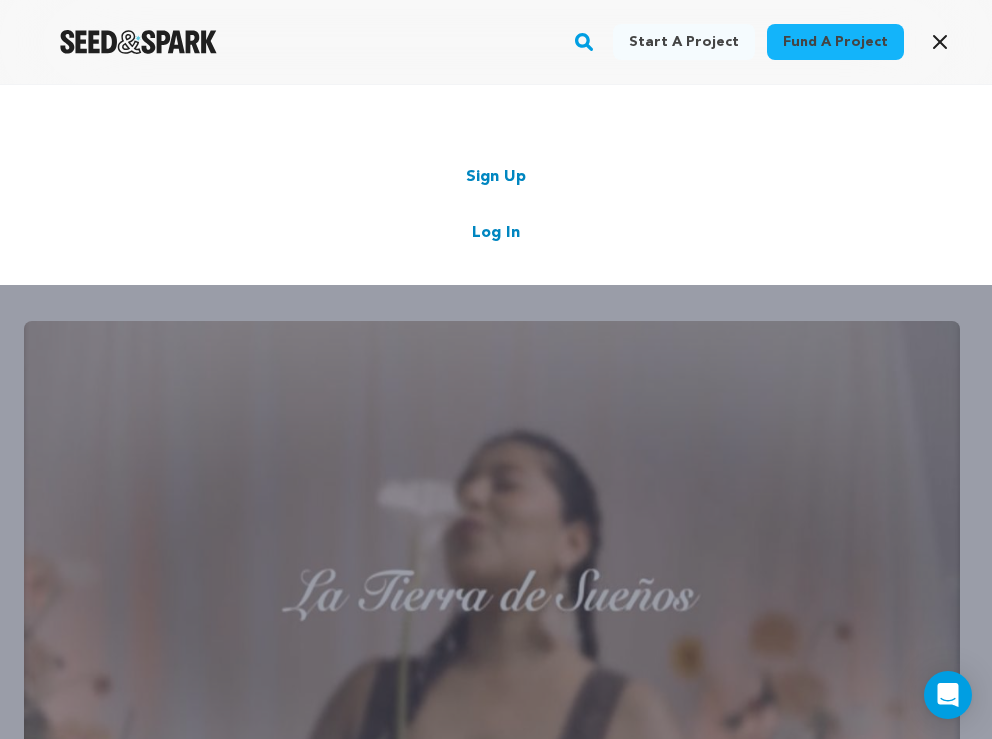 click on "Log In" at bounding box center (496, 233) 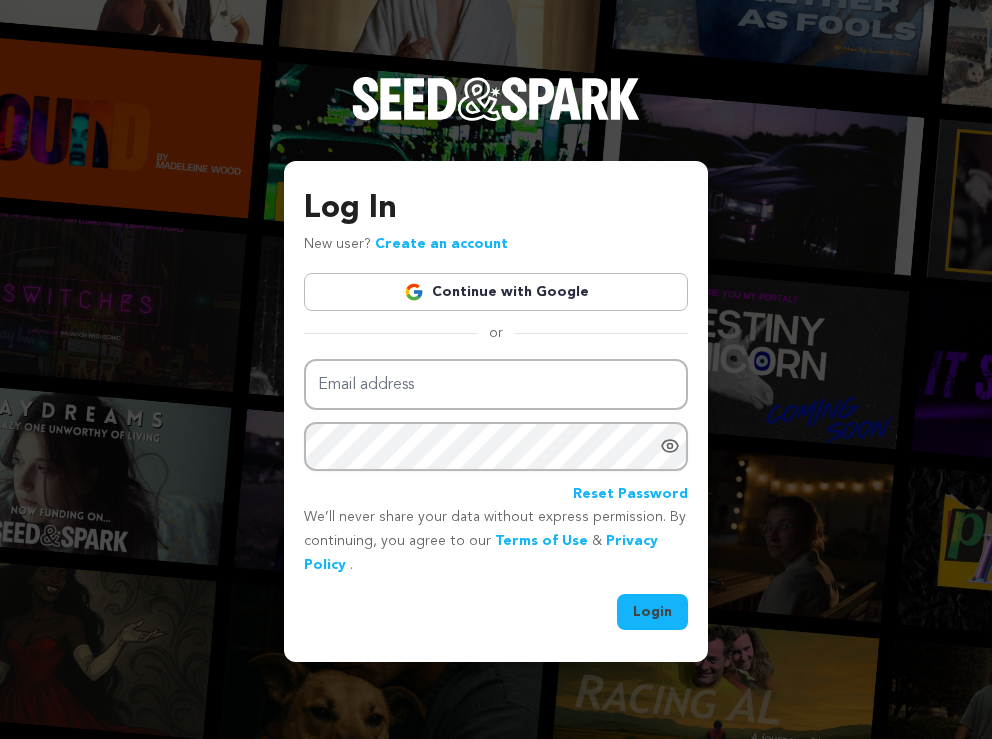 scroll, scrollTop: 0, scrollLeft: 0, axis: both 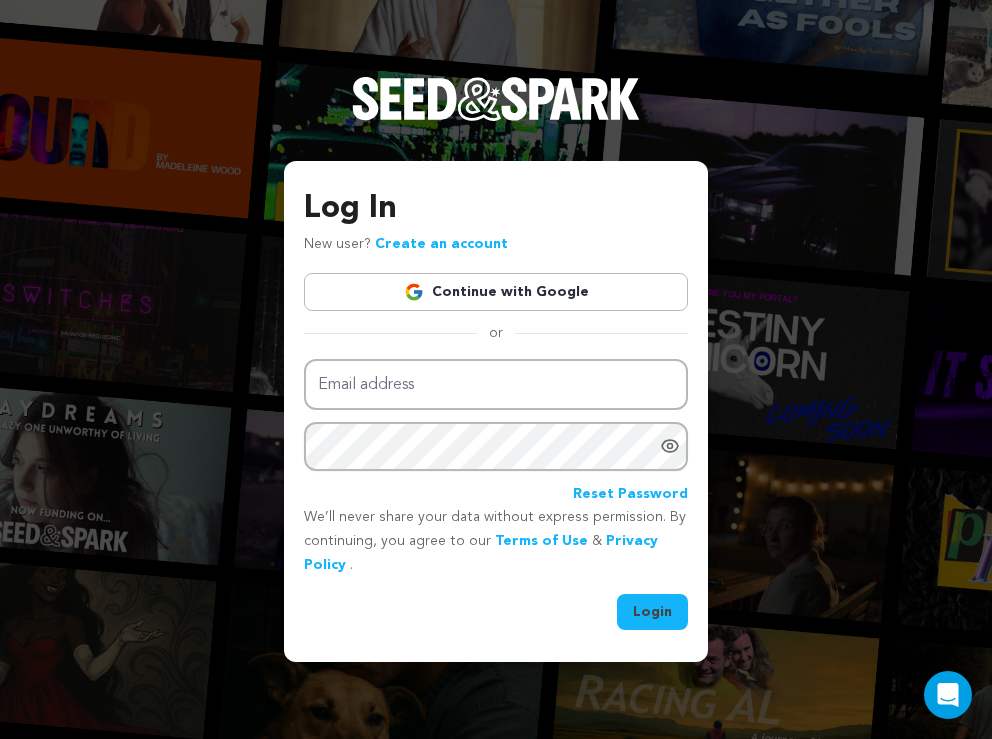 click on "Continue with Google" at bounding box center (496, 292) 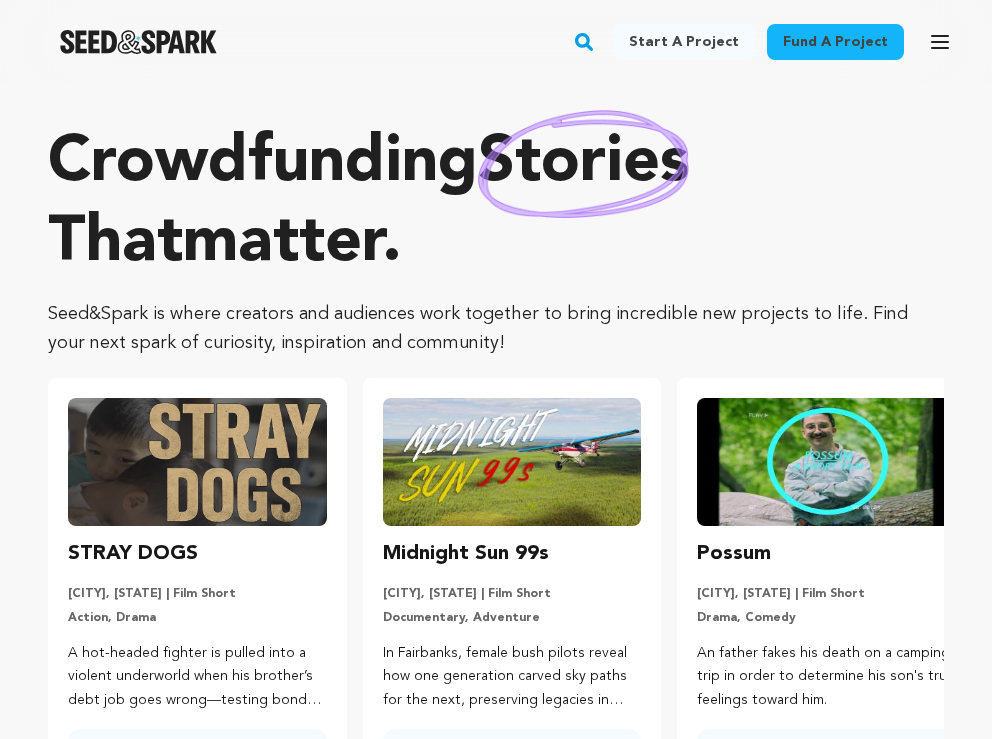 scroll, scrollTop: 0, scrollLeft: 0, axis: both 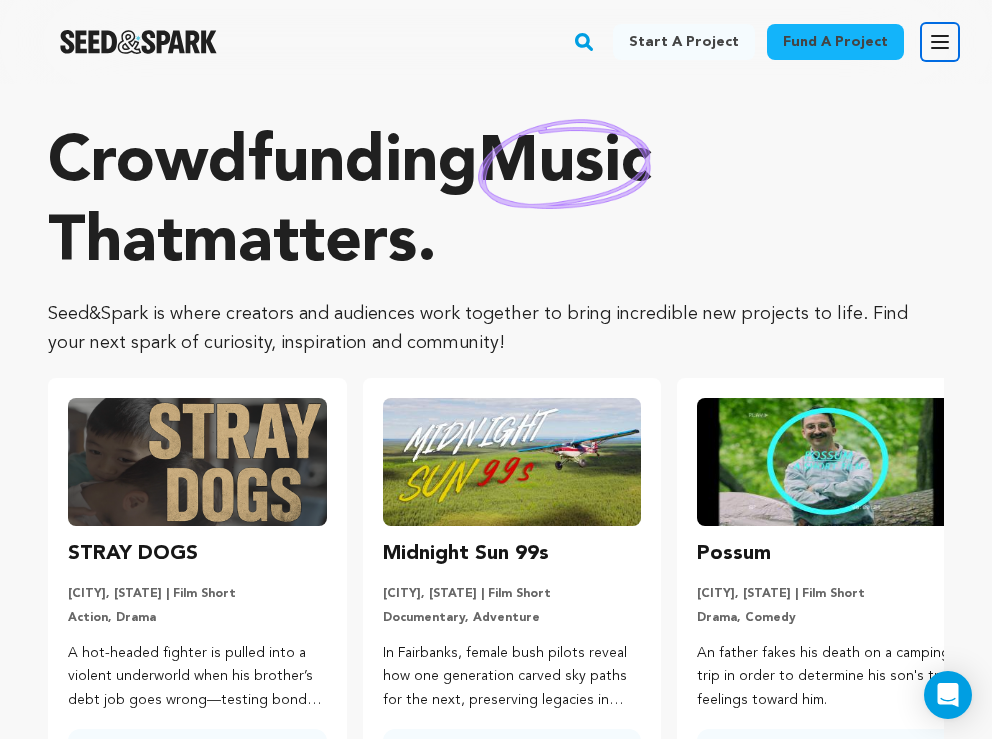 click on "Open main menu" at bounding box center (940, 42) 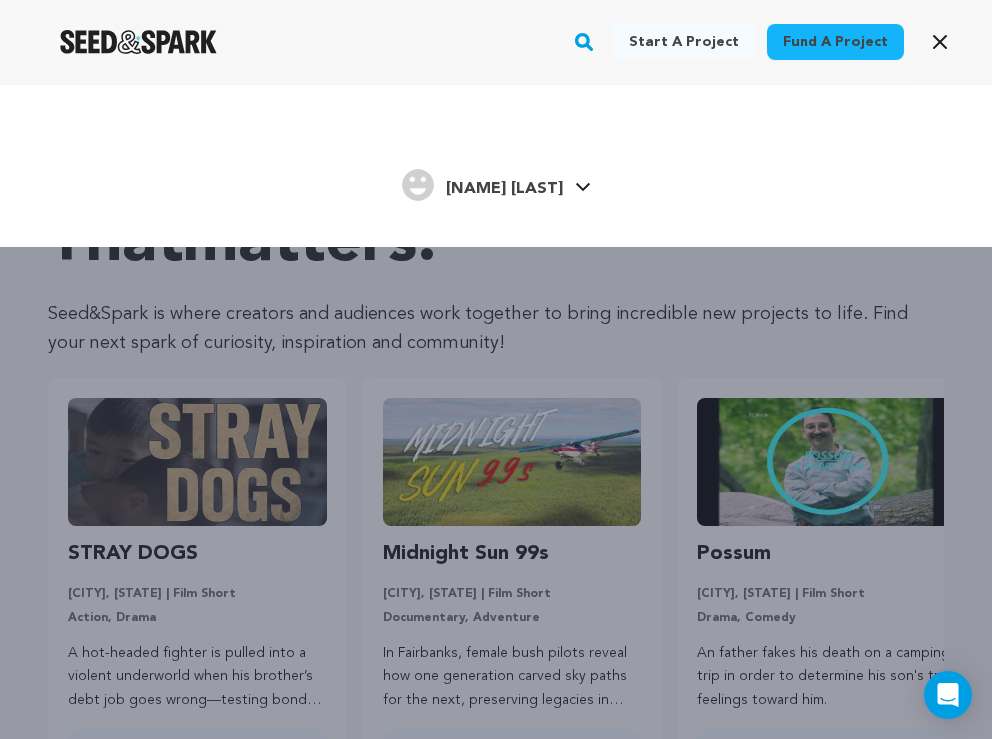 click on "[FIRST] [LAST]
[FIRST] [LAST]" at bounding box center [496, 183] 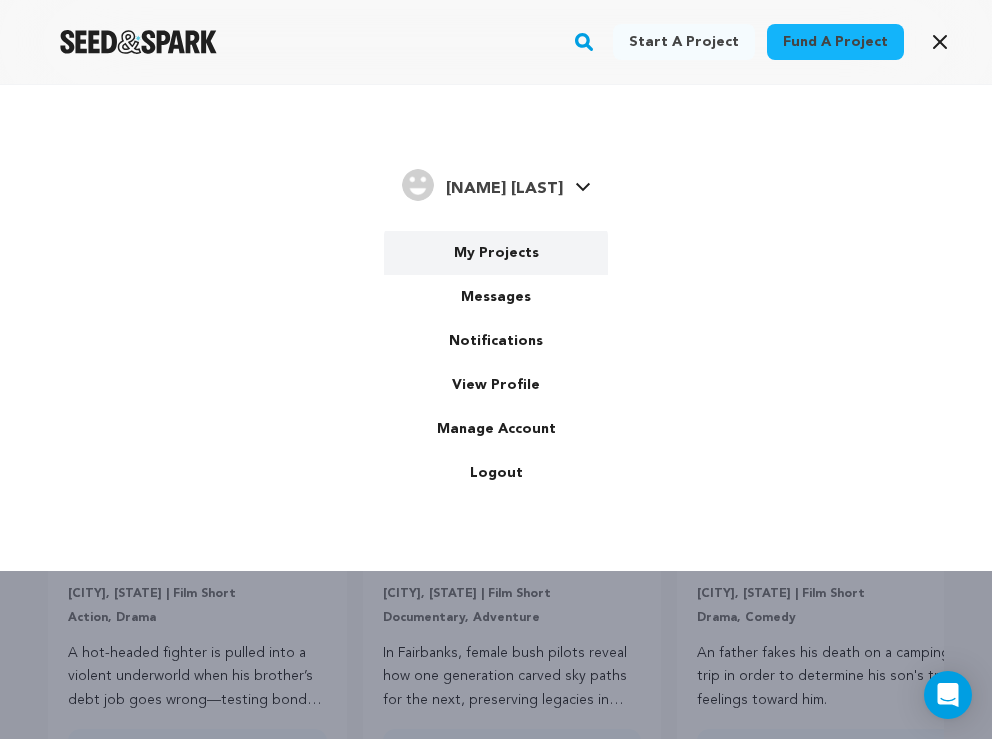 click on "My Projects" at bounding box center [496, 253] 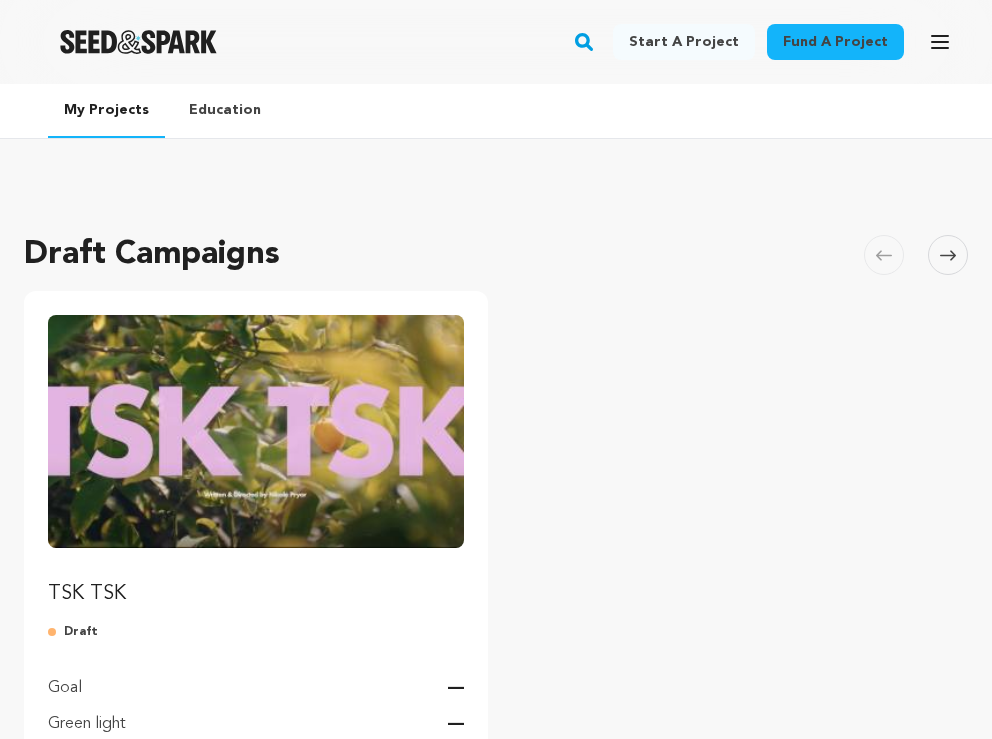 scroll, scrollTop: 0, scrollLeft: 0, axis: both 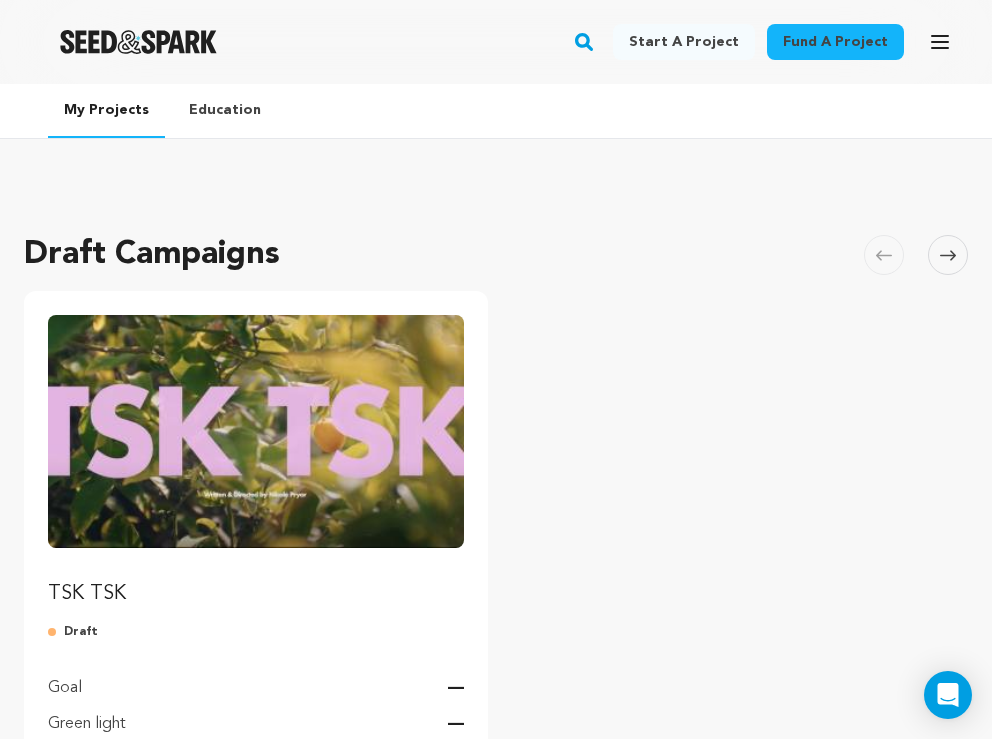 click on "TSK TSK" at bounding box center [256, 461] 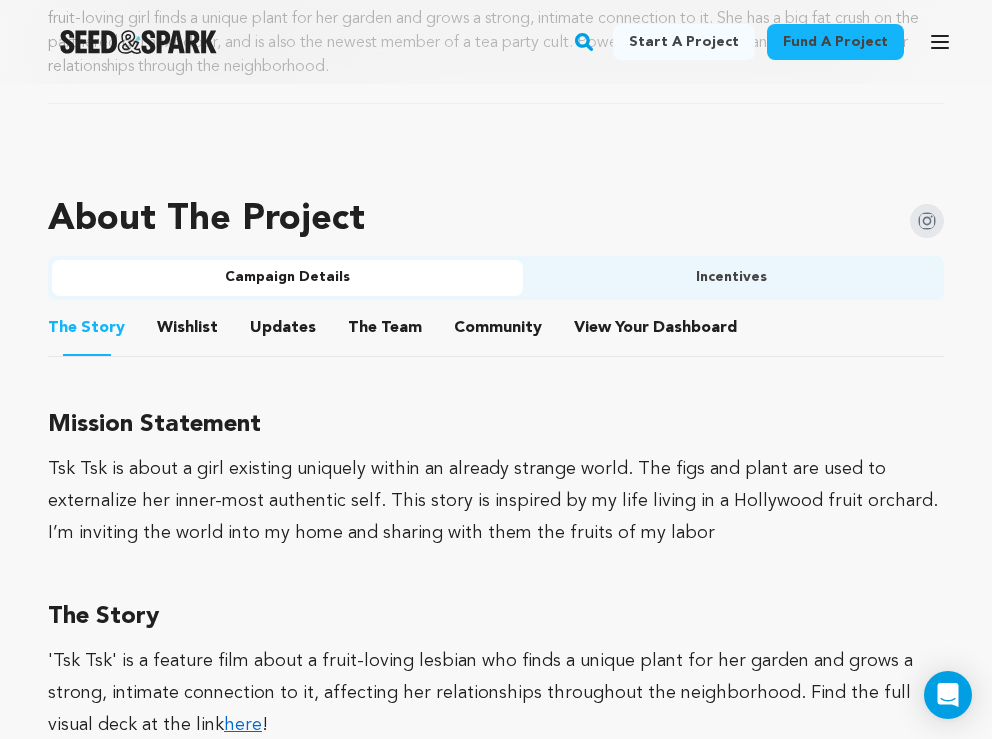 scroll, scrollTop: 1038, scrollLeft: 0, axis: vertical 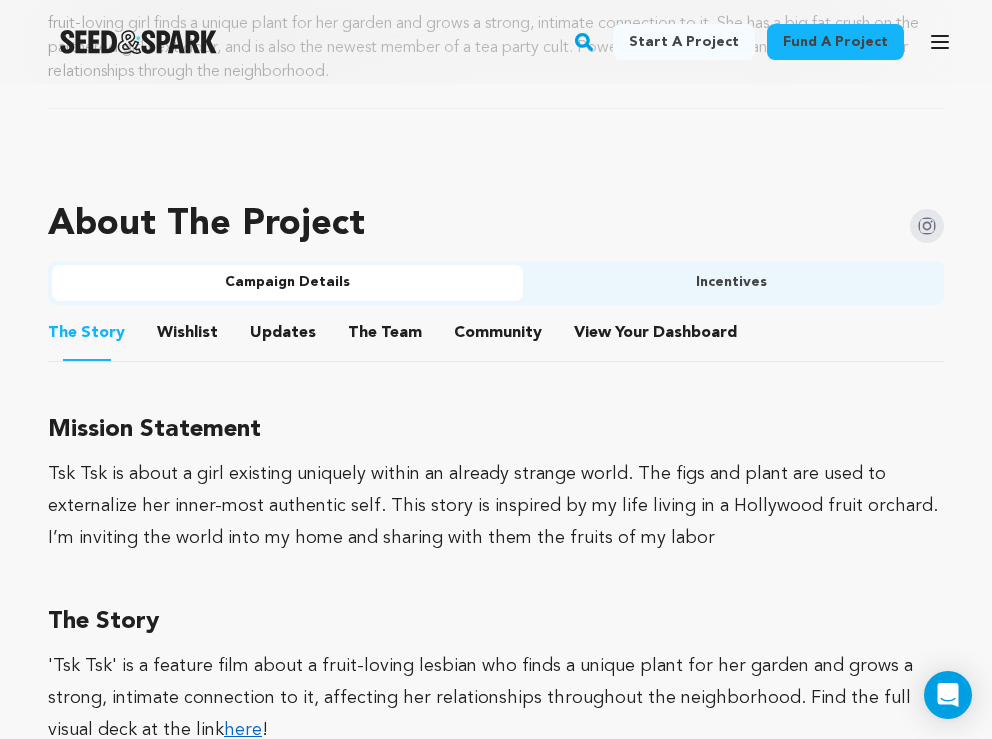 click on "Wishlist" at bounding box center [188, 337] 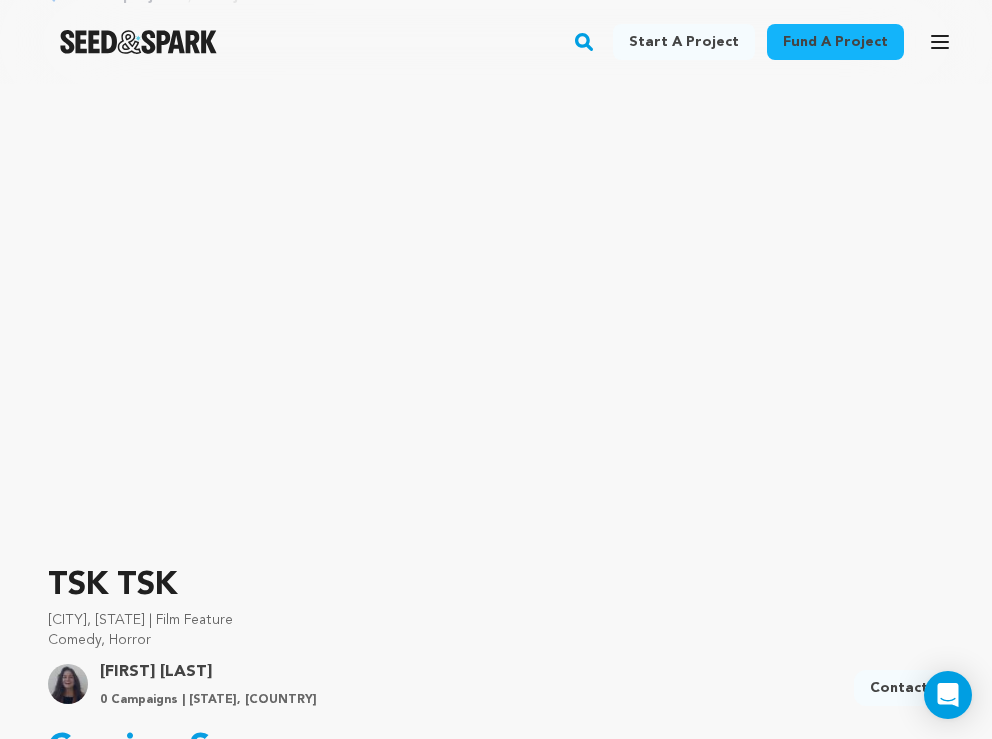 scroll, scrollTop: 0, scrollLeft: 0, axis: both 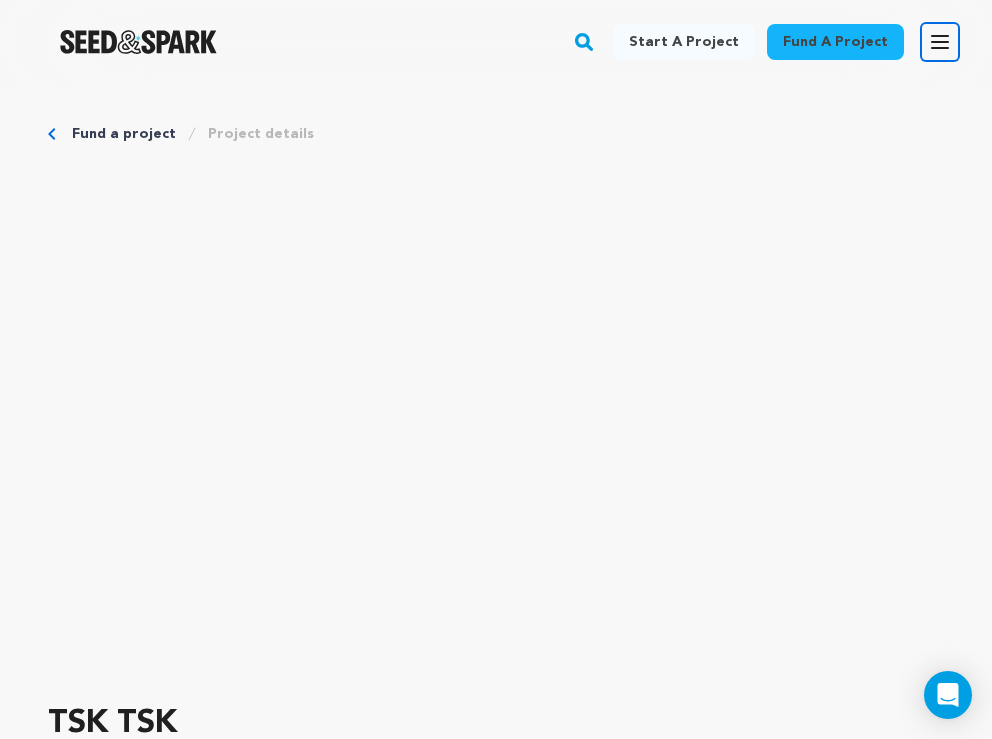 click 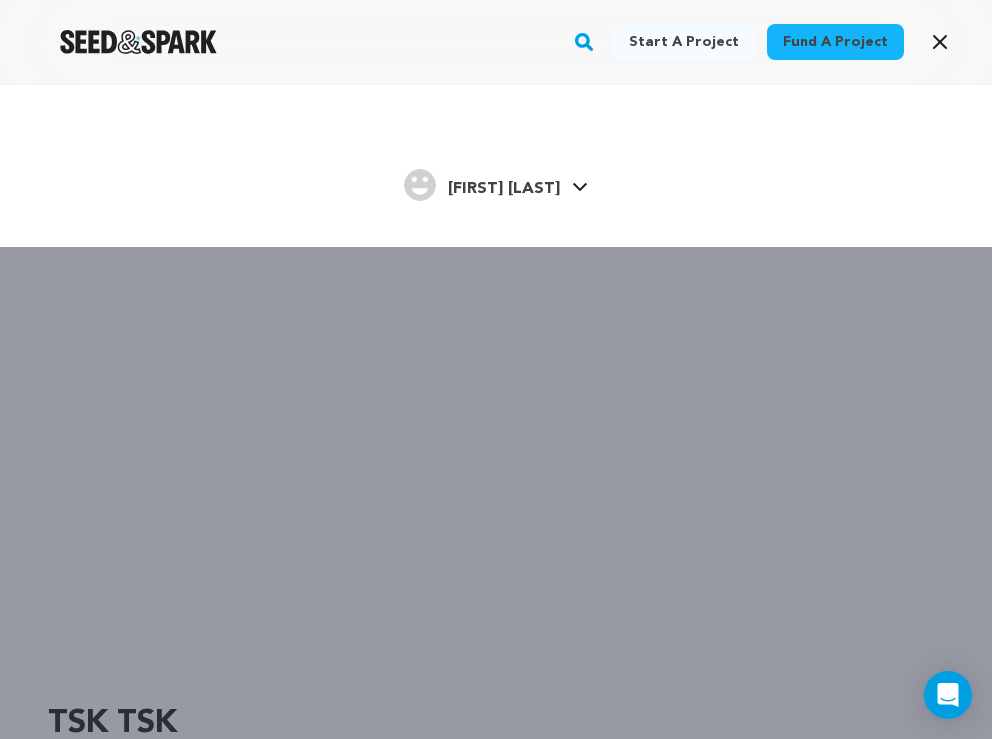 click 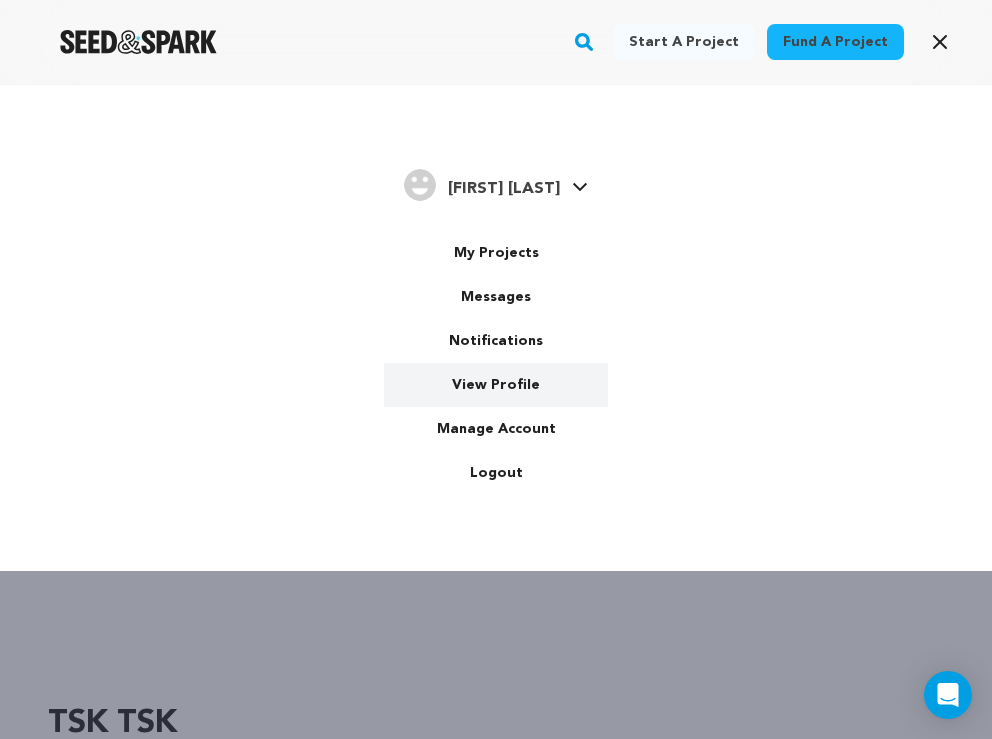 click on "View Profile" at bounding box center (496, 385) 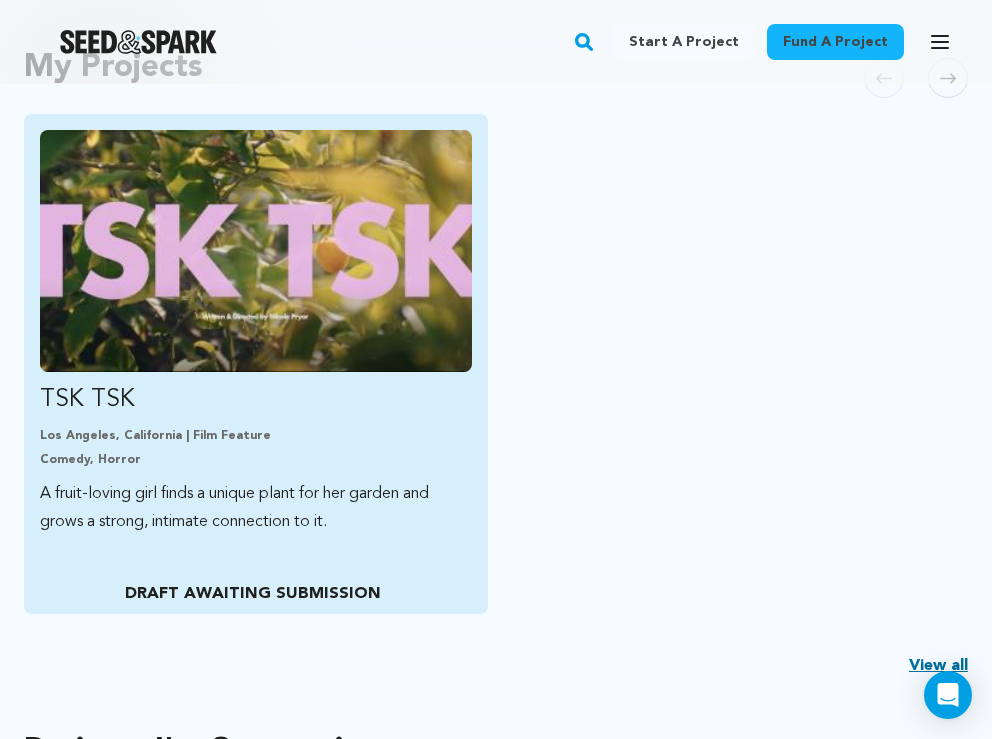 click on "DRAFT AWAITING SUBMISSION" at bounding box center (252, 594) 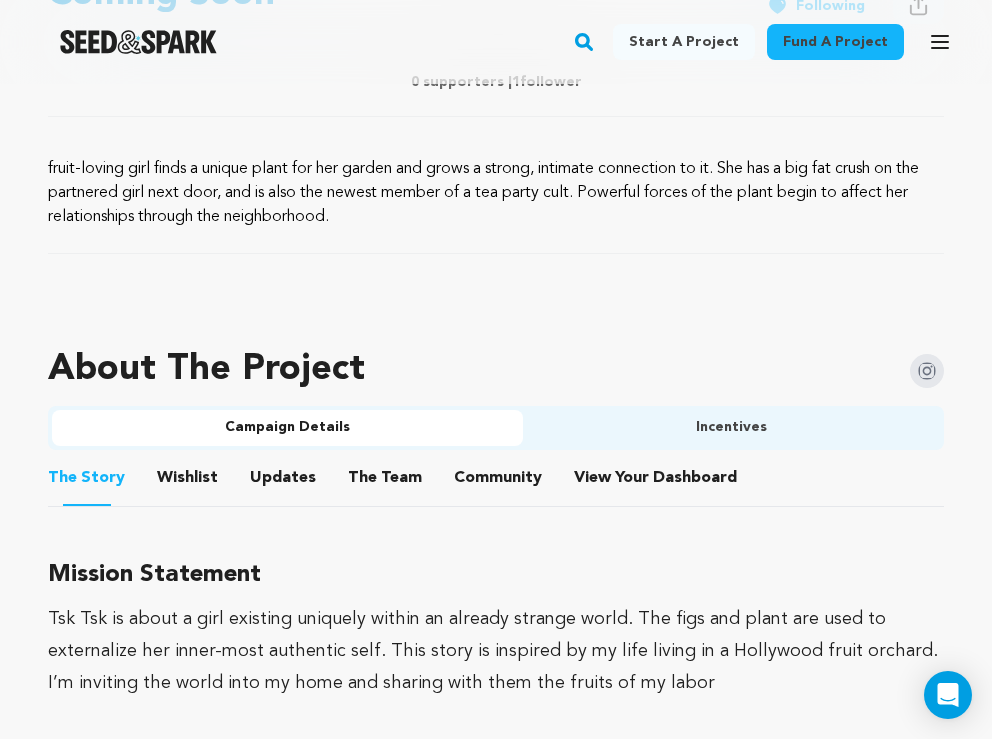scroll, scrollTop: 899, scrollLeft: 0, axis: vertical 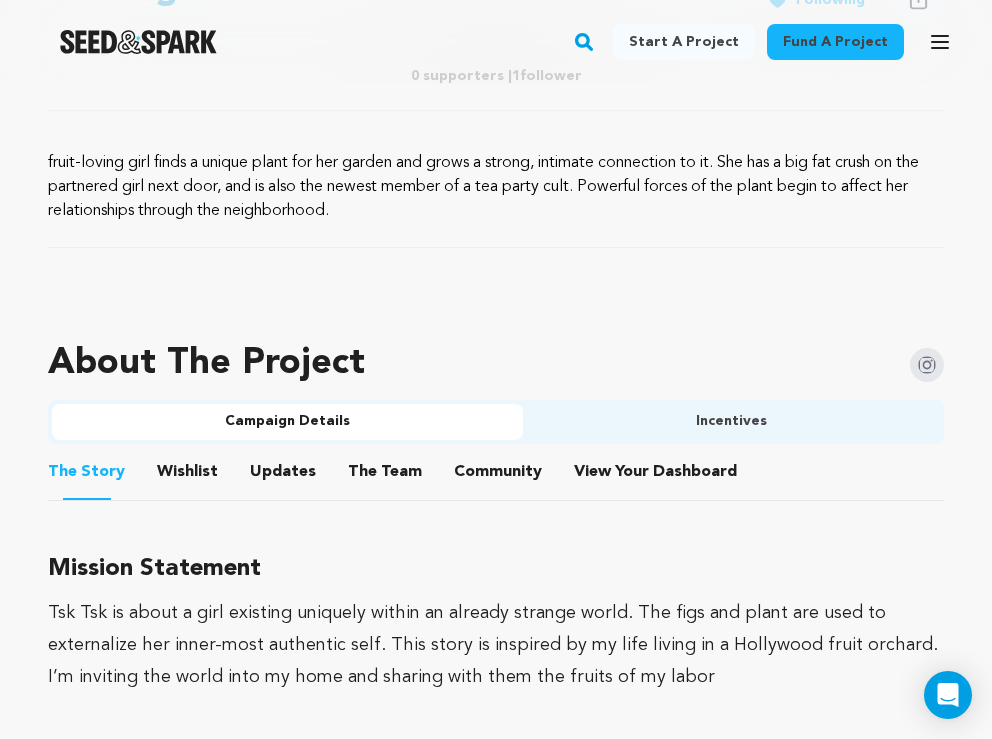click on "Incentives" at bounding box center (731, 422) 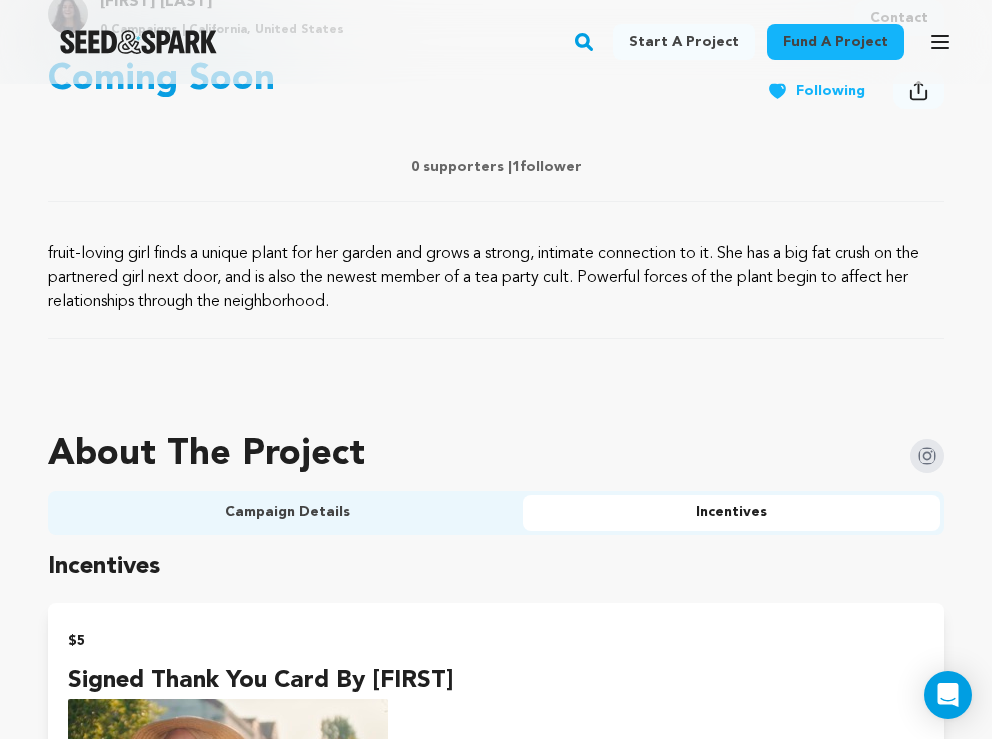 scroll, scrollTop: 809, scrollLeft: 0, axis: vertical 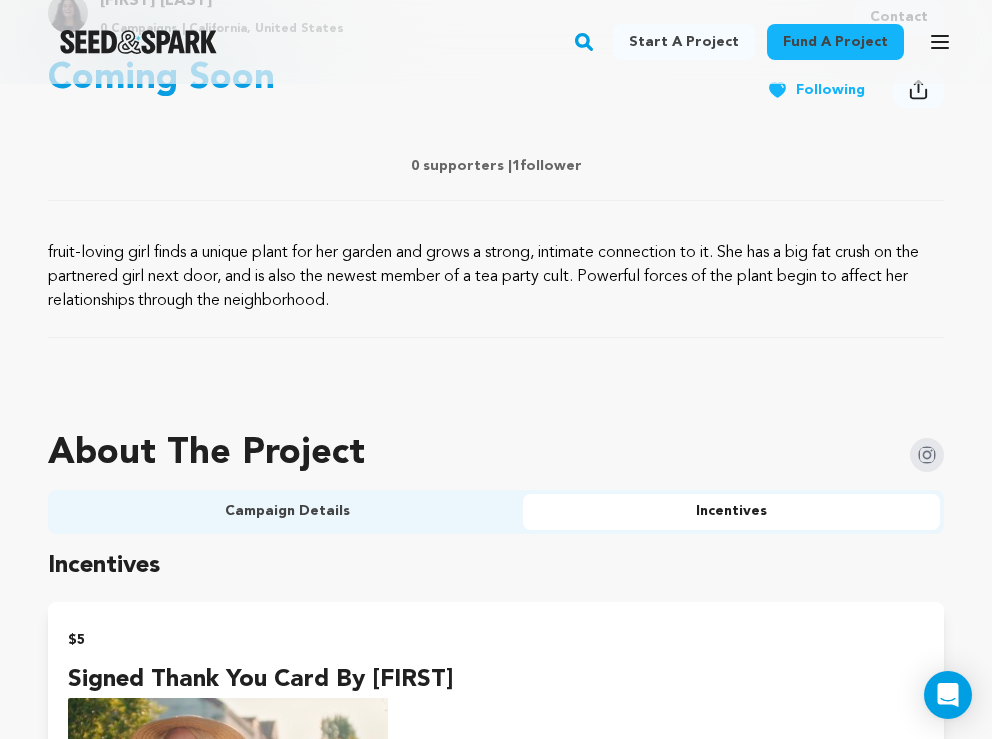 click on "Campaign Details" at bounding box center [287, 512] 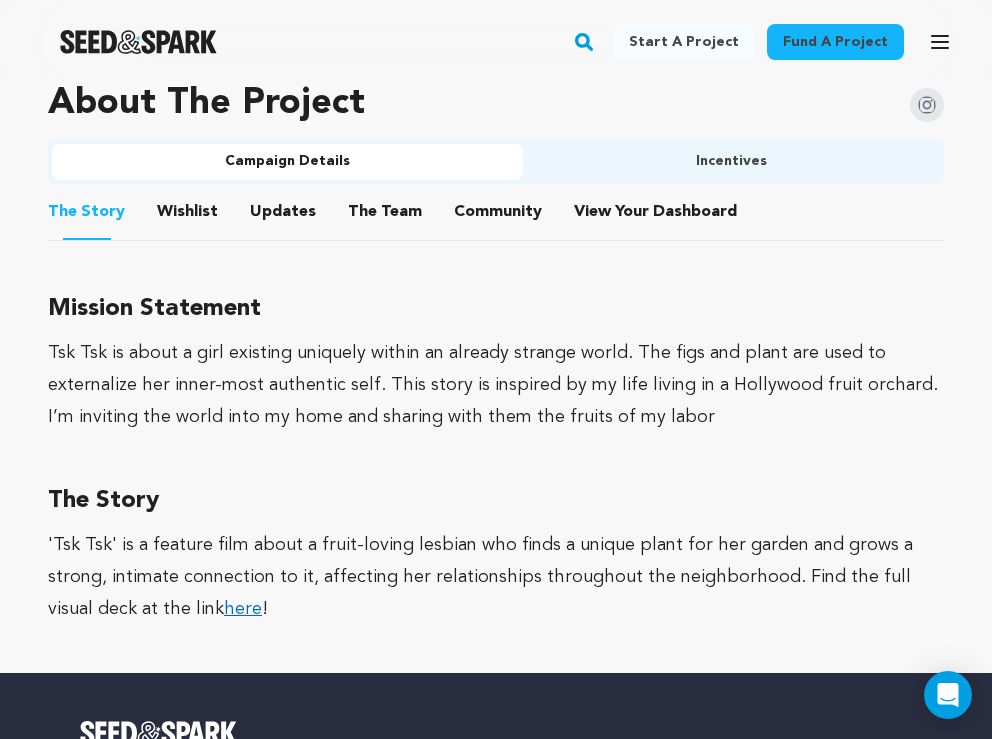scroll, scrollTop: 1161, scrollLeft: 0, axis: vertical 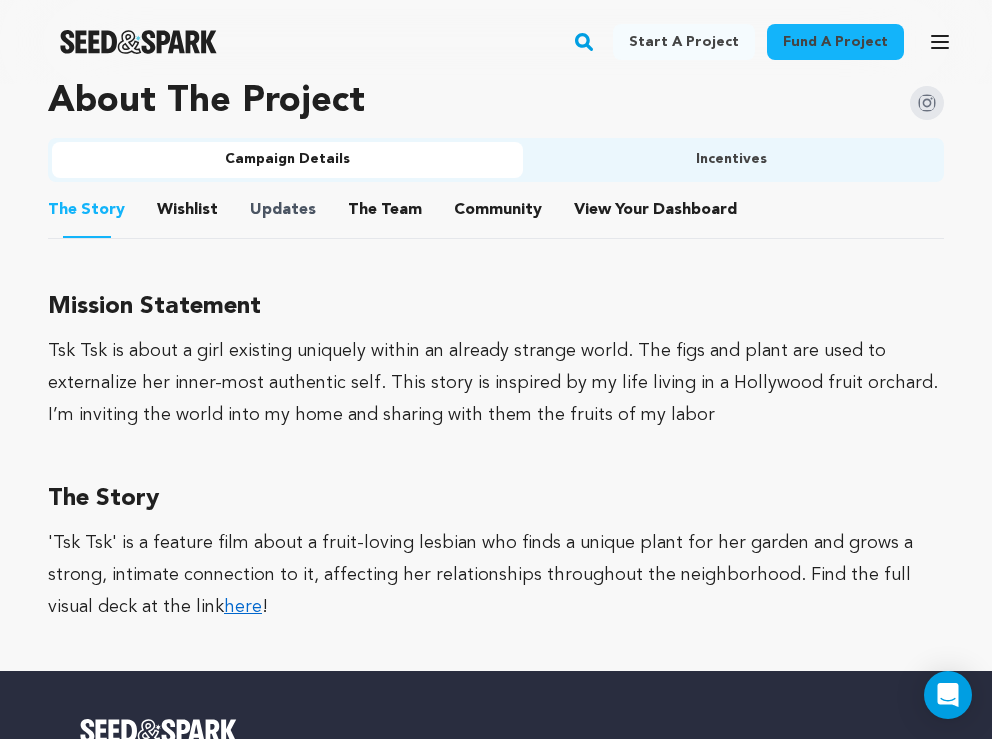 click on "Updates" at bounding box center [283, 210] 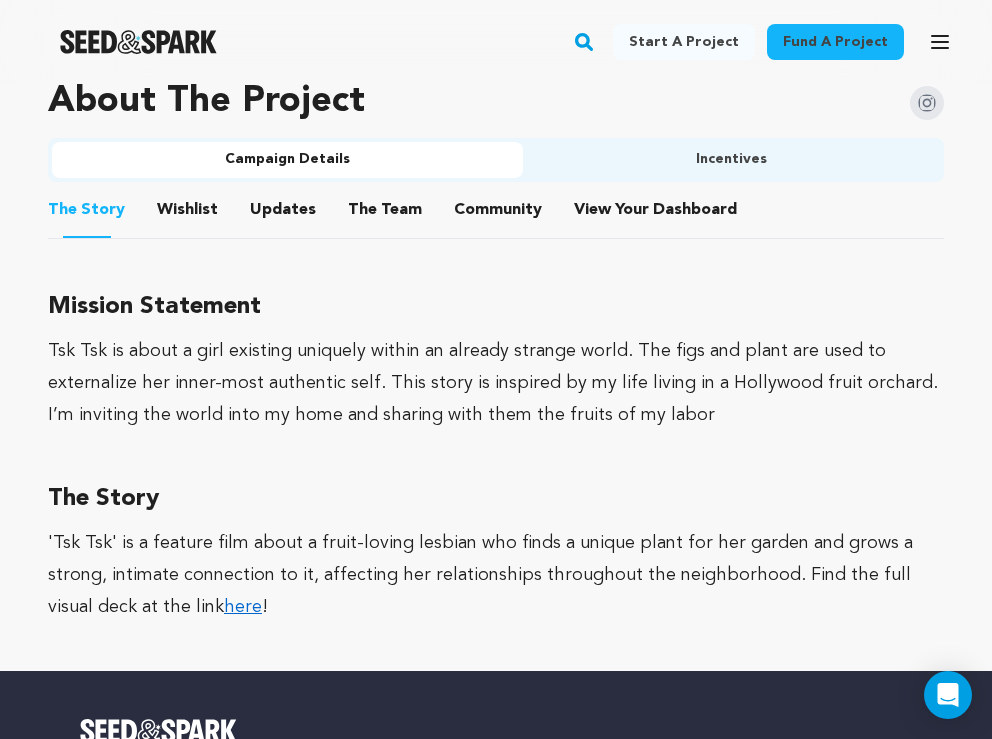 click on "Updates" at bounding box center (283, 214) 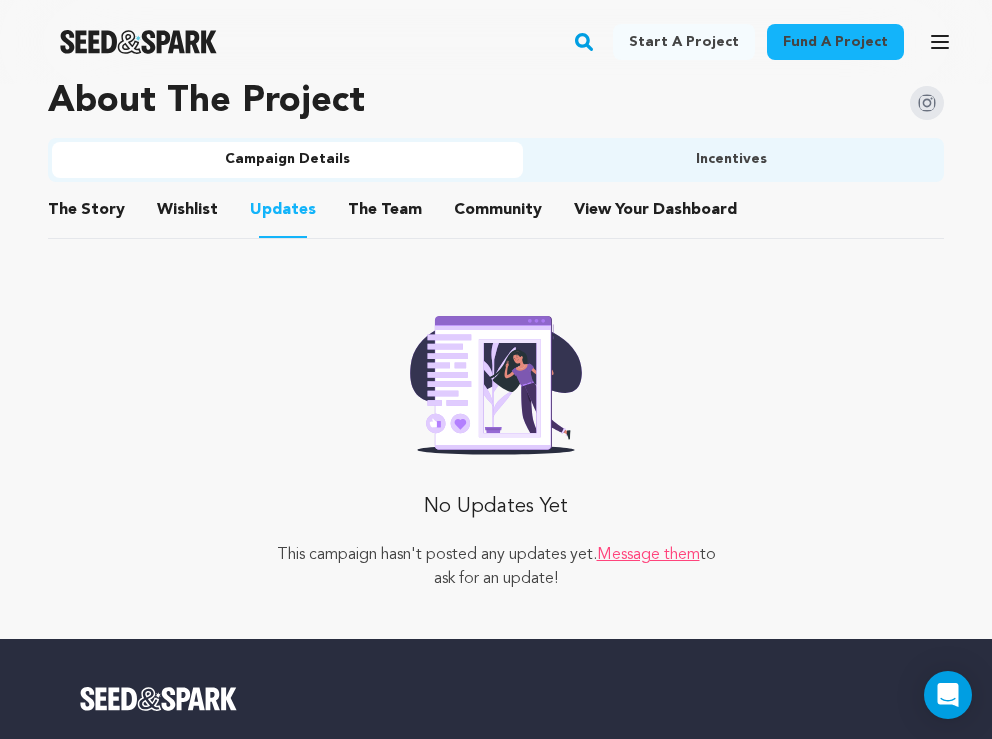 click on "The Team" at bounding box center [385, 214] 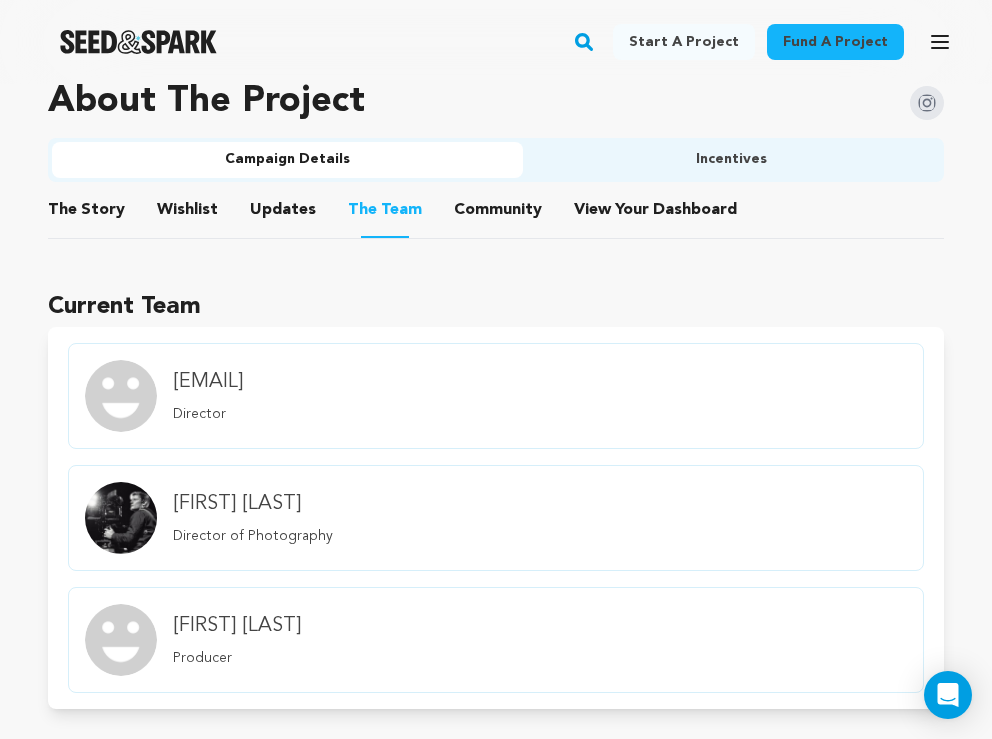 click on "View Your Dashboard" at bounding box center [598, 214] 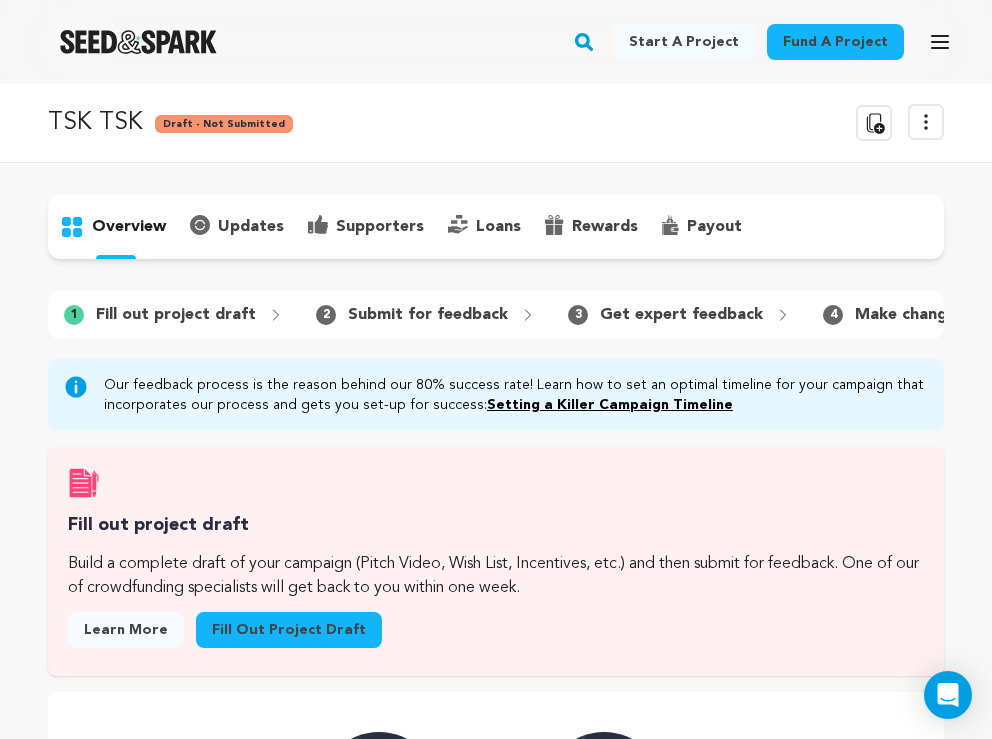 scroll, scrollTop: 339, scrollLeft: 0, axis: vertical 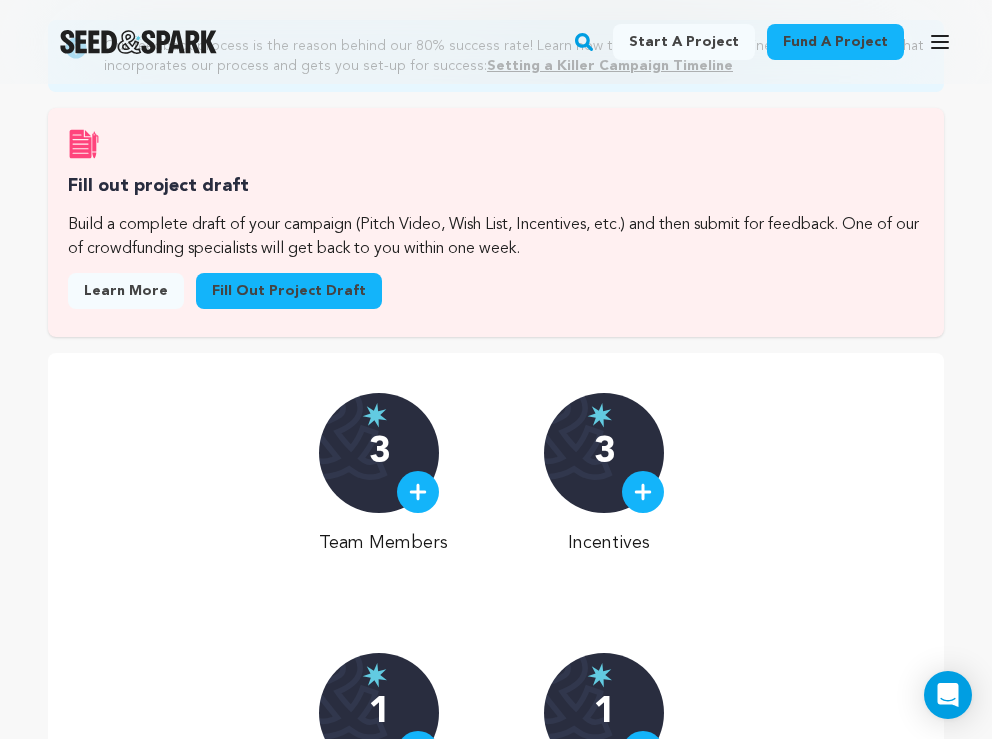 click on "Fill out project draft" at bounding box center [289, 291] 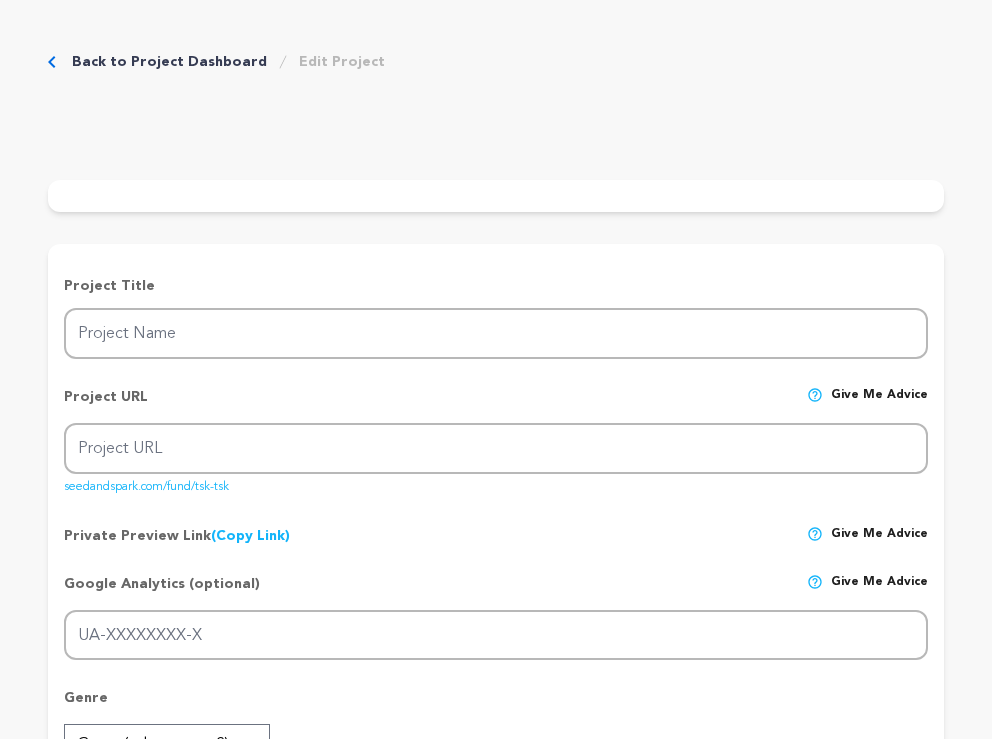 scroll, scrollTop: 0, scrollLeft: 0, axis: both 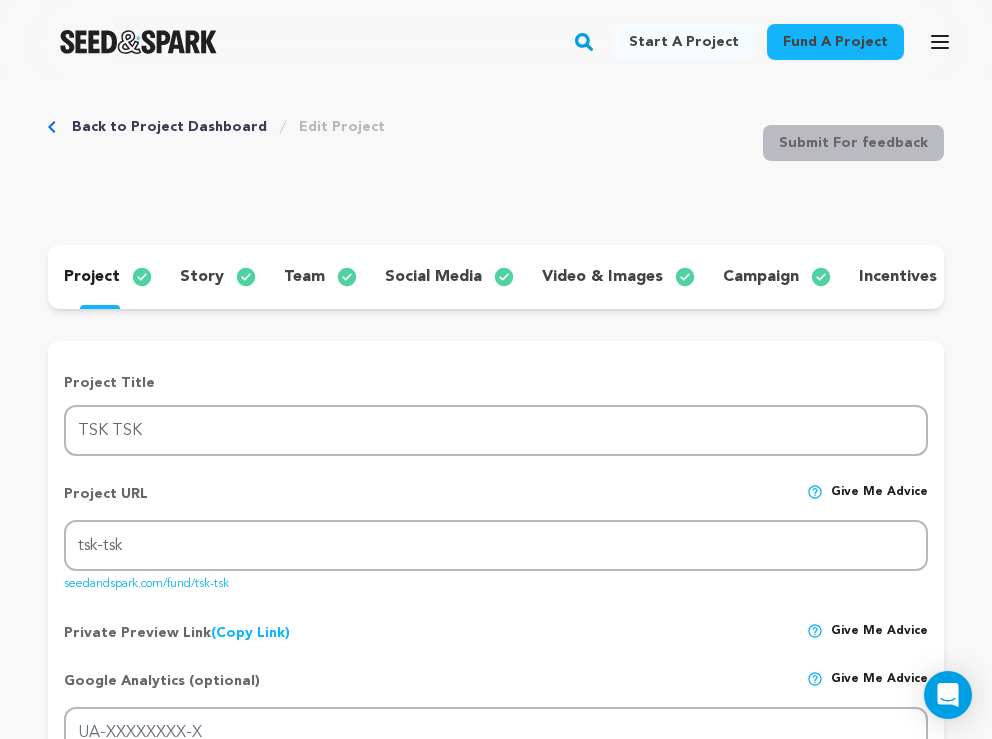 click on "social media" at bounding box center (433, 277) 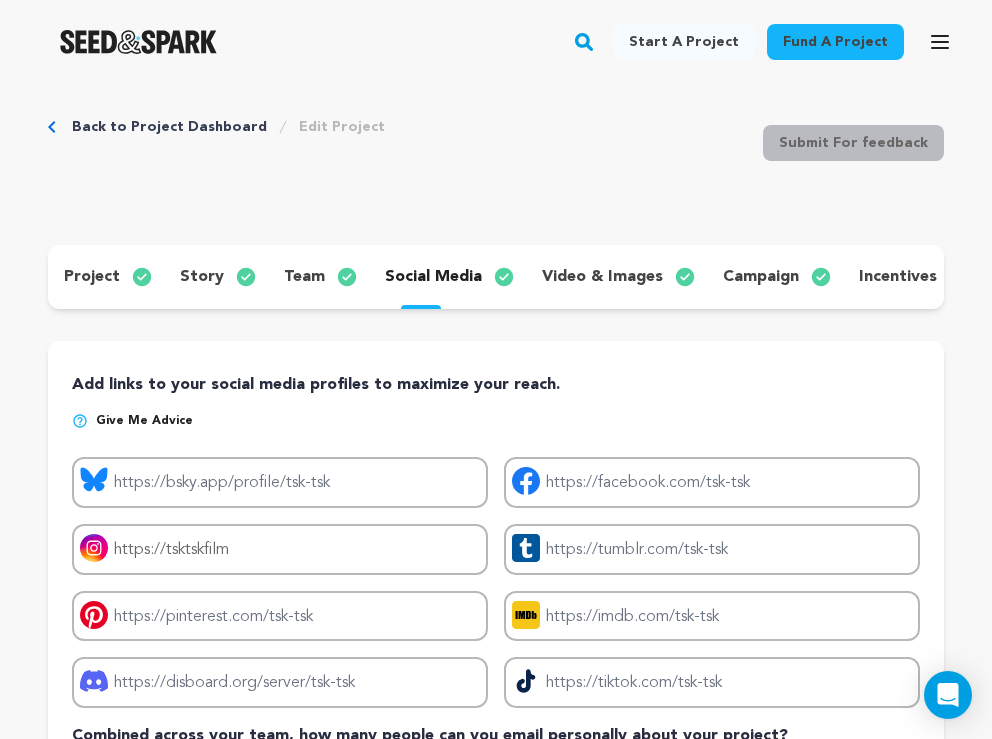 click on "video & images" at bounding box center (602, 277) 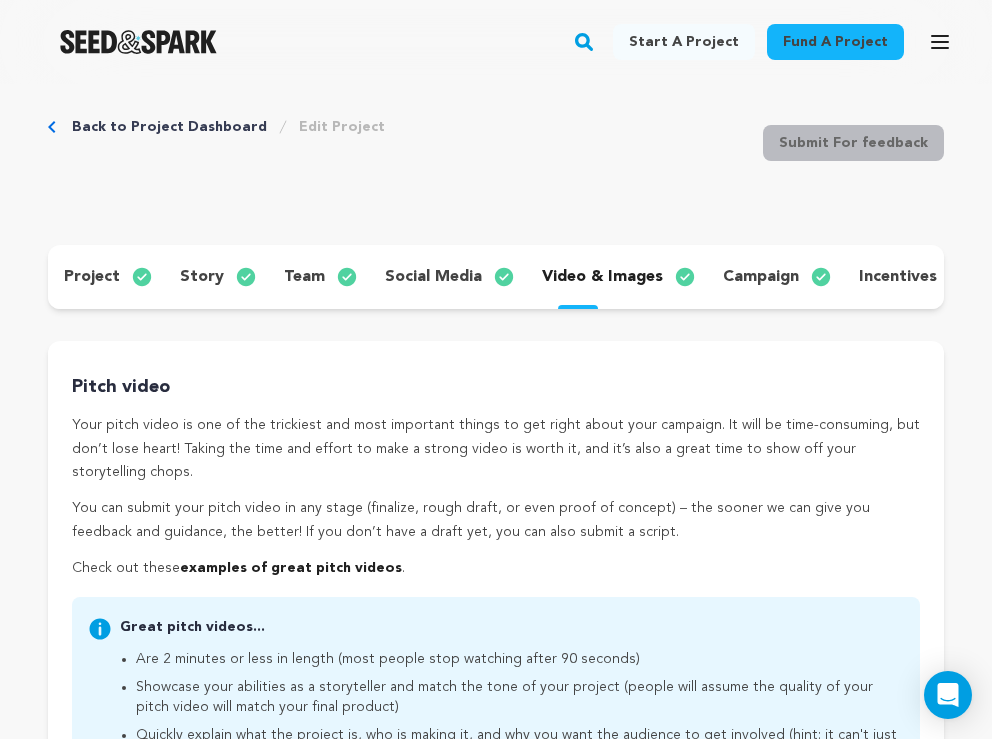 click on "campaign" at bounding box center (761, 277) 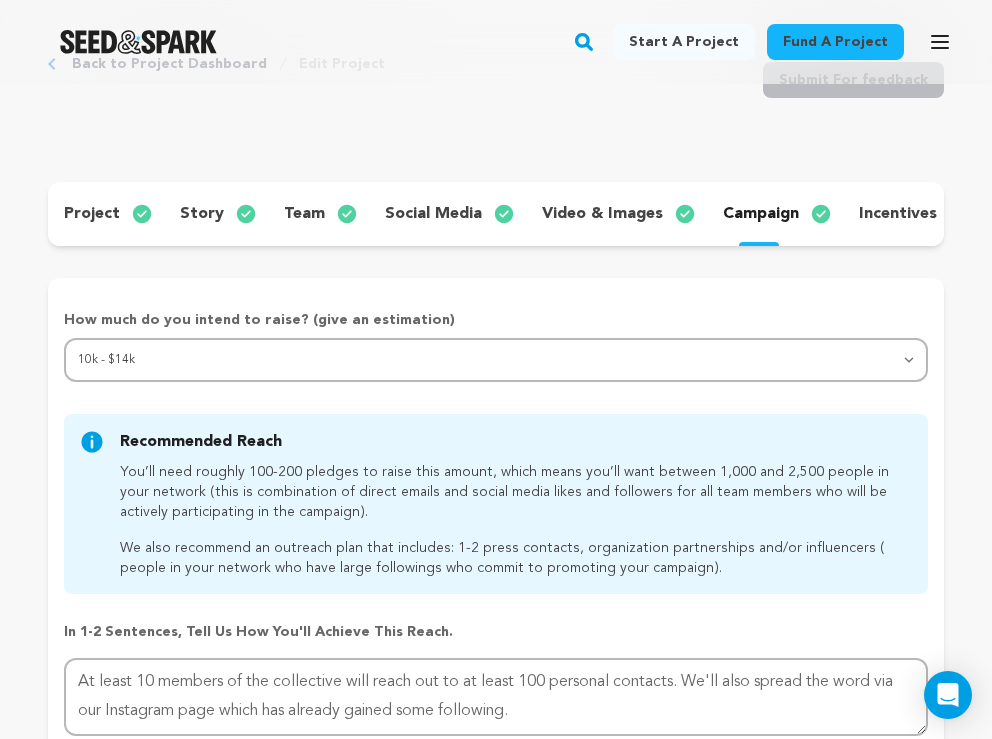 scroll, scrollTop: 58, scrollLeft: 0, axis: vertical 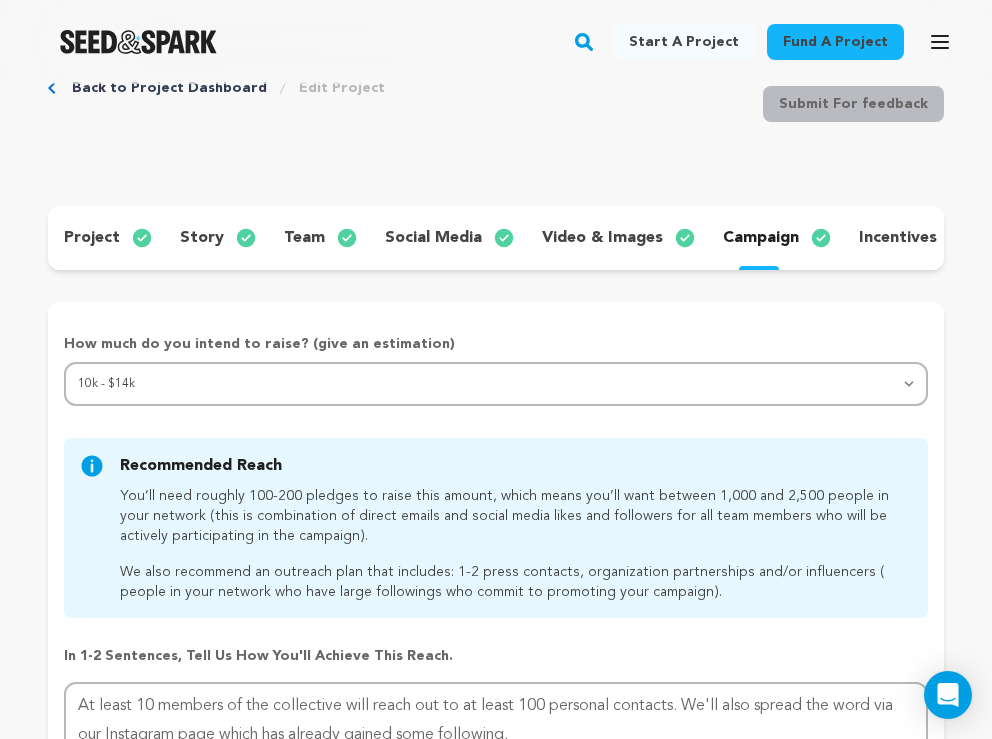 click on "incentives" at bounding box center (898, 238) 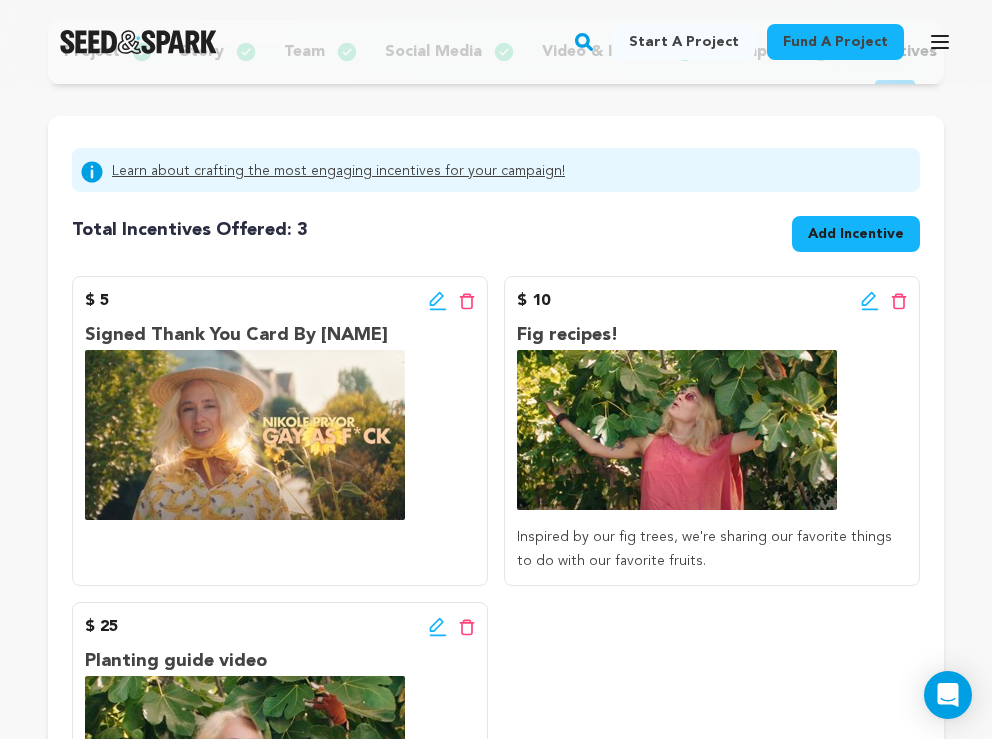 scroll, scrollTop: 246, scrollLeft: 0, axis: vertical 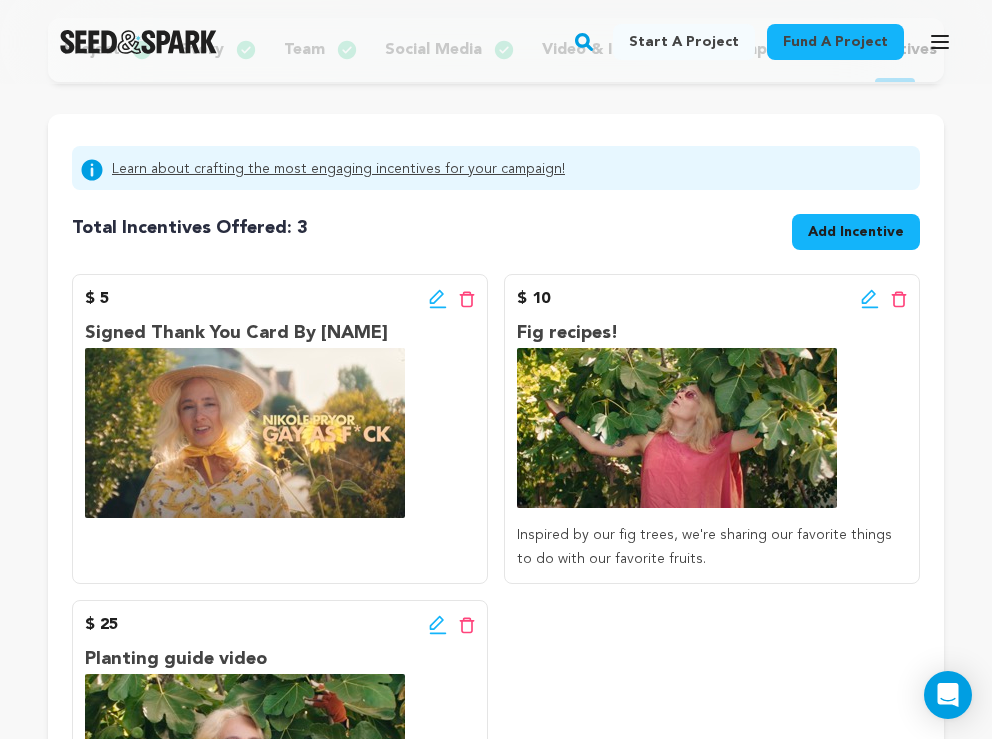 click 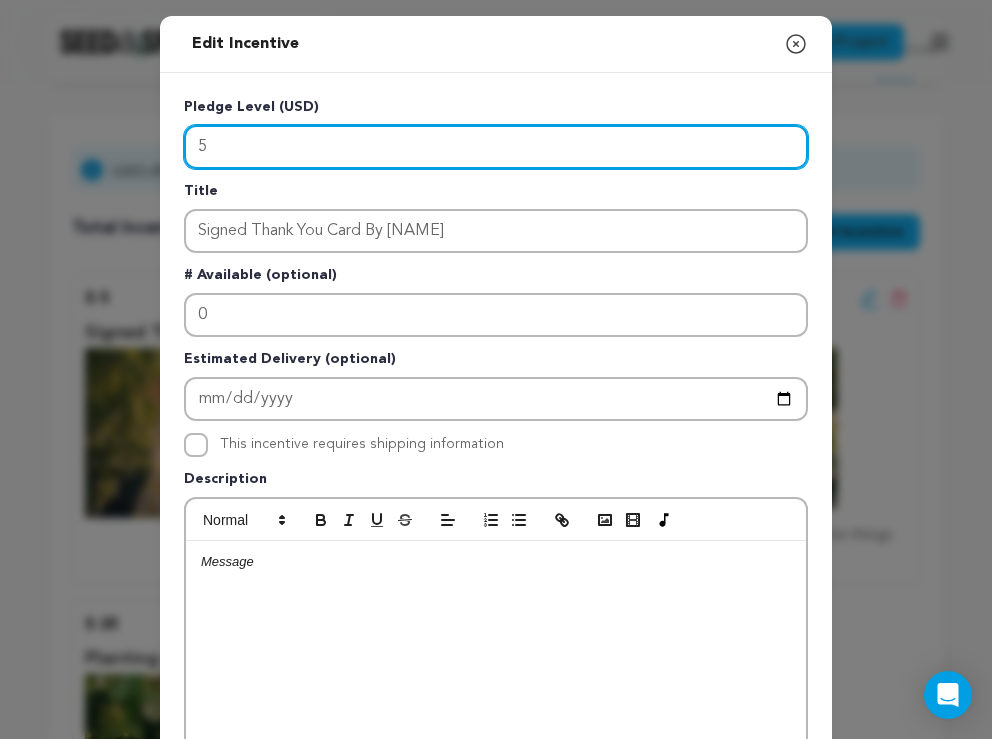 click on "5" at bounding box center (496, 147) 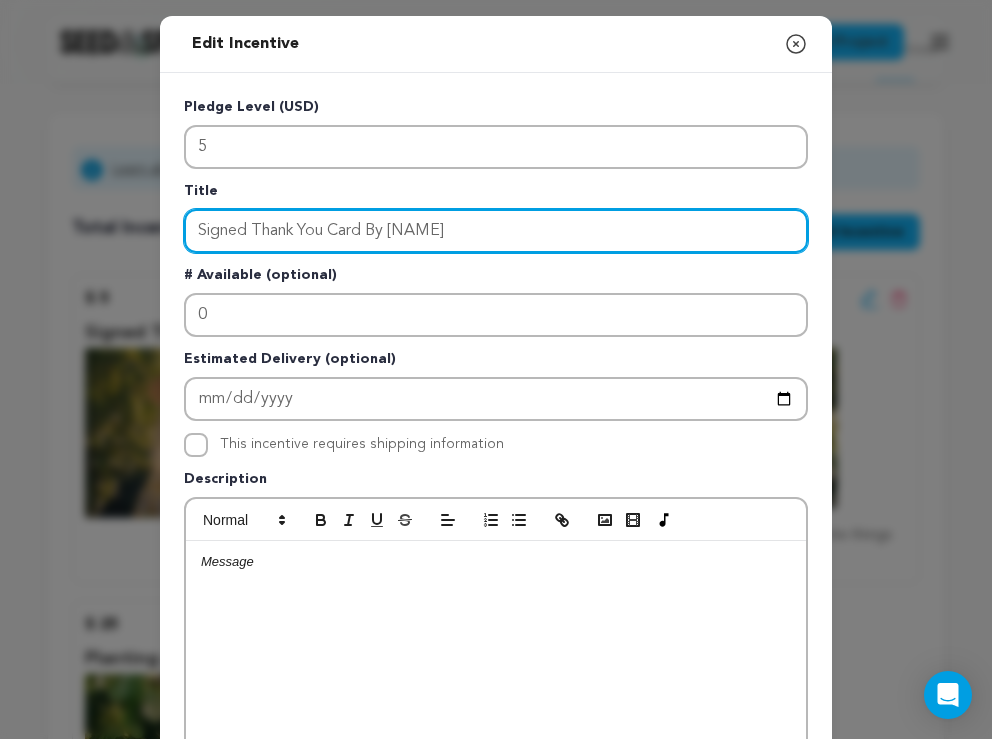 click on "Signed Thank You Card By [NAME]" at bounding box center (496, 231) 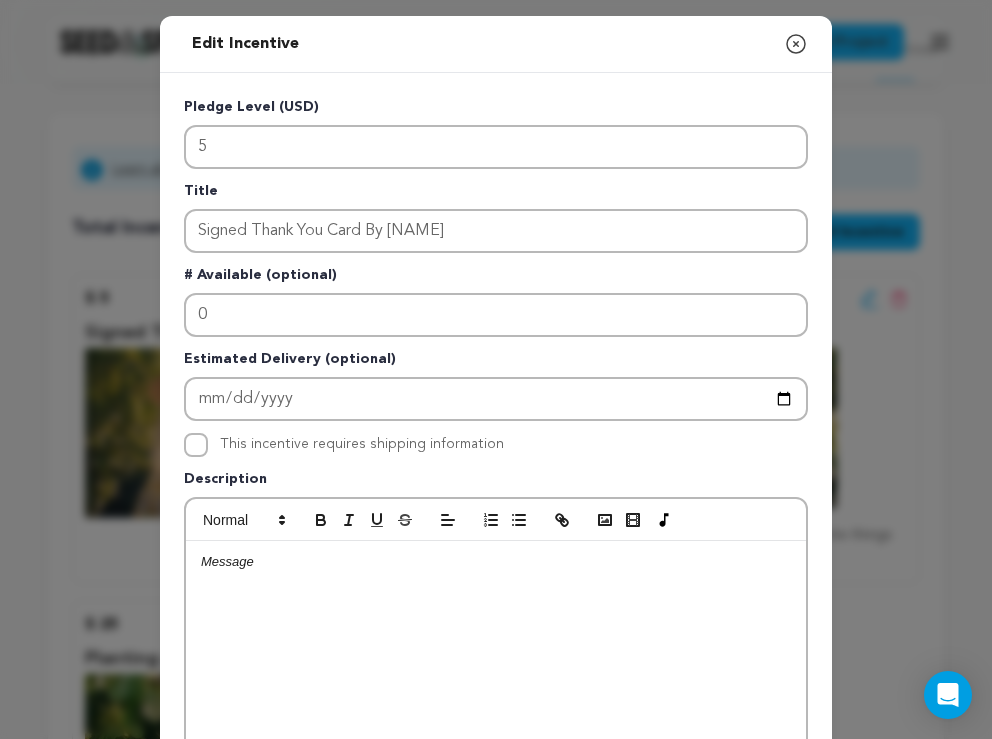 click at bounding box center (496, 691) 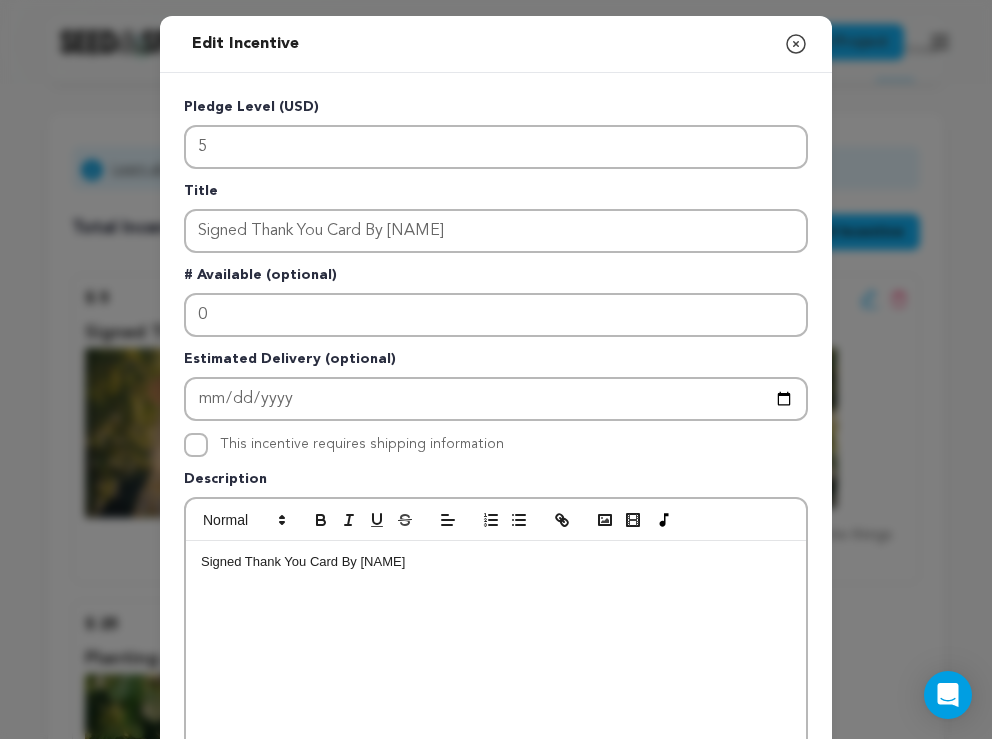 scroll, scrollTop: 0, scrollLeft: 0, axis: both 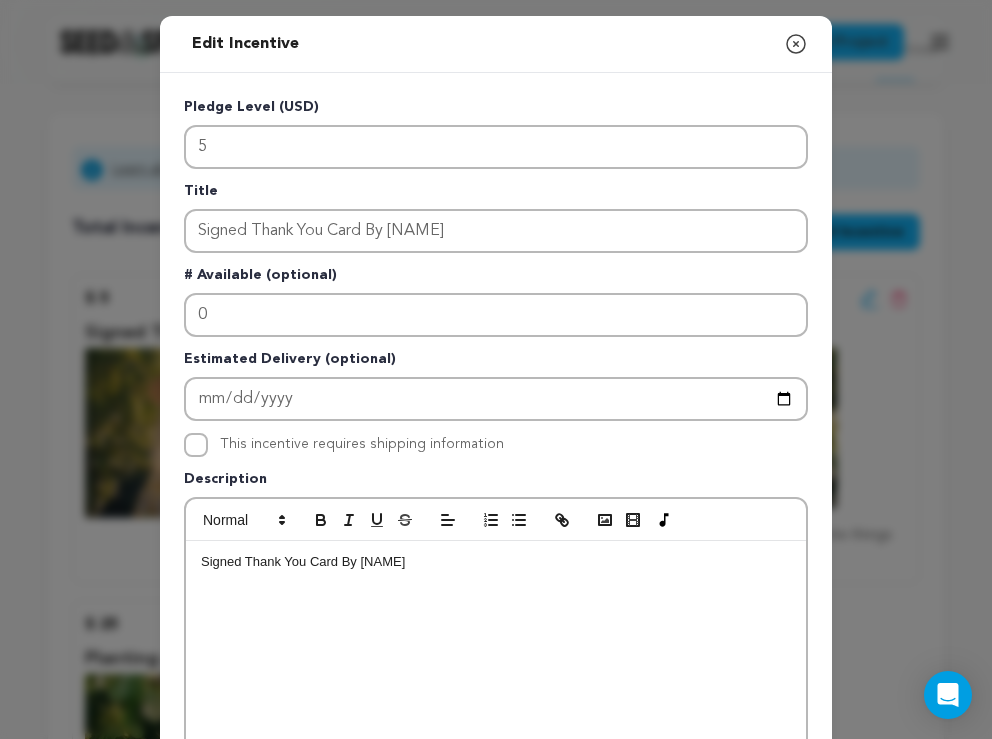 type 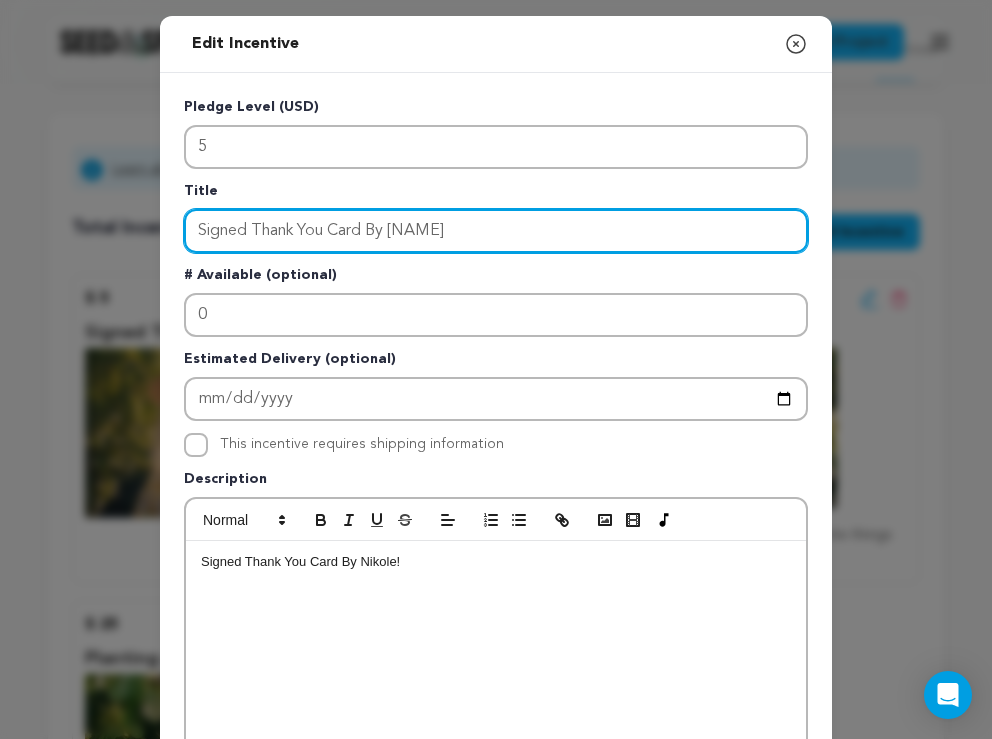 click on "Signed Thank You Card By [NAME]" at bounding box center (496, 231) 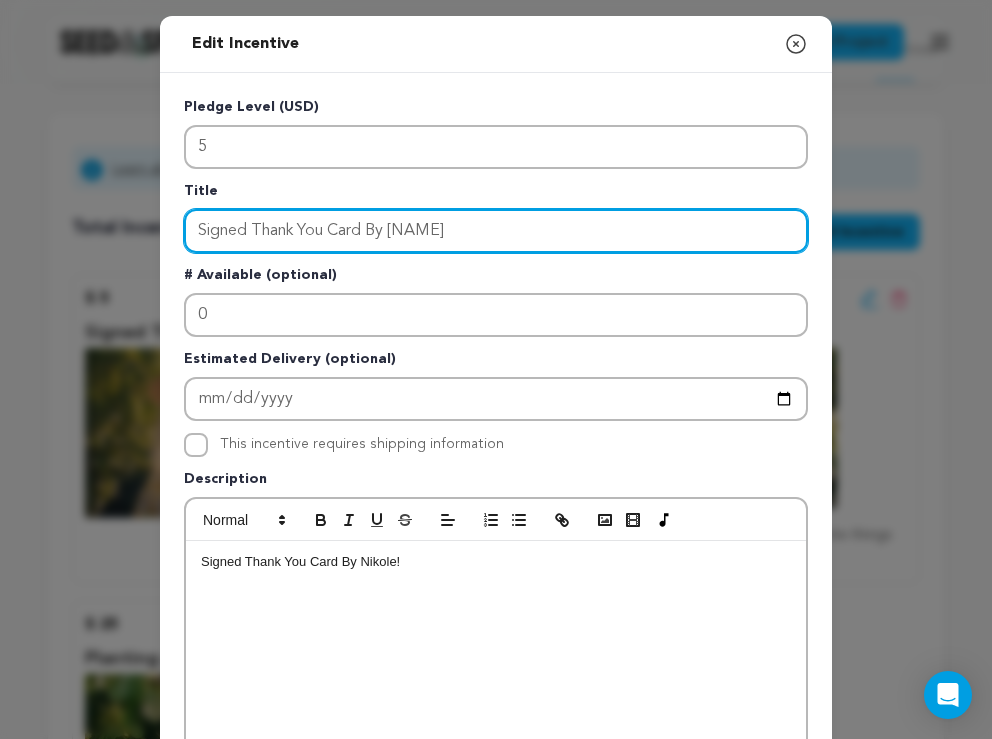 drag, startPoint x: 506, startPoint y: 229, endPoint x: 161, endPoint y: 229, distance: 345 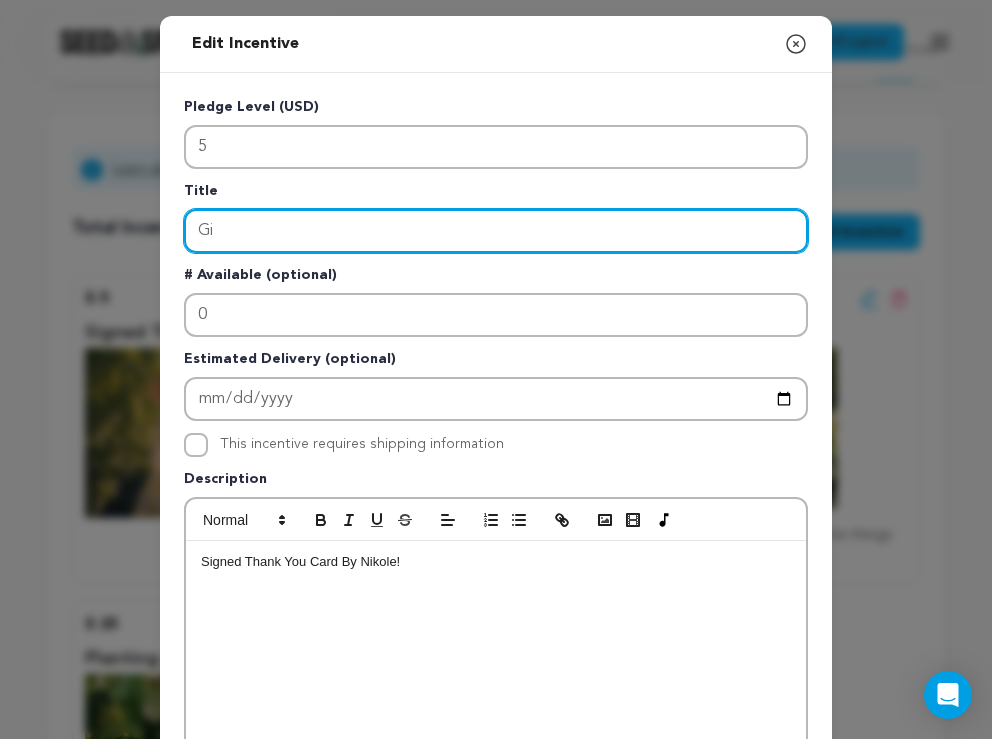 type on "G" 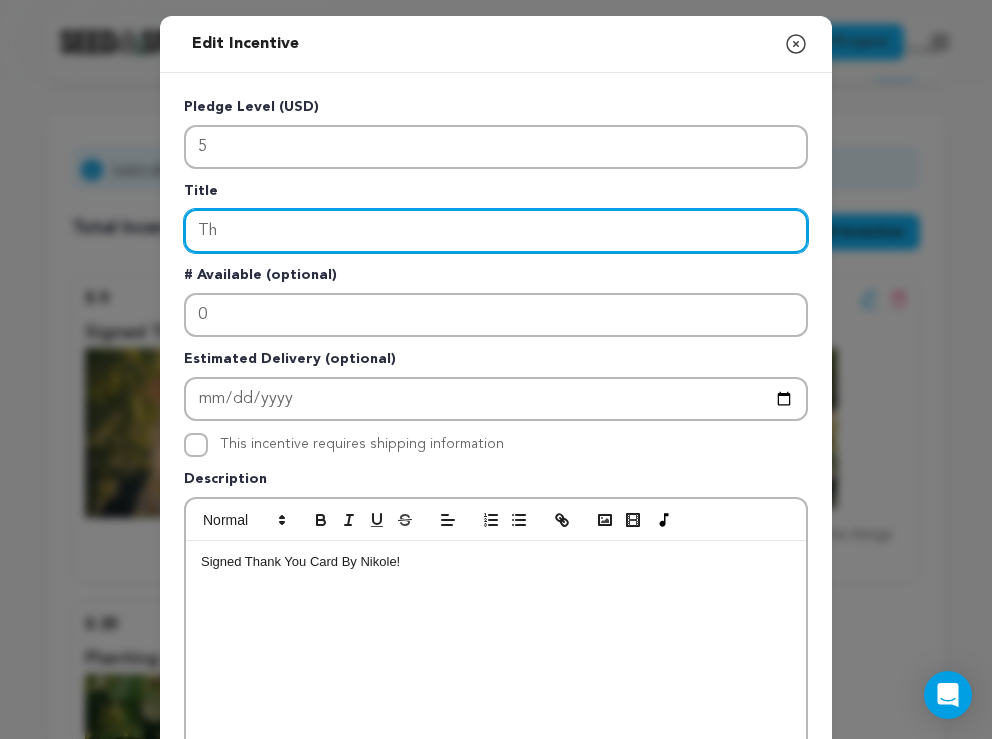 type on "T" 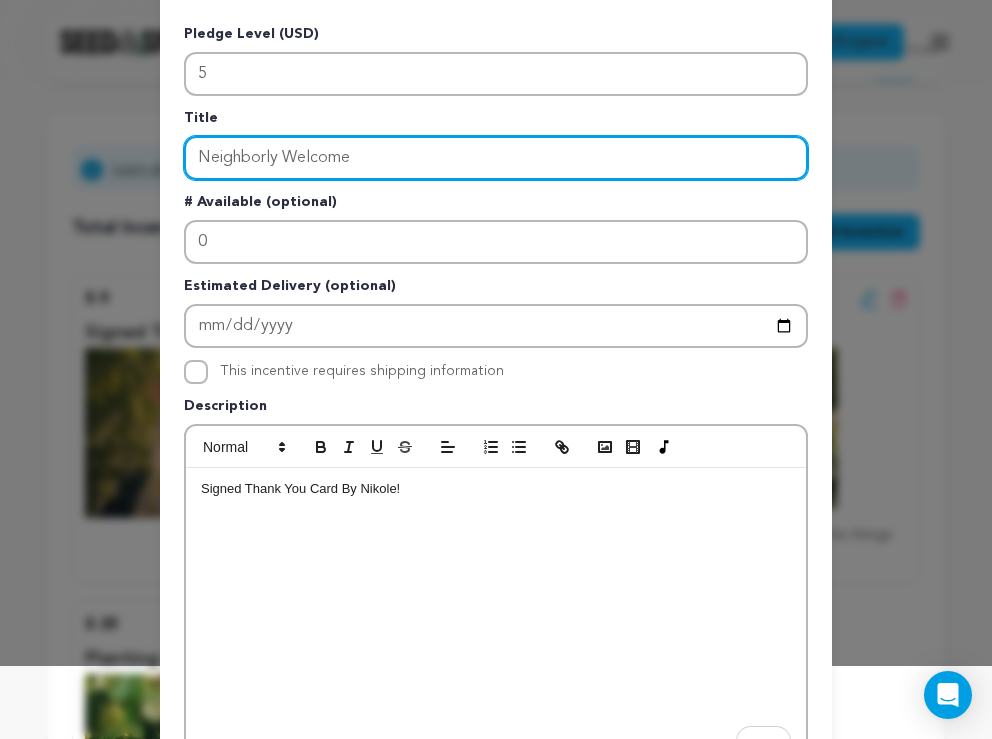 scroll, scrollTop: 77, scrollLeft: 0, axis: vertical 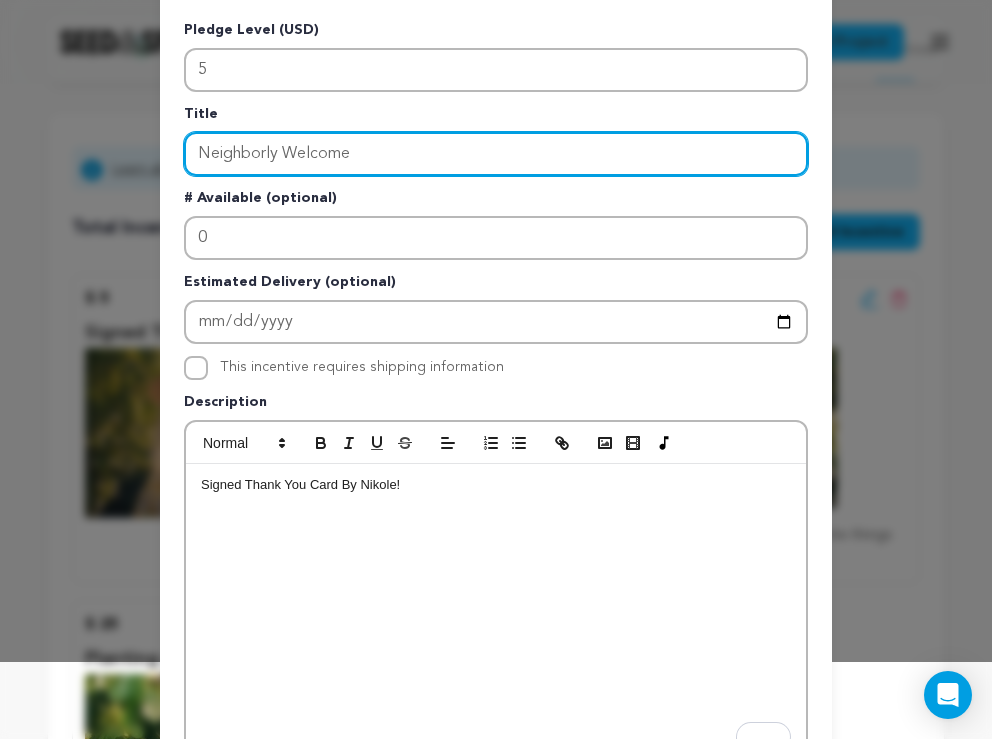 type on "Neighborly Welcome" 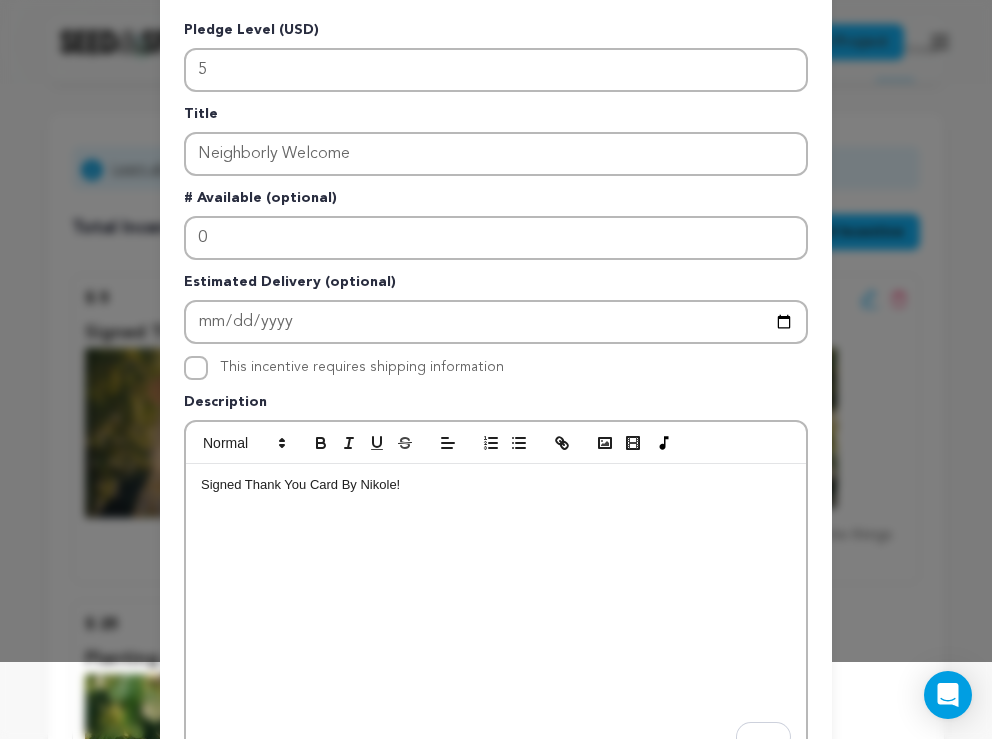 click on "Pledge Level (USD)
5
Title
Neighborly Welcome
# Available (optional)
0
Estimated Delivery (optional)
This incentive requires shipping information" at bounding box center (496, 544) 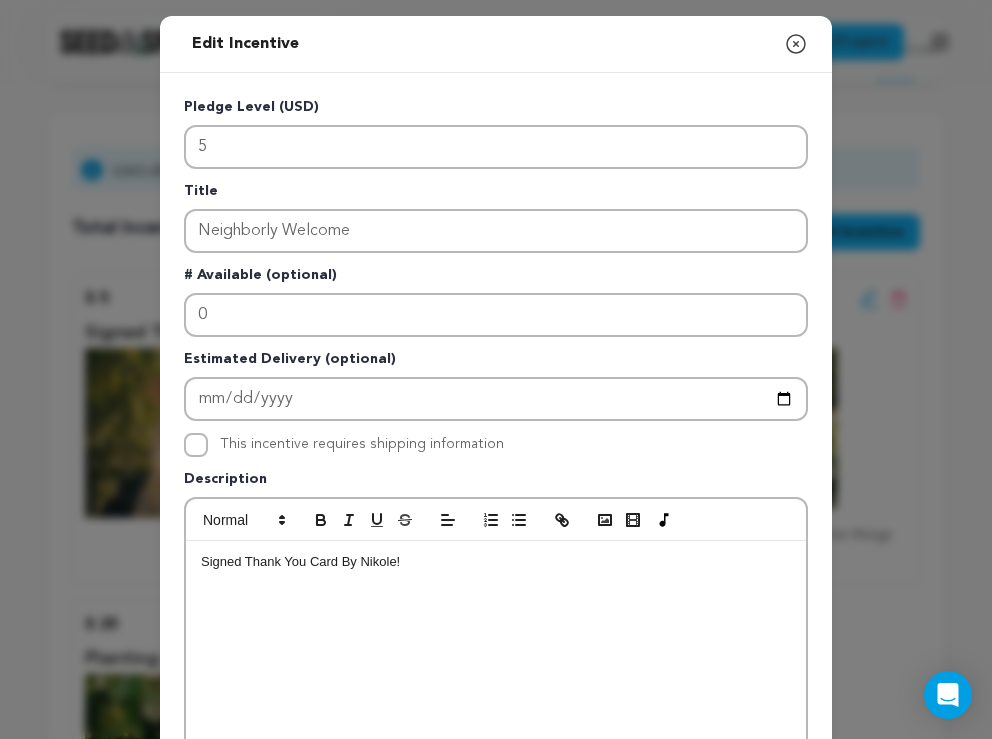 scroll, scrollTop: 538, scrollLeft: 0, axis: vertical 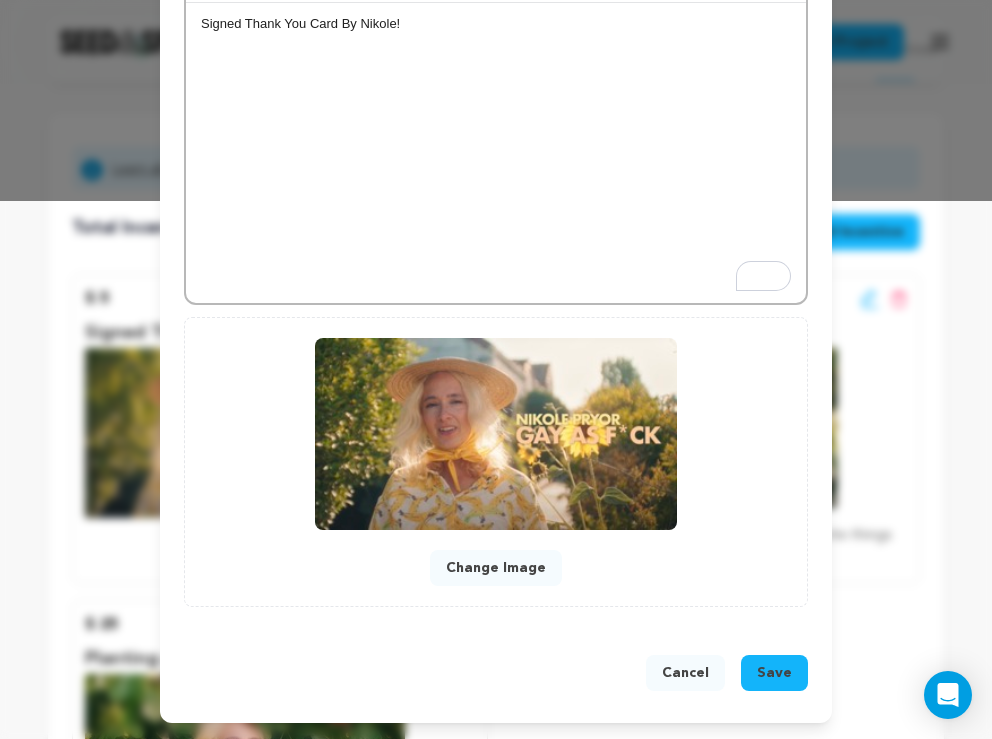 click on "Save" at bounding box center (774, 673) 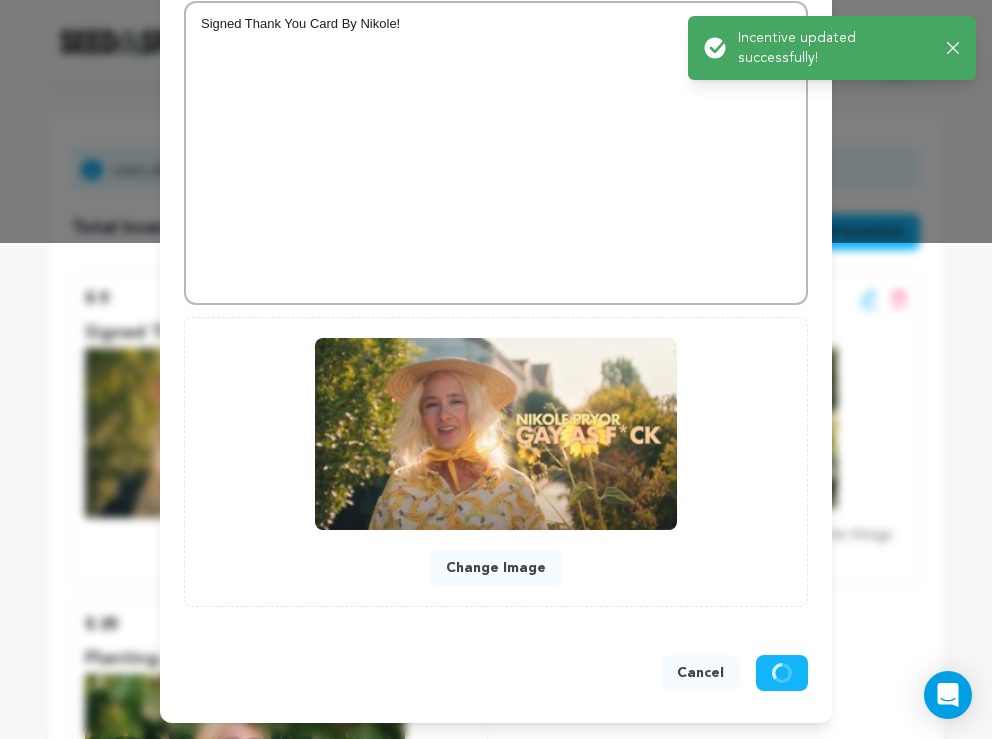 scroll, scrollTop: 496, scrollLeft: 0, axis: vertical 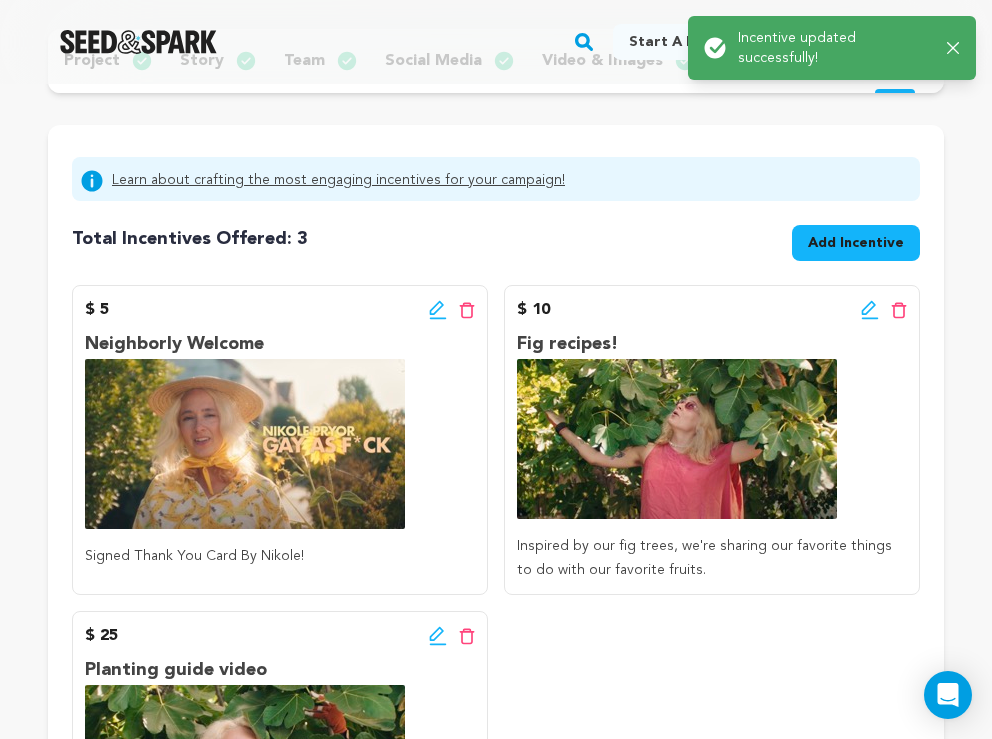 click 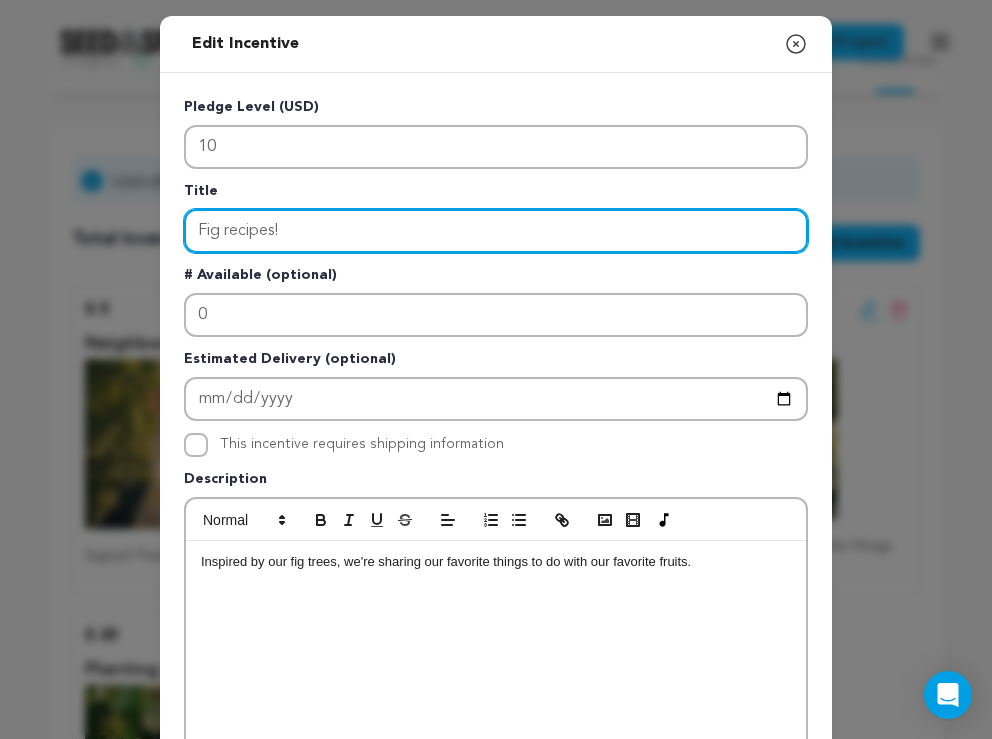 drag, startPoint x: 313, startPoint y: 233, endPoint x: 191, endPoint y: 233, distance: 122 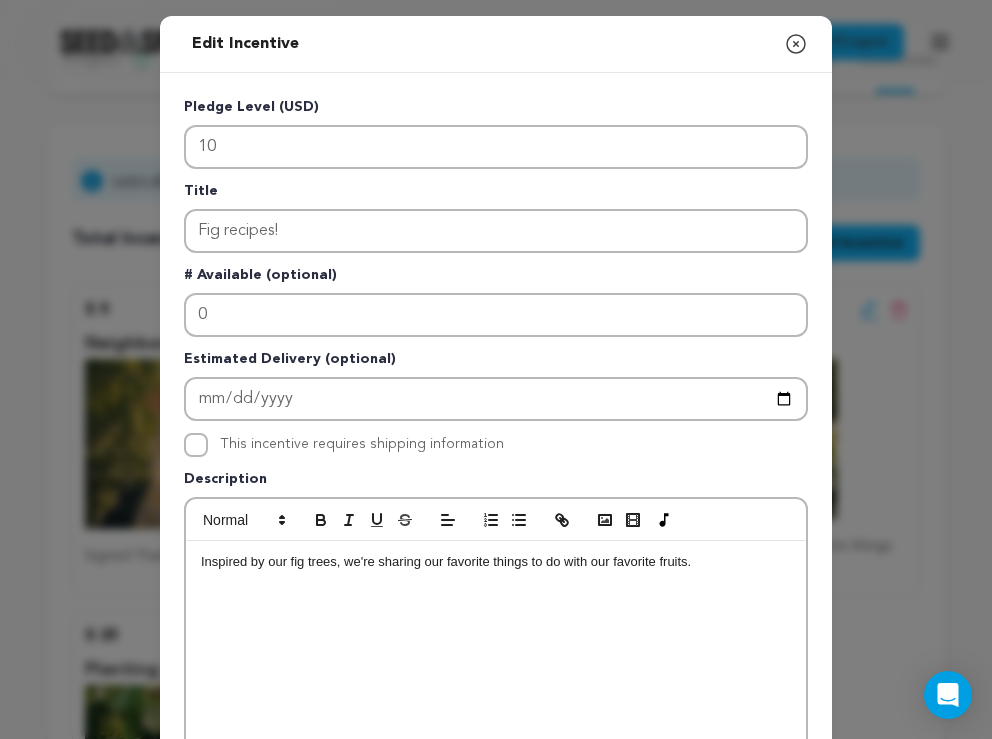click on "Inspired by our fig trees, we're sharing our favorite things to do with our favorite fruits." at bounding box center (496, 691) 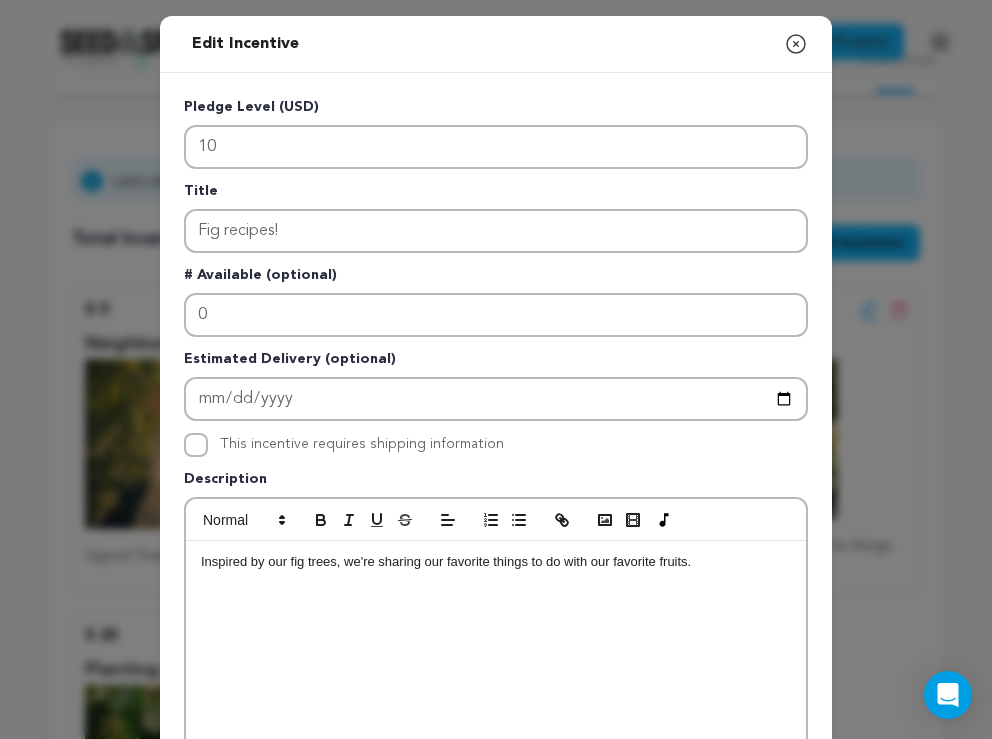 scroll, scrollTop: 0, scrollLeft: 0, axis: both 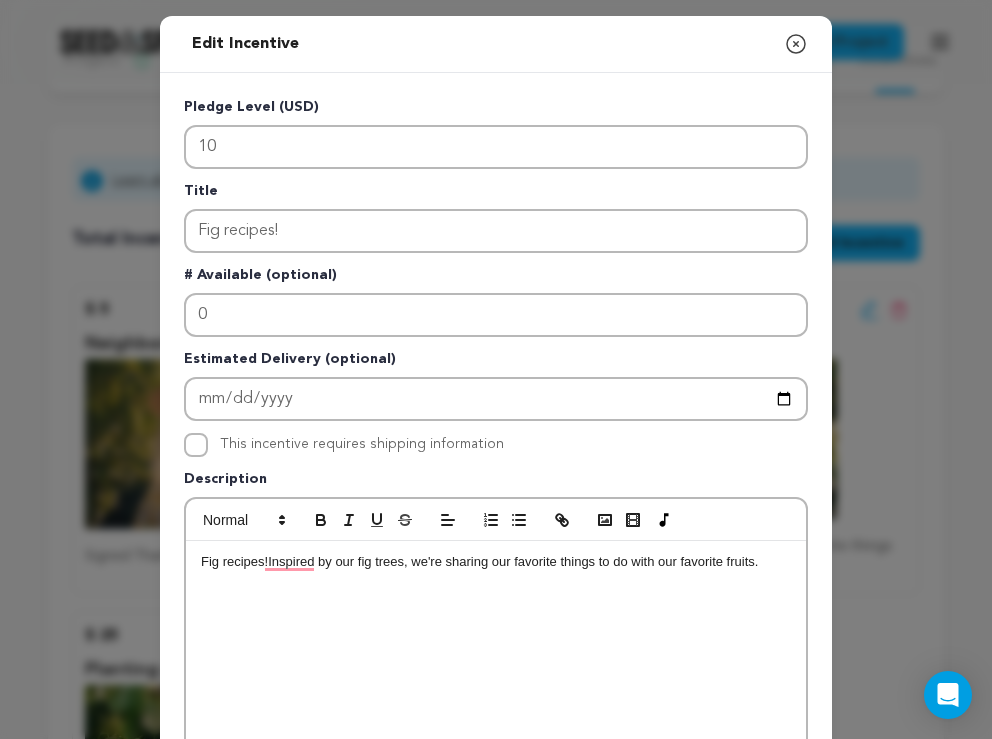 type 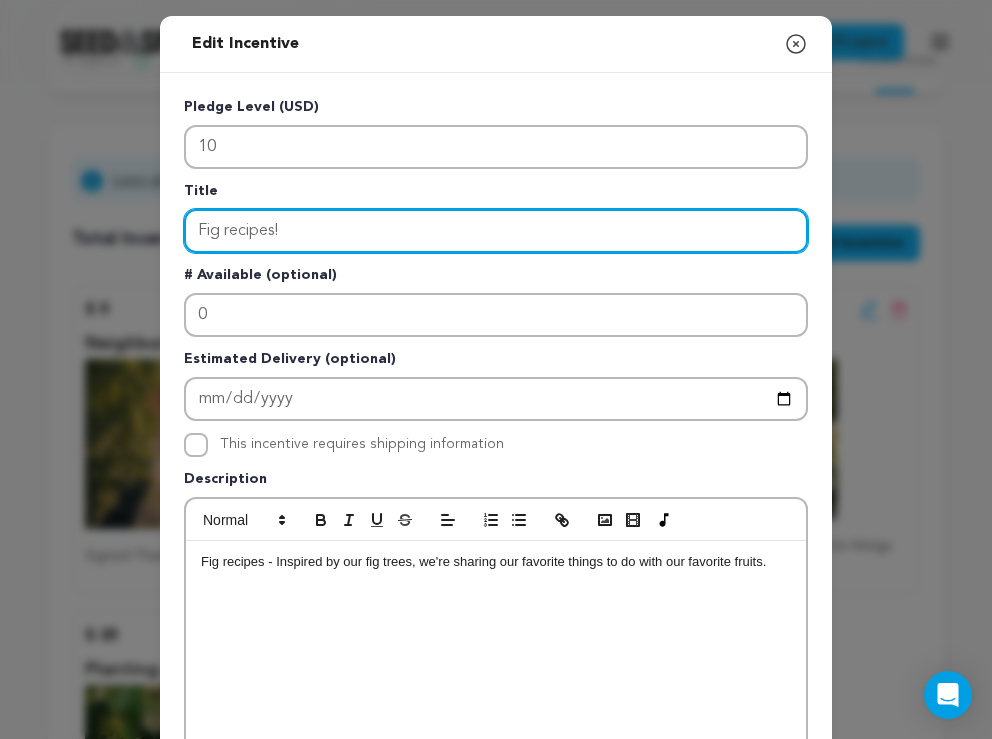 drag, startPoint x: 310, startPoint y: 228, endPoint x: 167, endPoint y: 228, distance: 143 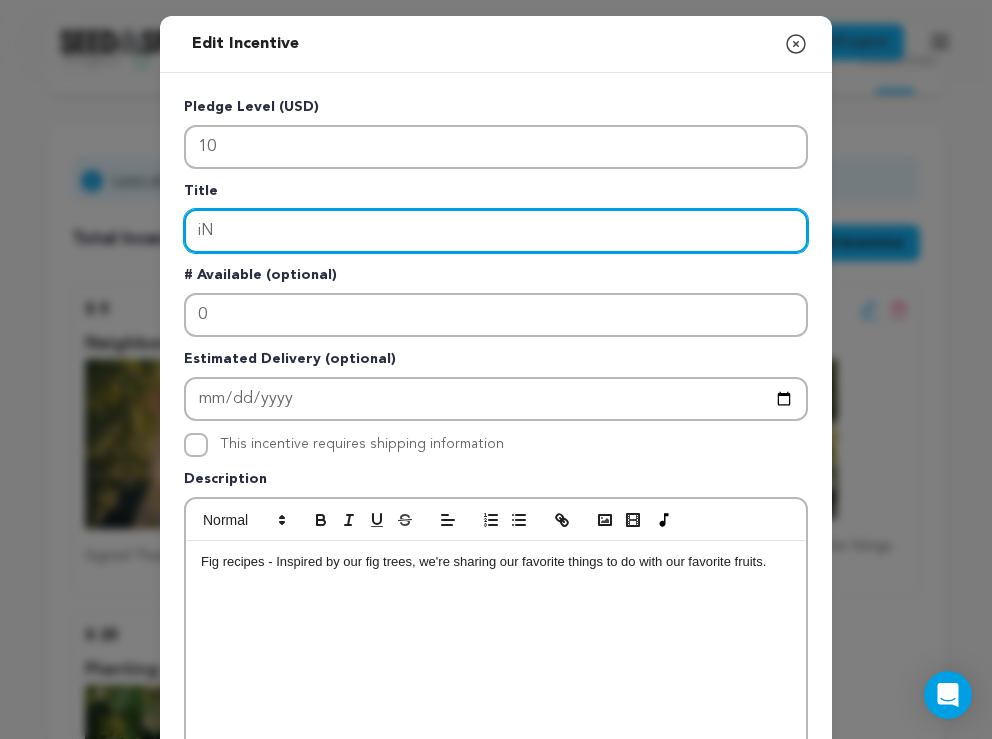 type on "i" 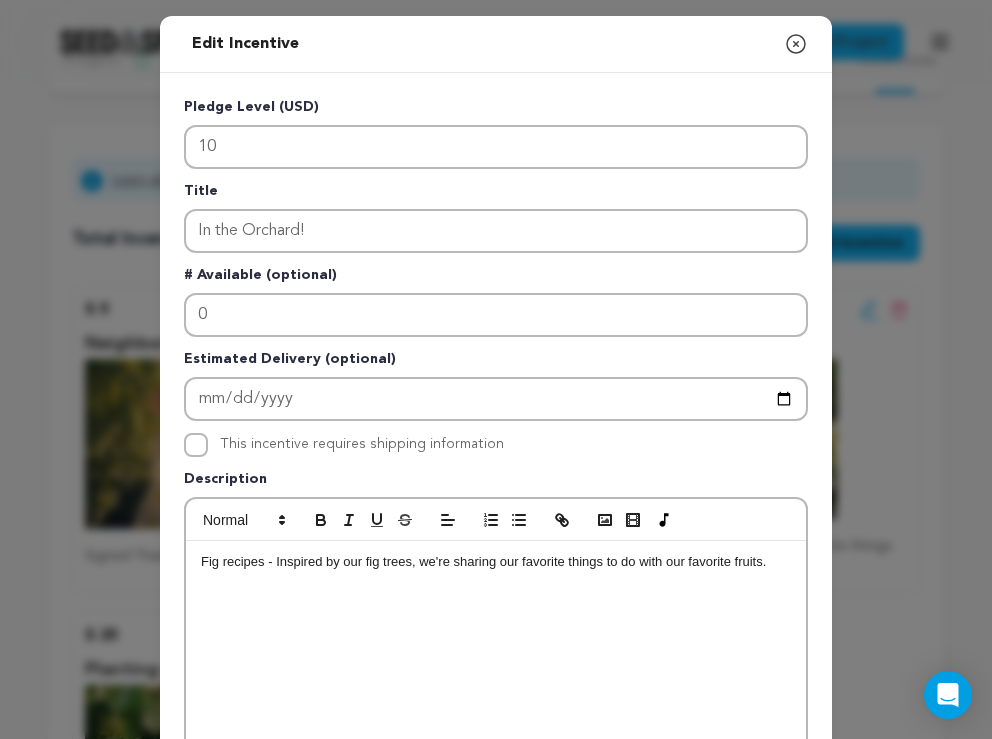 click on "Fig recipes - Inspired by our fig trees, we're sharing our favorite things to do with our favorite fruits." at bounding box center [496, 691] 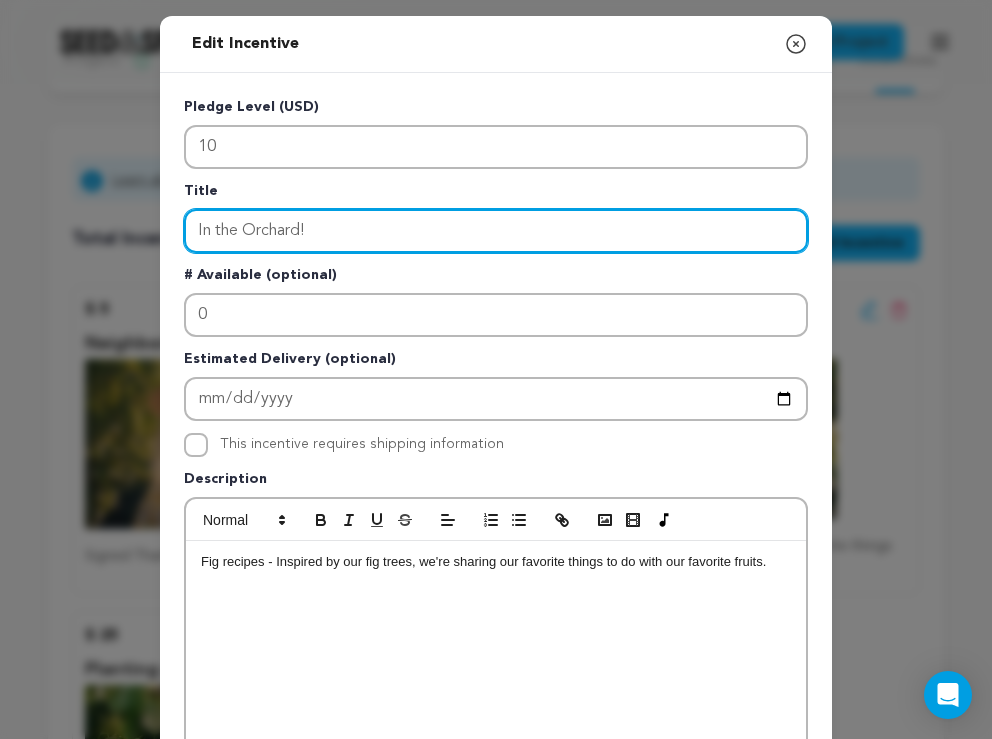 drag, startPoint x: 340, startPoint y: 235, endPoint x: 140, endPoint y: 235, distance: 200 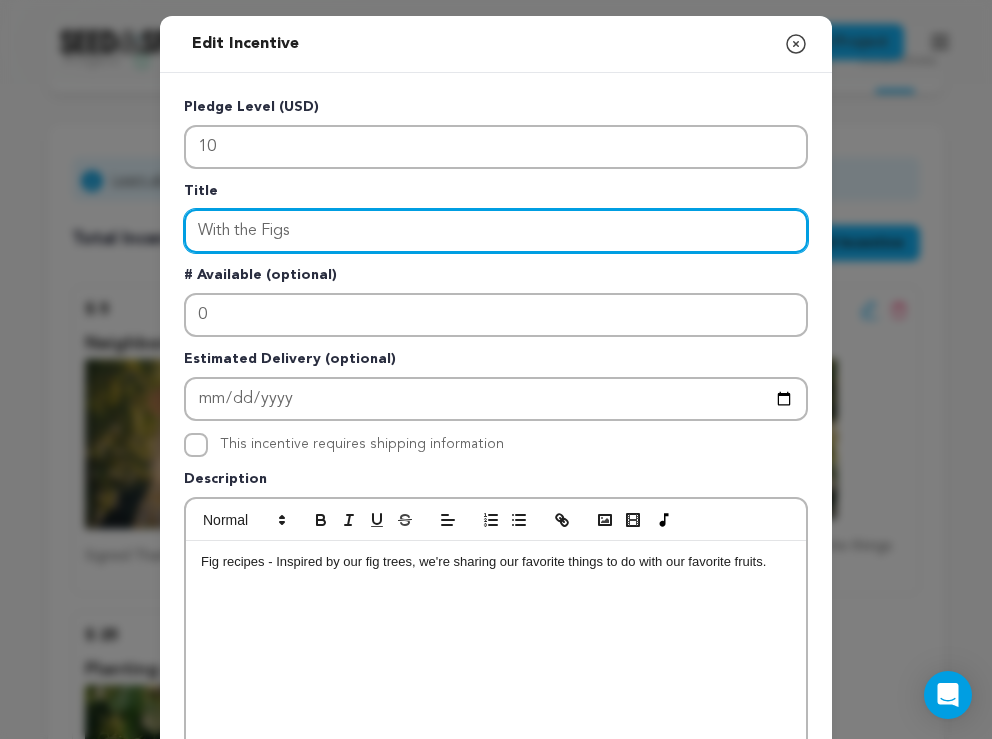 type on "With the Figs" 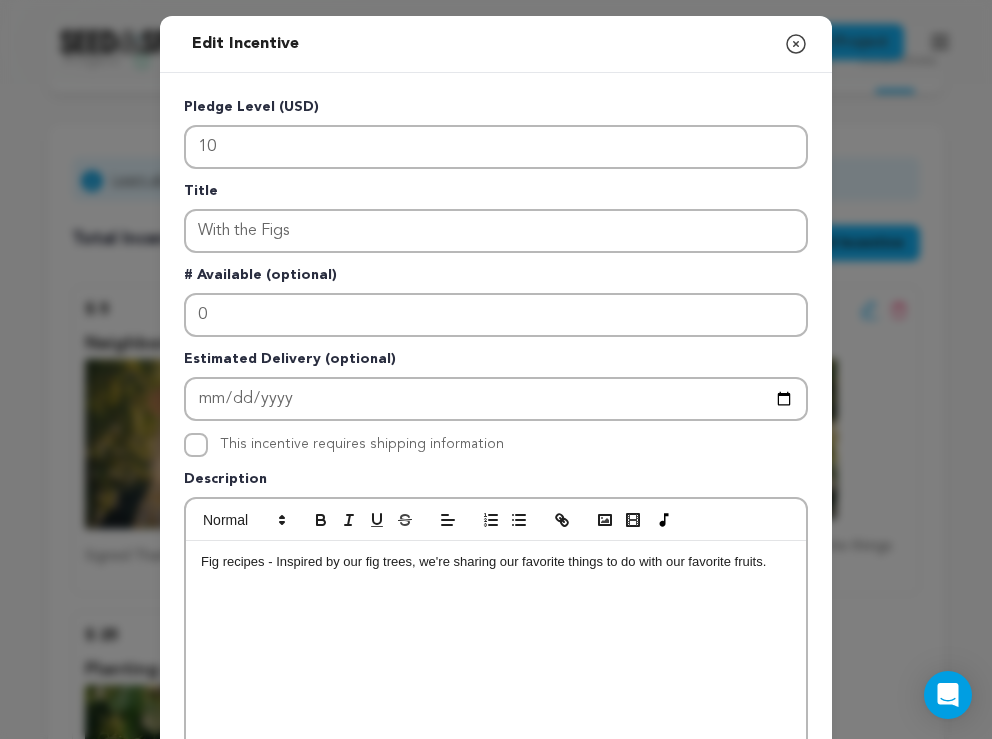 click on "Fig recipes - Inspired by our fig trees, we're sharing our favorite things to do with our favorite fruits." at bounding box center (496, 691) 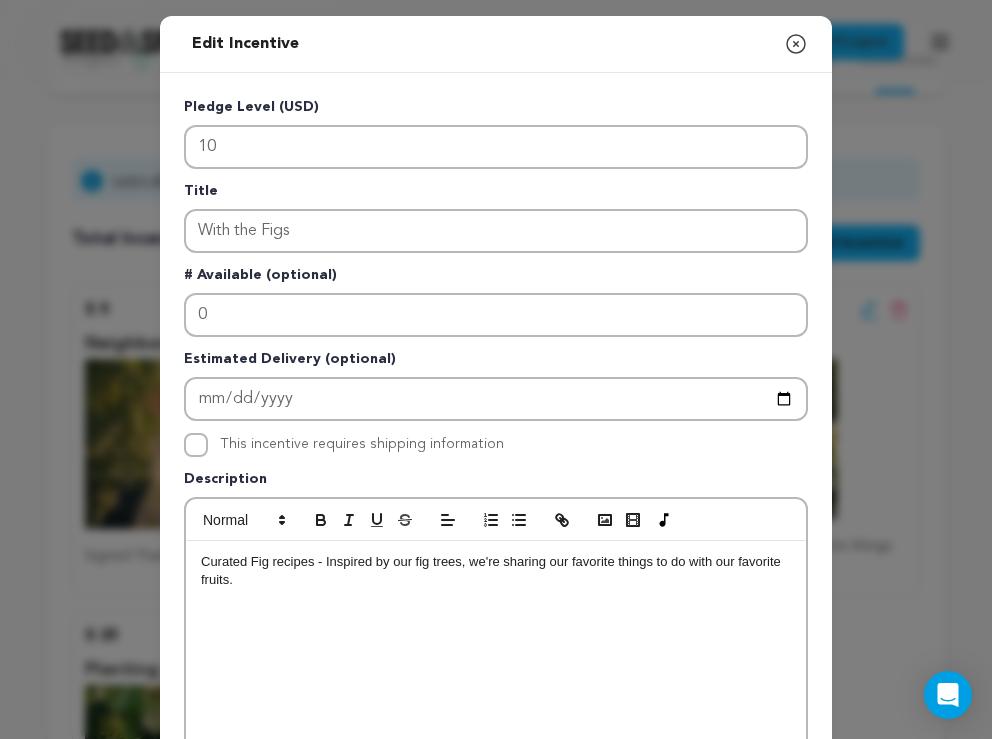click on "Curated Fig recipes - Inspired by our fig trees, we're sharing our favorite things to do with our favorite fruits." at bounding box center (496, 571) 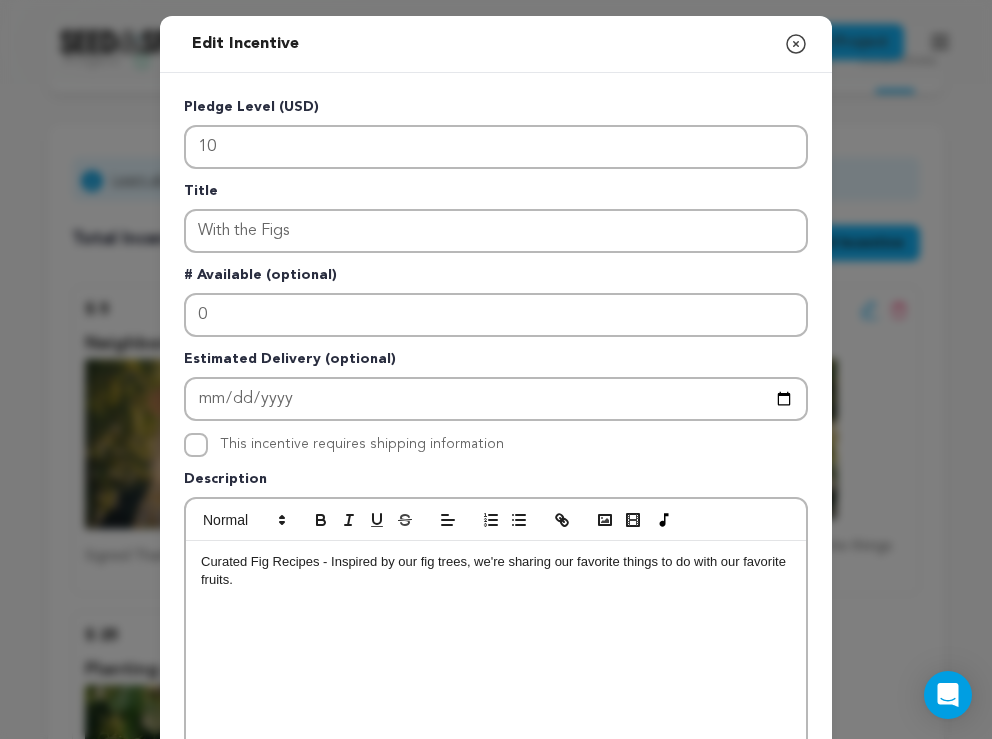 click on "Curated Fig Recipes - Inspired by our fig trees, we're sharing our favorite things to do with our favorite fruits." at bounding box center [496, 571] 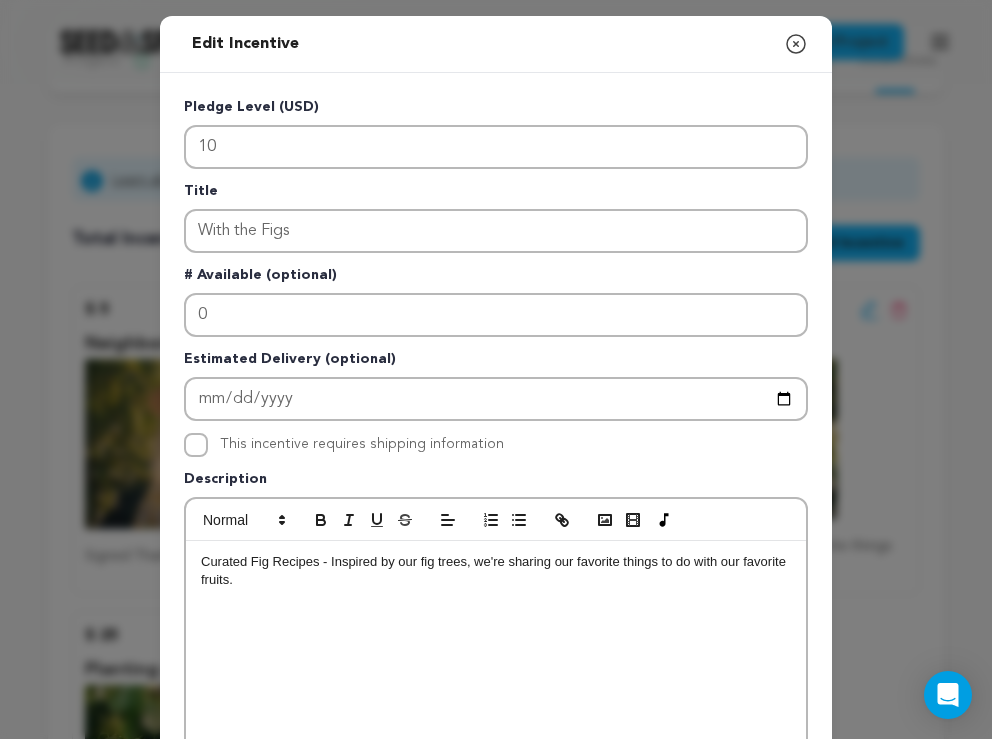 click on "Curated Fig Recipes - Inspired by our fig trees, we're sharing our favorite things to do with our favorite fruits." at bounding box center [496, 571] 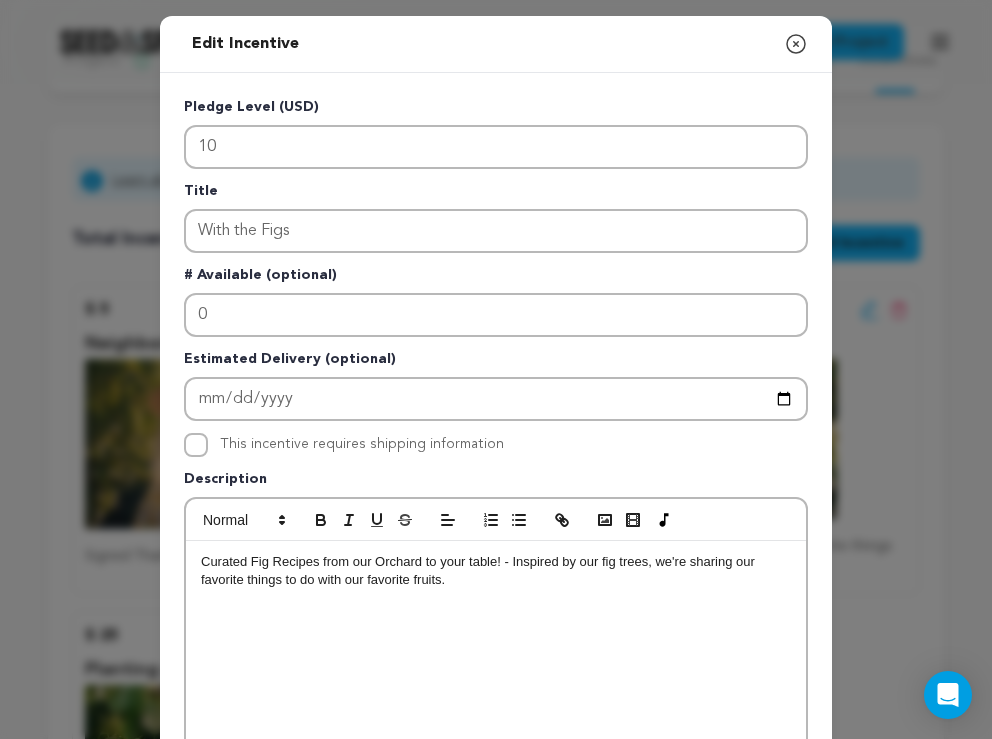 scroll, scrollTop: 538, scrollLeft: 0, axis: vertical 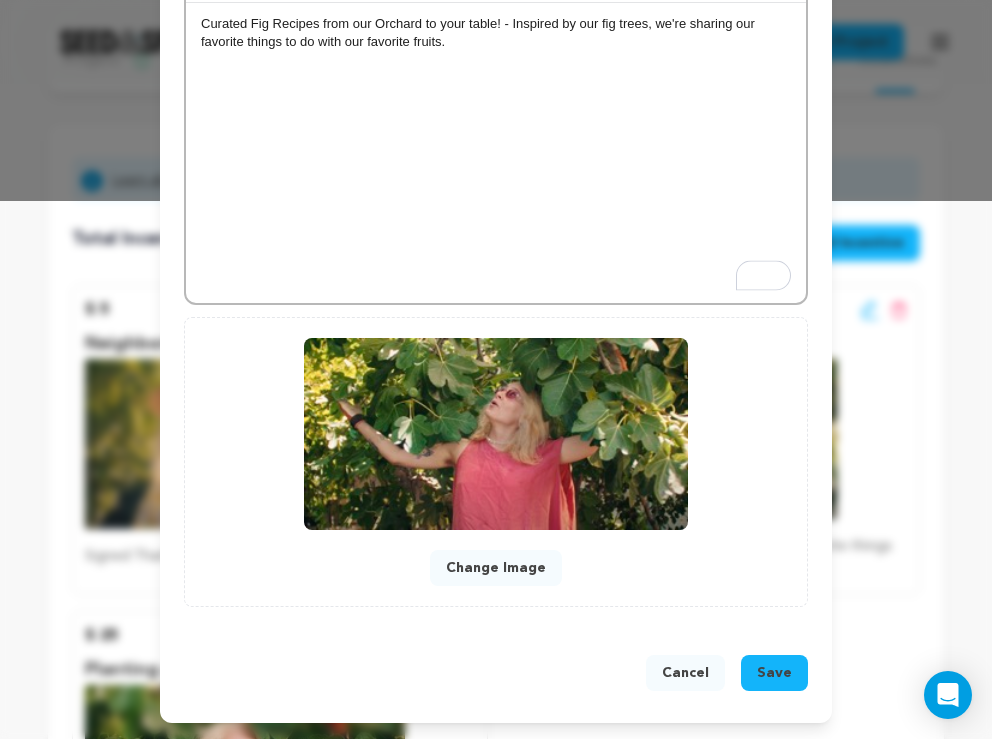 click on "Save" at bounding box center (774, 673) 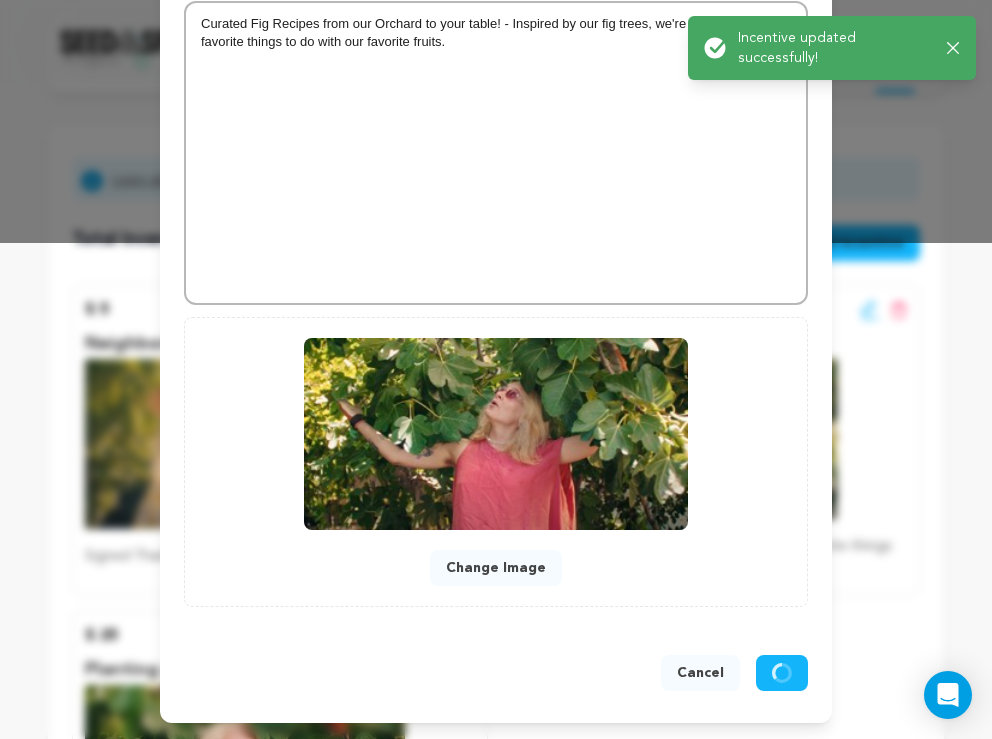 scroll, scrollTop: 496, scrollLeft: 0, axis: vertical 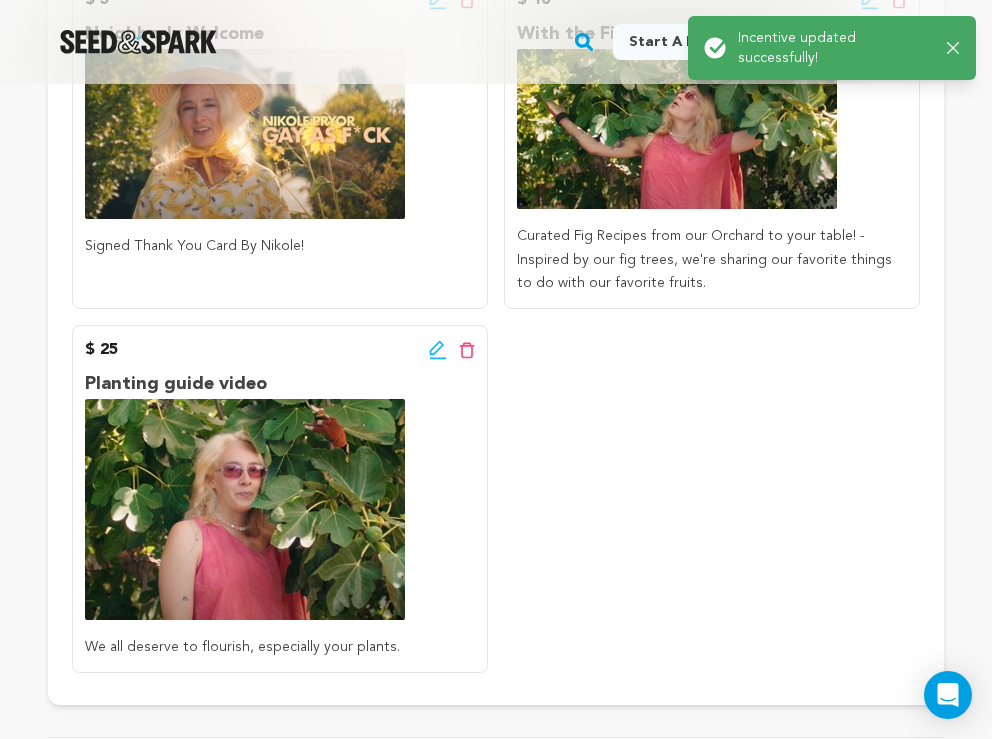 click 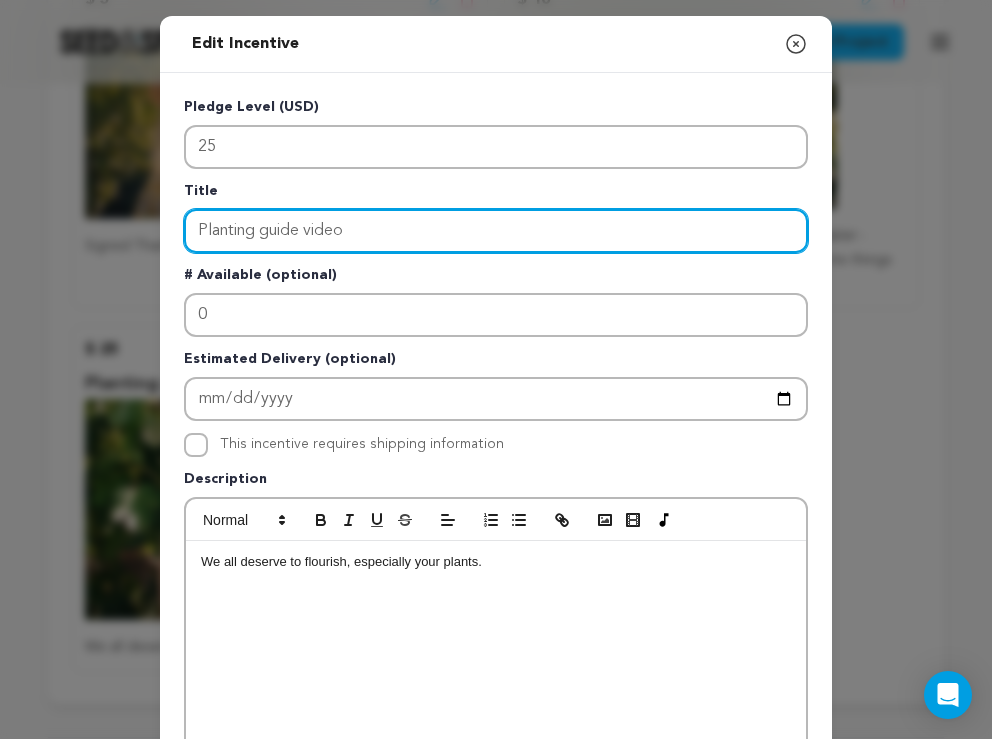 drag, startPoint x: 358, startPoint y: 231, endPoint x: 81, endPoint y: 231, distance: 277 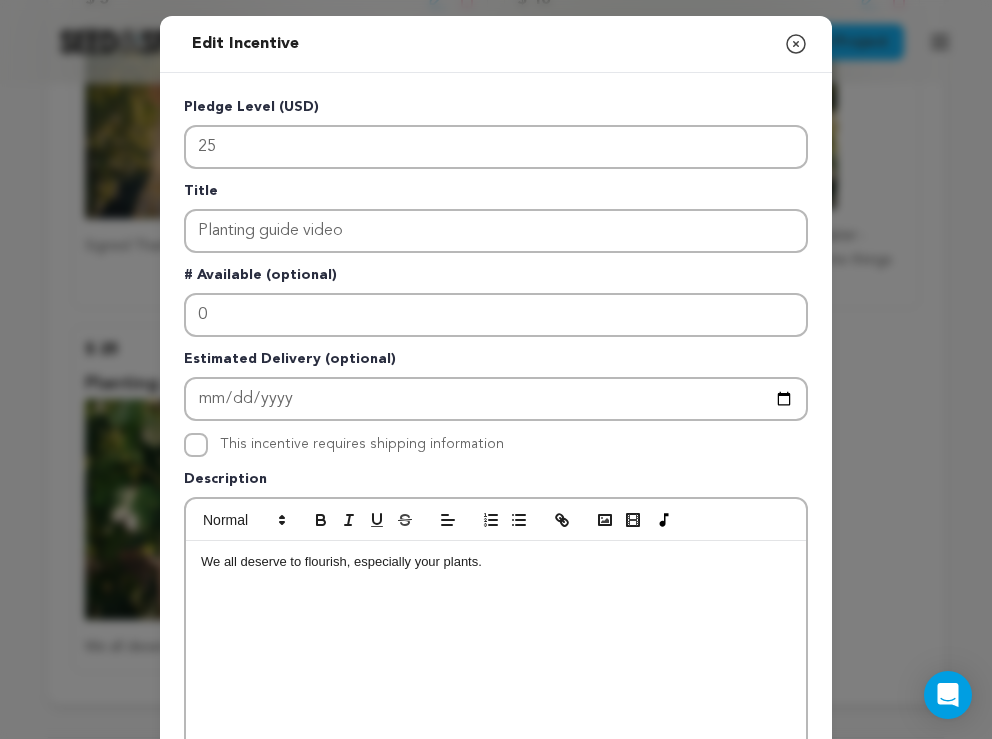 click on "We all deserve to flourish, especially your plants." at bounding box center [496, 691] 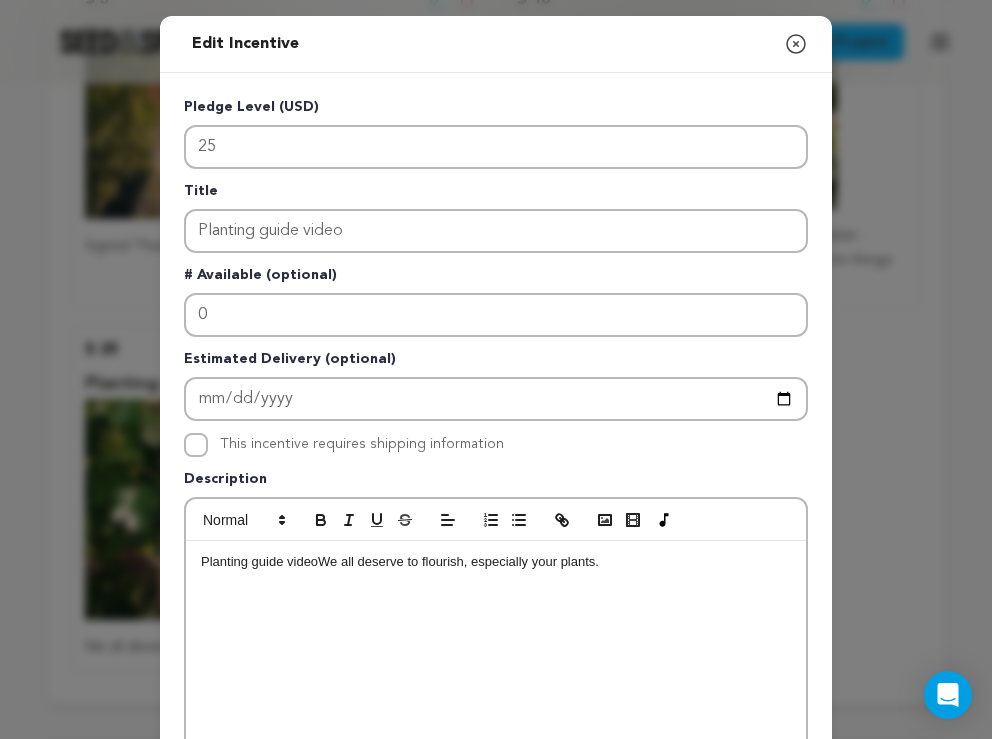 scroll, scrollTop: 0, scrollLeft: 0, axis: both 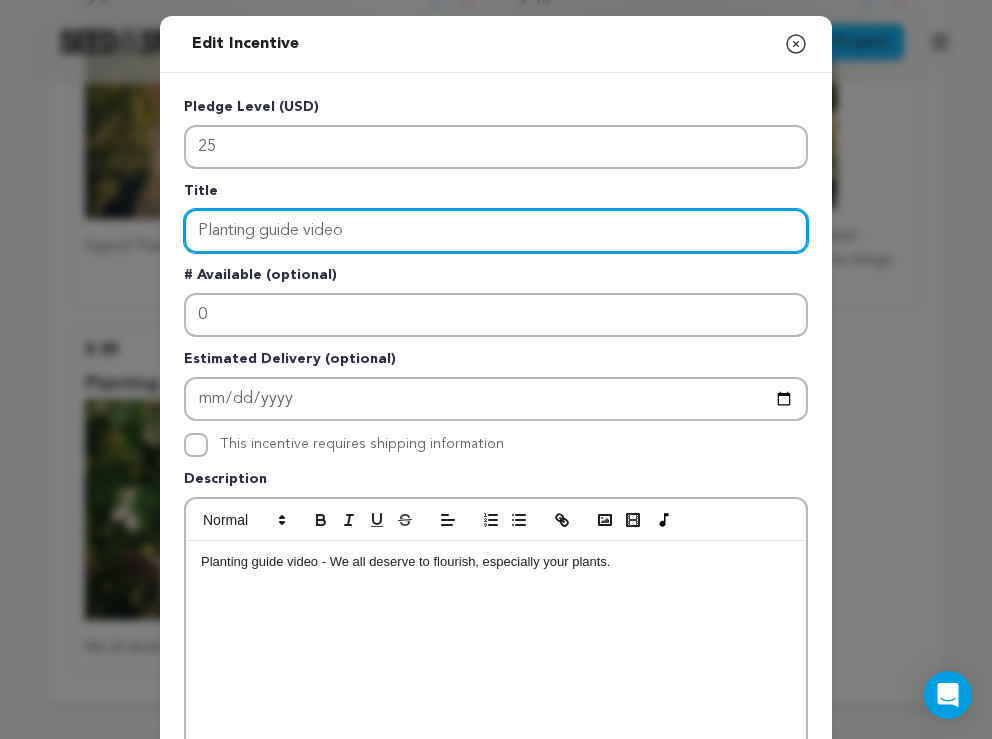 drag, startPoint x: 355, startPoint y: 229, endPoint x: 104, endPoint y: 230, distance: 251.002 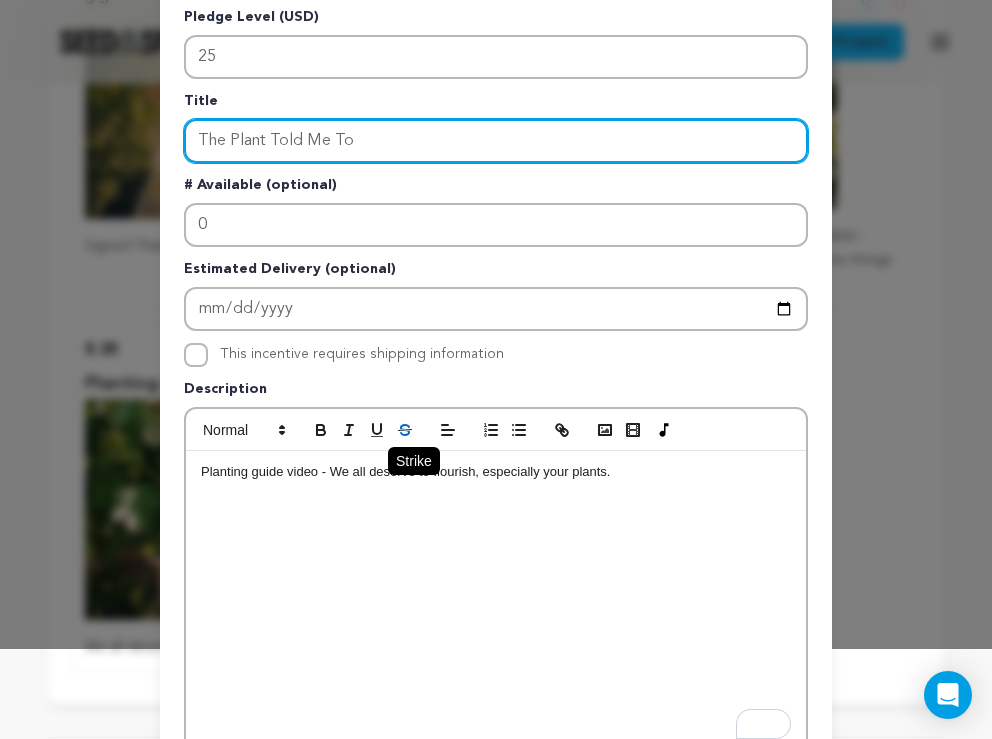 scroll, scrollTop: 105, scrollLeft: 0, axis: vertical 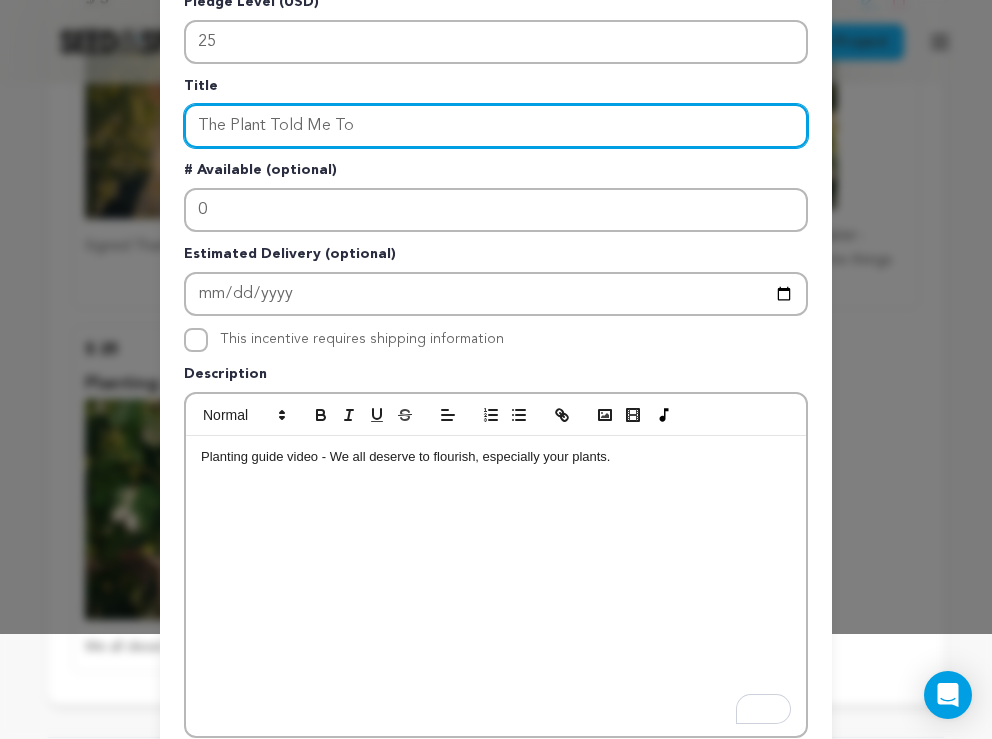 drag, startPoint x: 369, startPoint y: 126, endPoint x: 191, endPoint y: 126, distance: 178 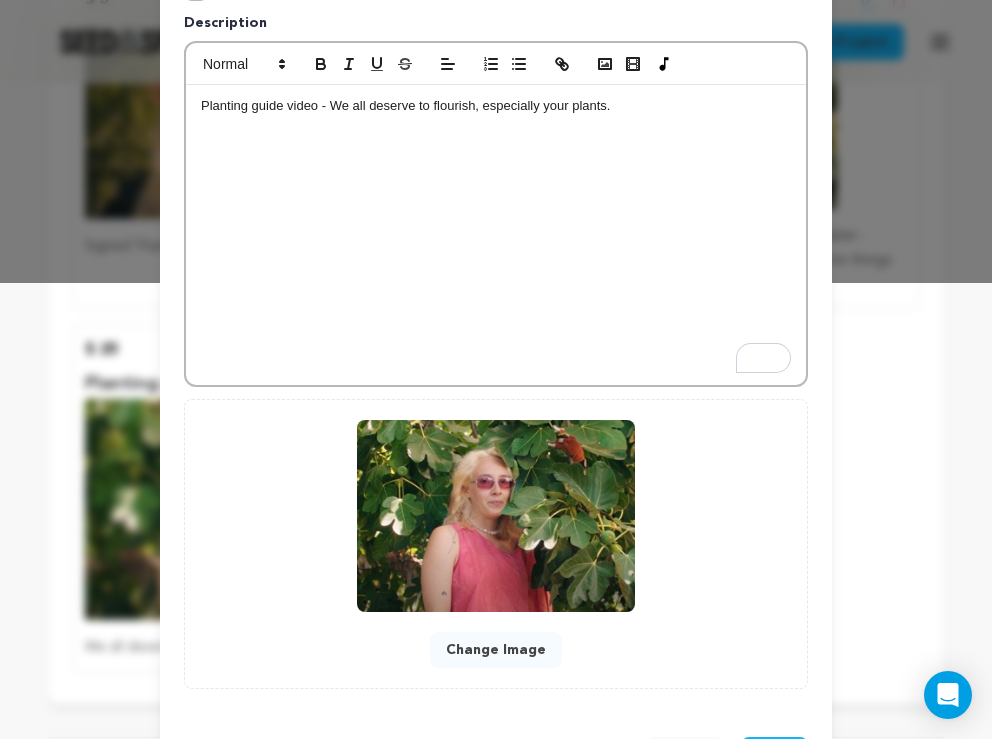 scroll, scrollTop: 538, scrollLeft: 0, axis: vertical 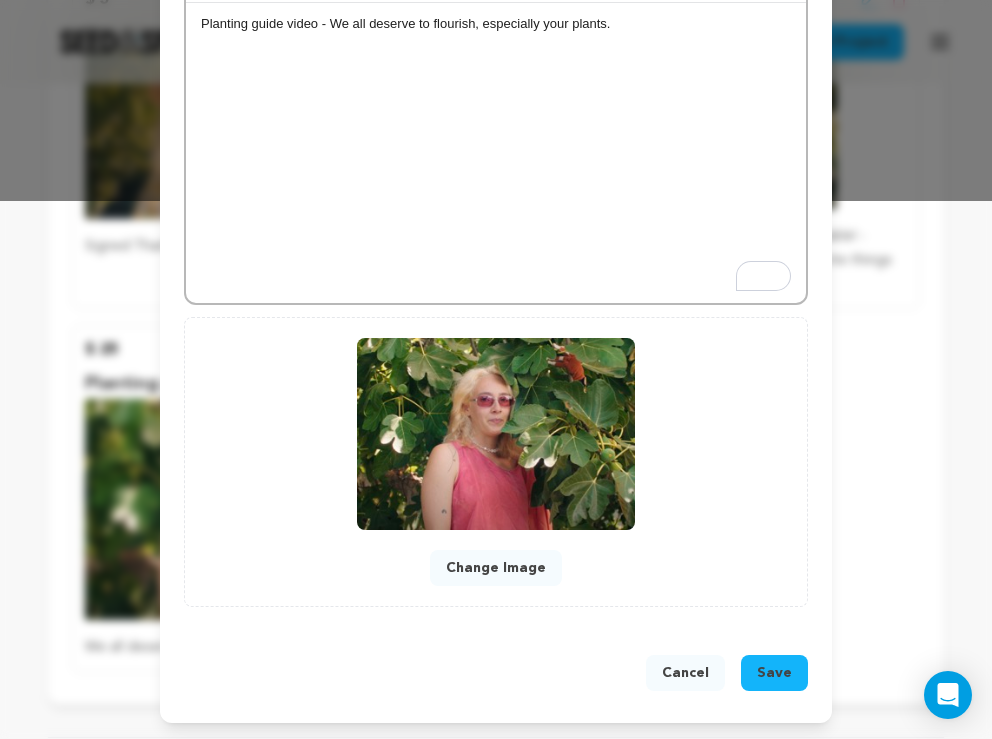 type on "Friend of the Plants" 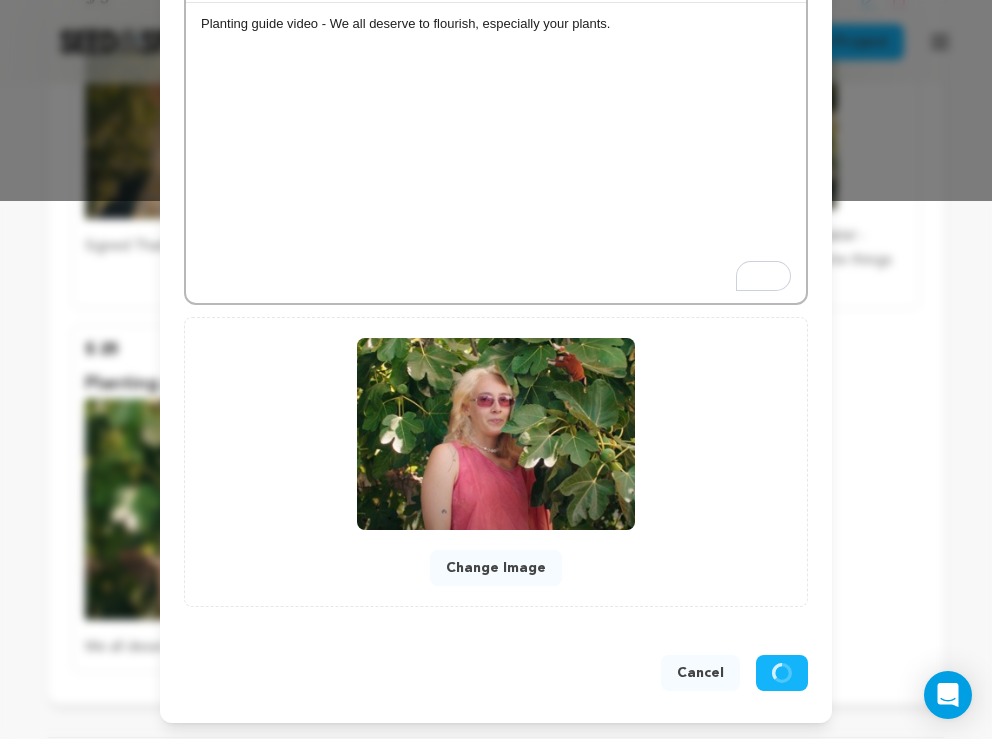 scroll, scrollTop: 496, scrollLeft: 0, axis: vertical 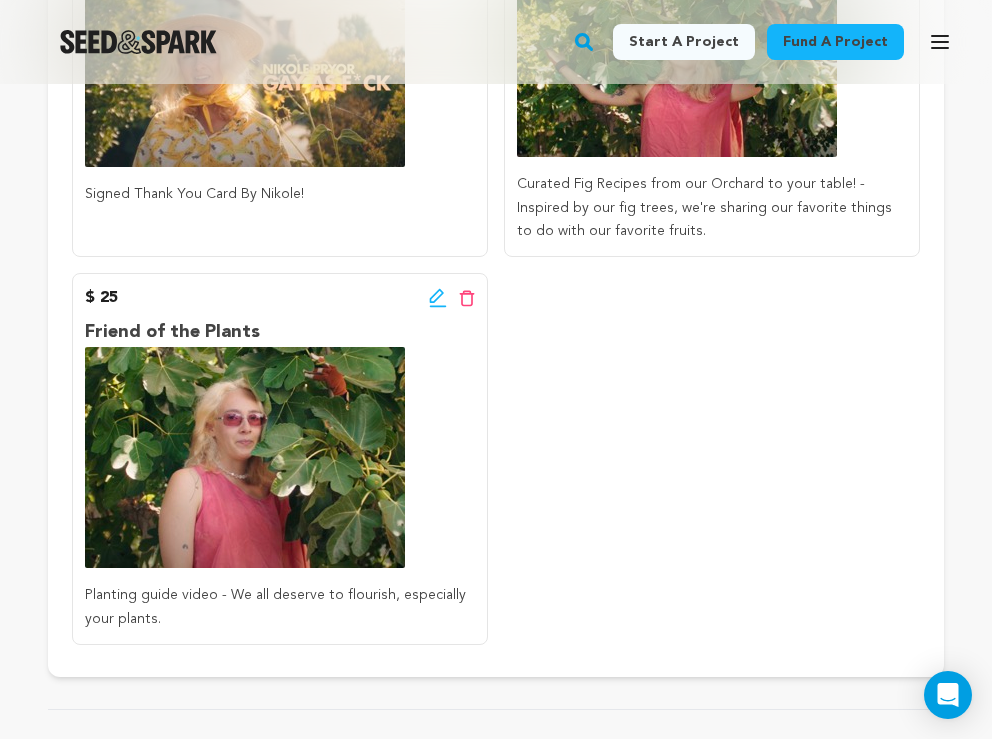 click 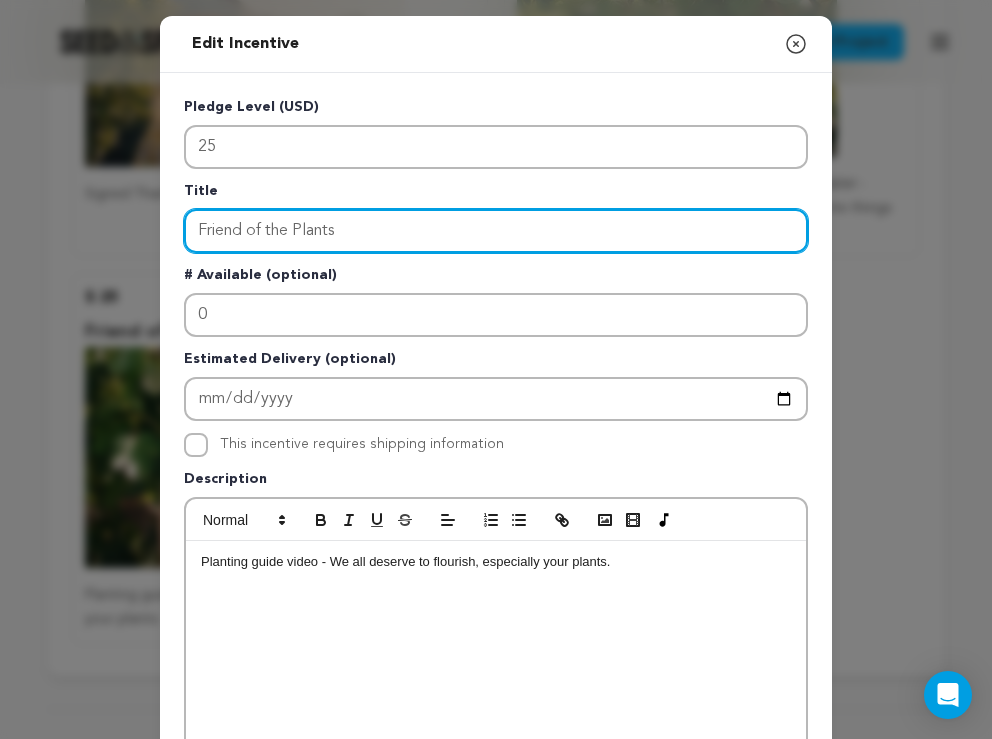 drag, startPoint x: 373, startPoint y: 227, endPoint x: 297, endPoint y: 228, distance: 76.00658 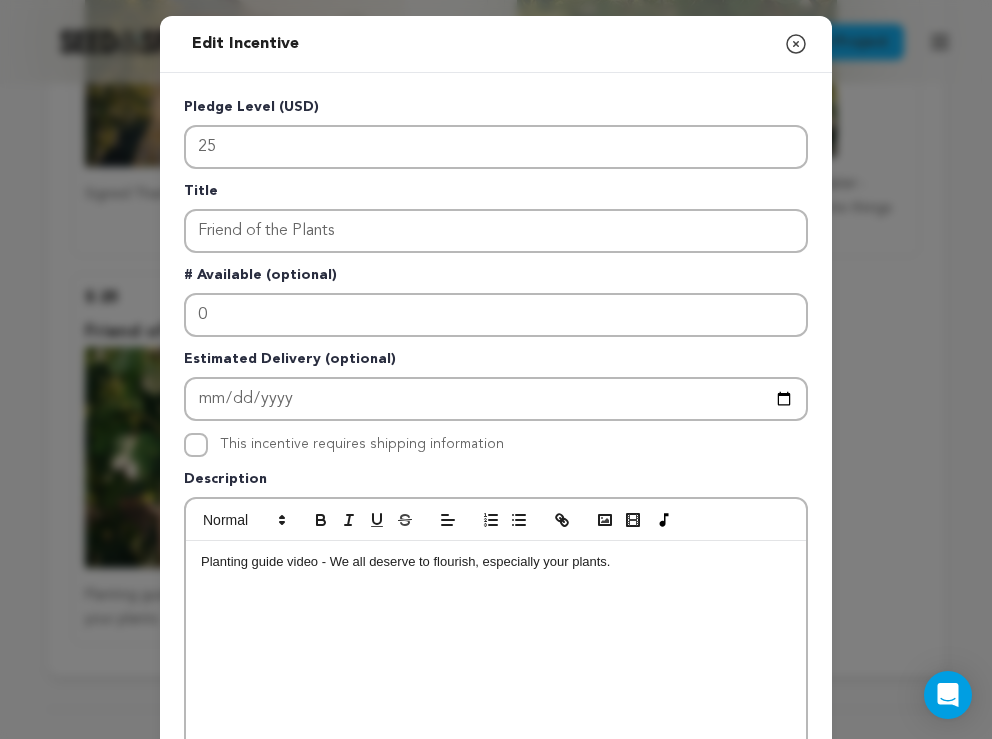 click 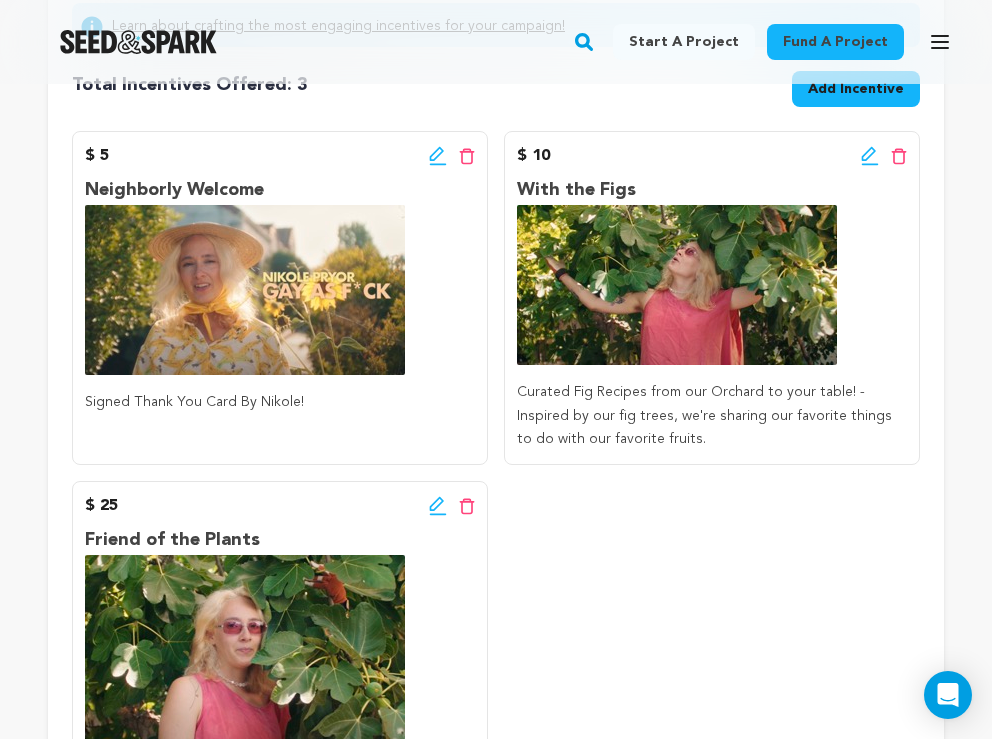 scroll, scrollTop: 384, scrollLeft: 0, axis: vertical 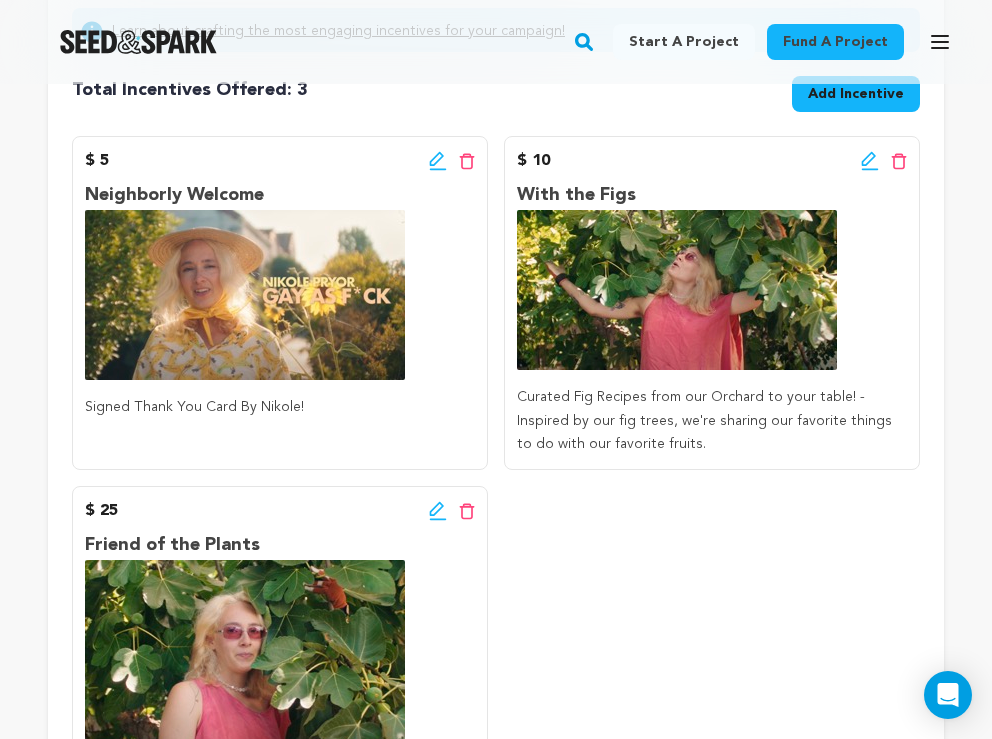 click 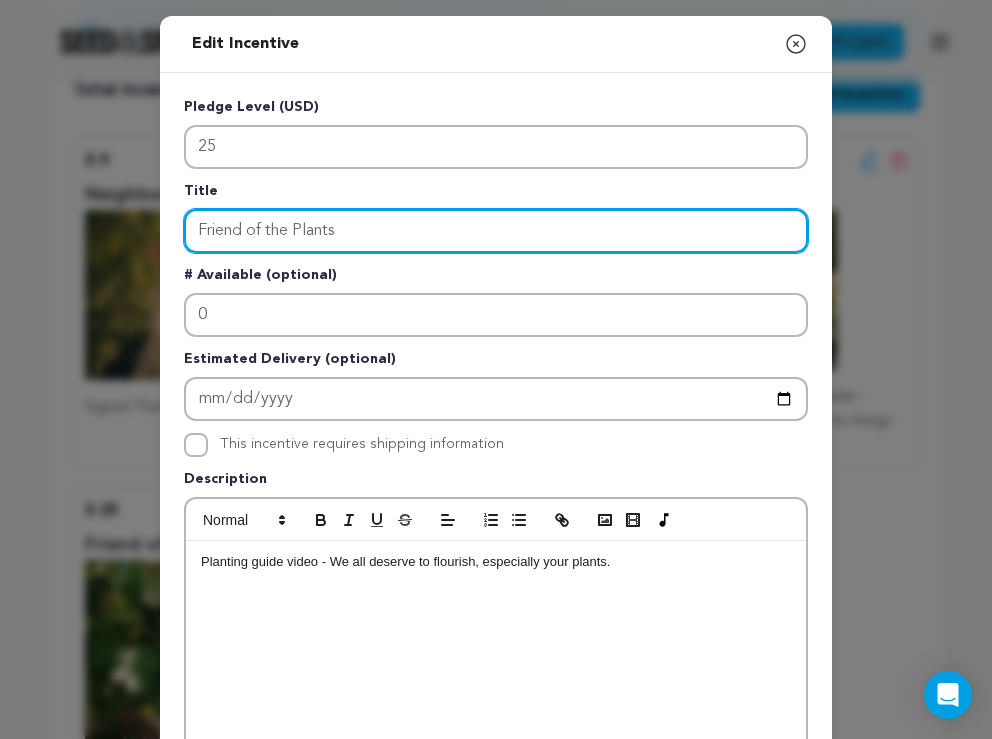 drag, startPoint x: 350, startPoint y: 233, endPoint x: 297, endPoint y: 229, distance: 53.15073 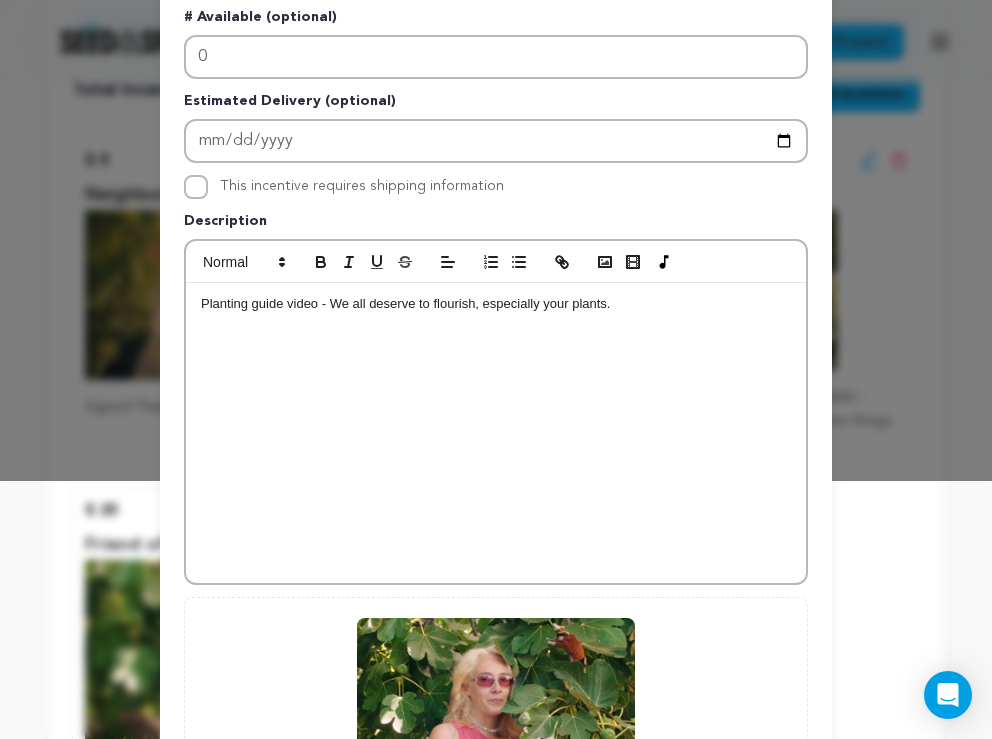 scroll, scrollTop: 538, scrollLeft: 0, axis: vertical 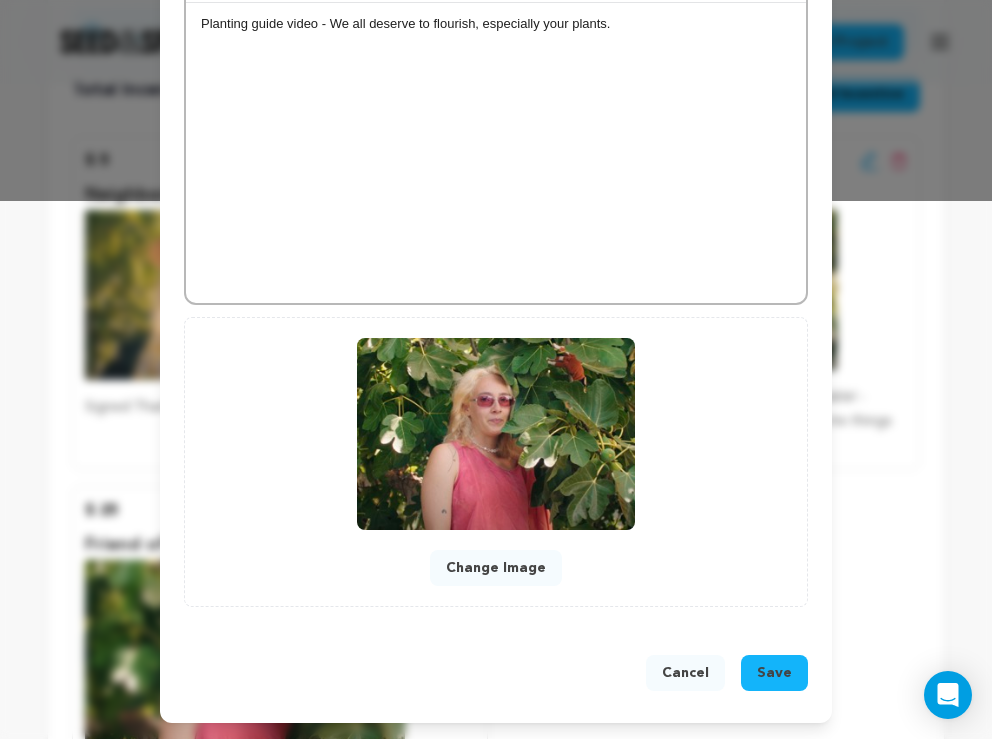 type on "Friend of the Figs" 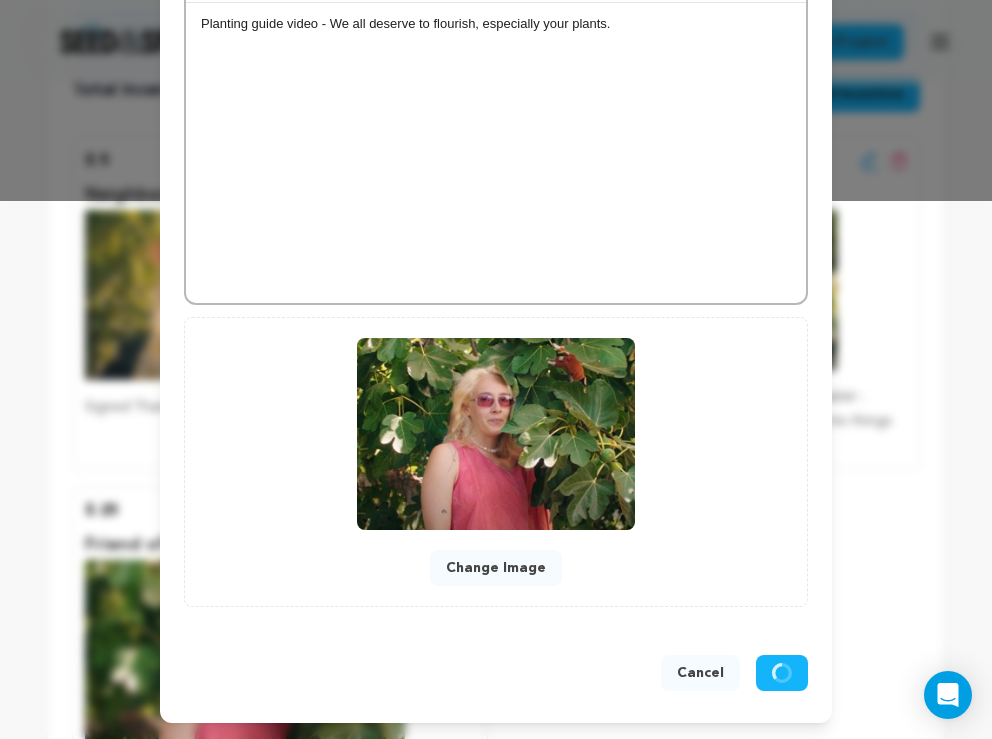 scroll, scrollTop: 496, scrollLeft: 0, axis: vertical 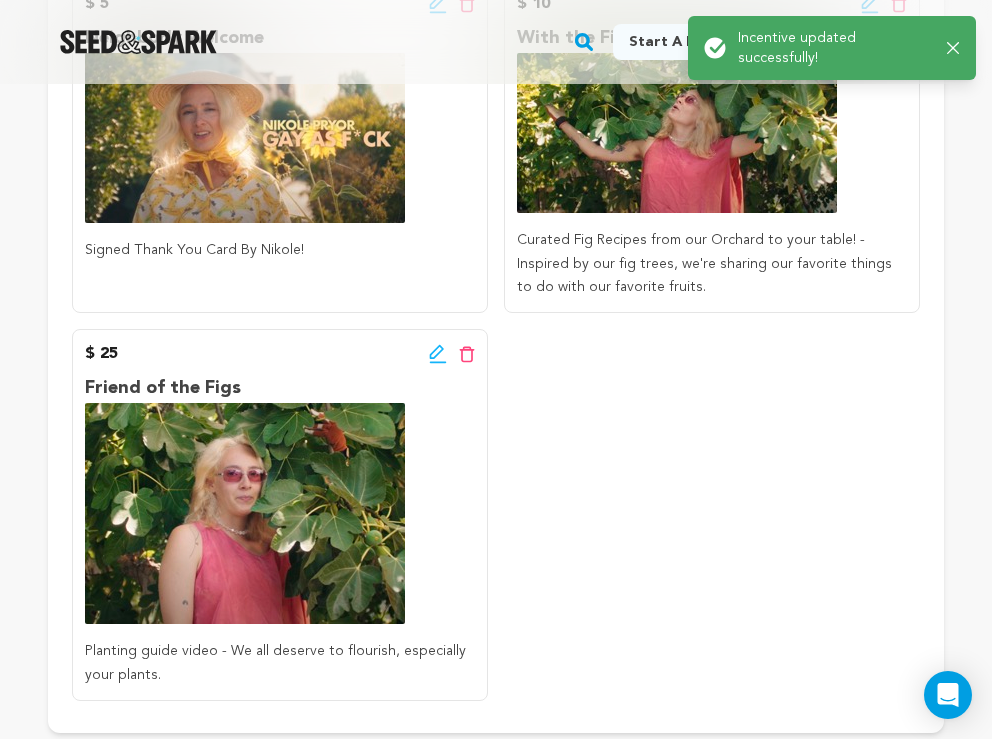 click 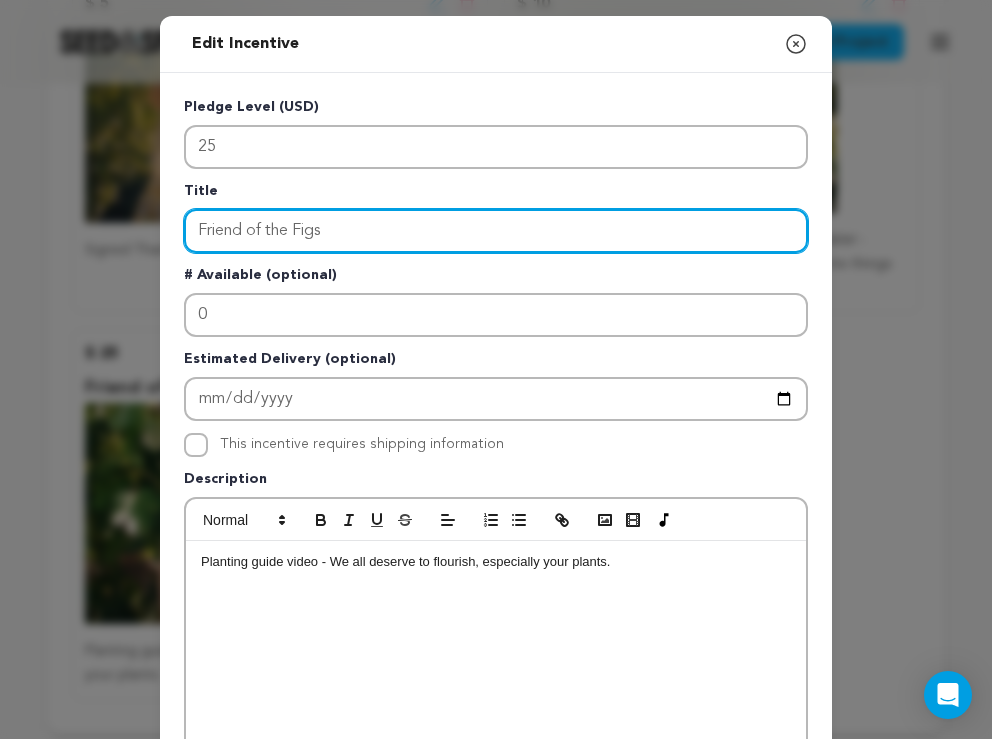 drag, startPoint x: 343, startPoint y: 236, endPoint x: 294, endPoint y: 236, distance: 49 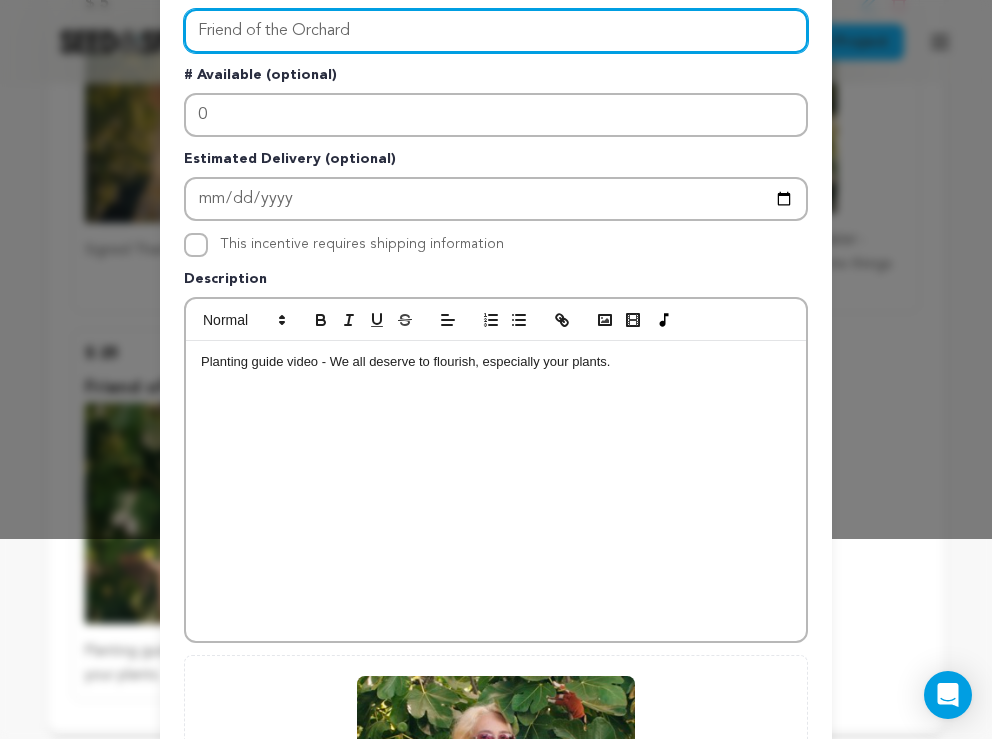 scroll, scrollTop: 538, scrollLeft: 0, axis: vertical 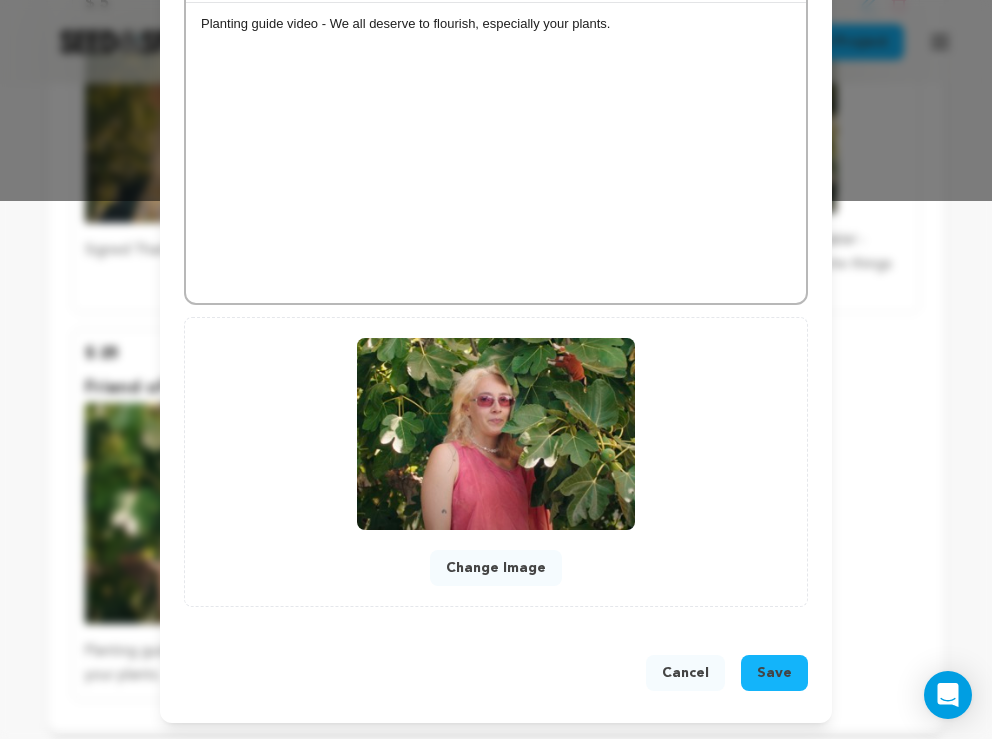 type on "Friend of the Orchard" 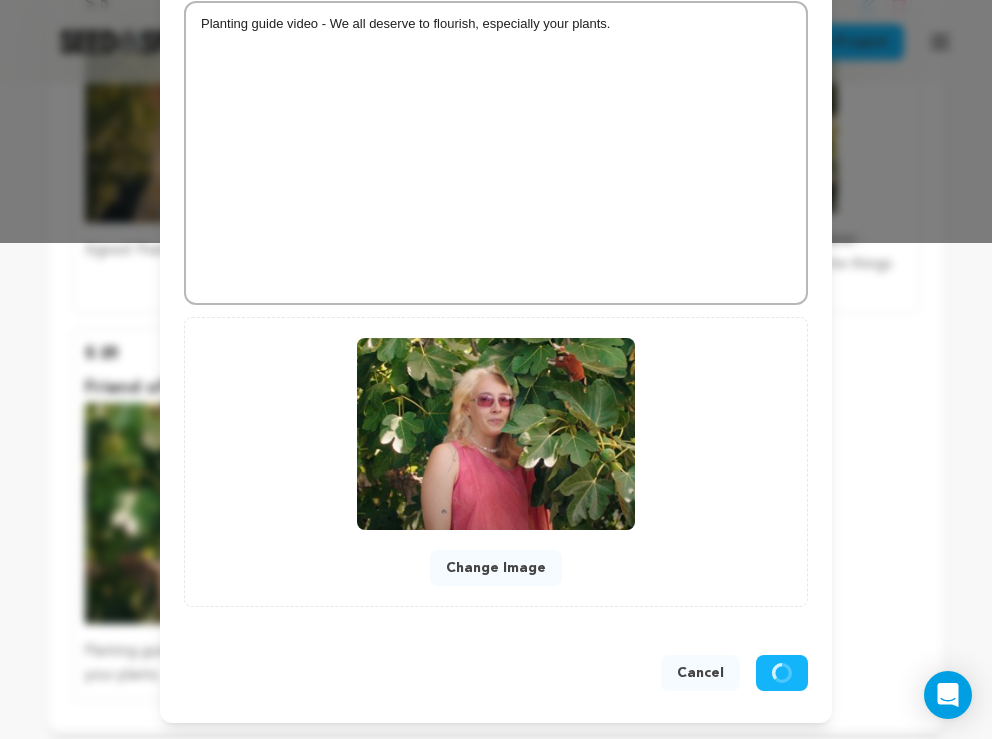 scroll, scrollTop: 496, scrollLeft: 0, axis: vertical 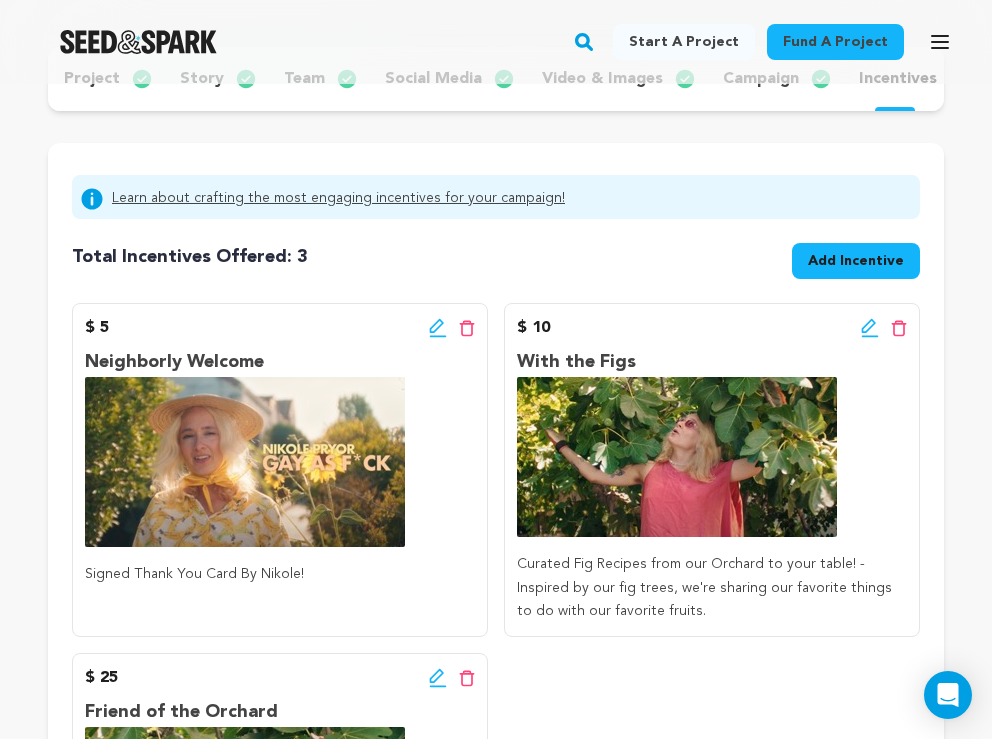 click on "Add Incentive" at bounding box center [856, 261] 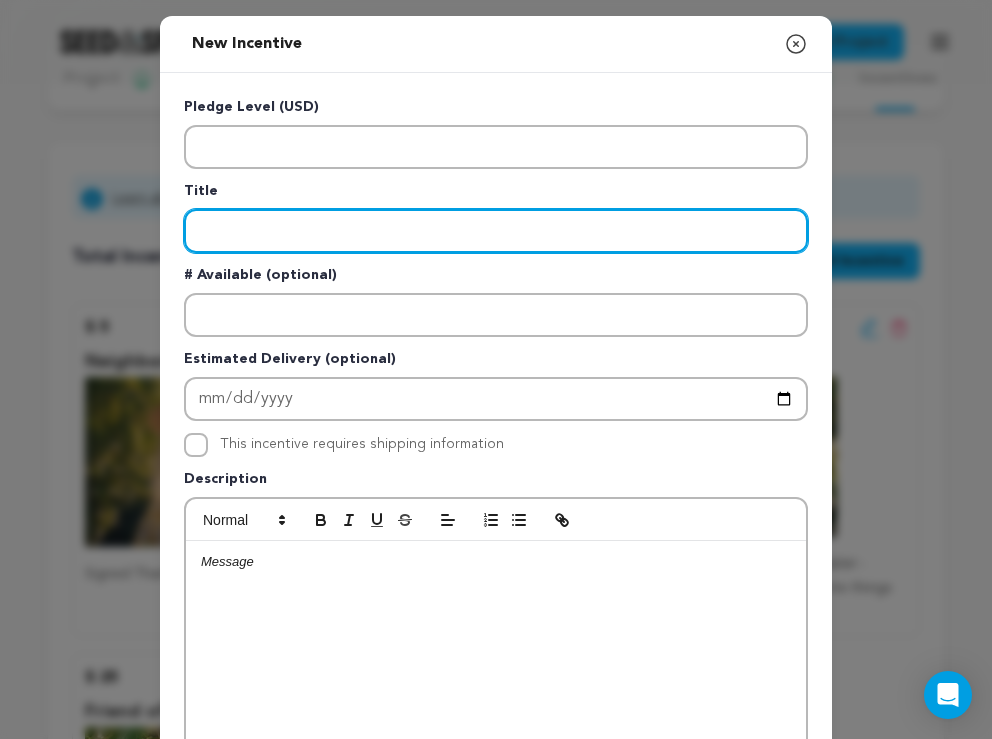 click at bounding box center [496, 231] 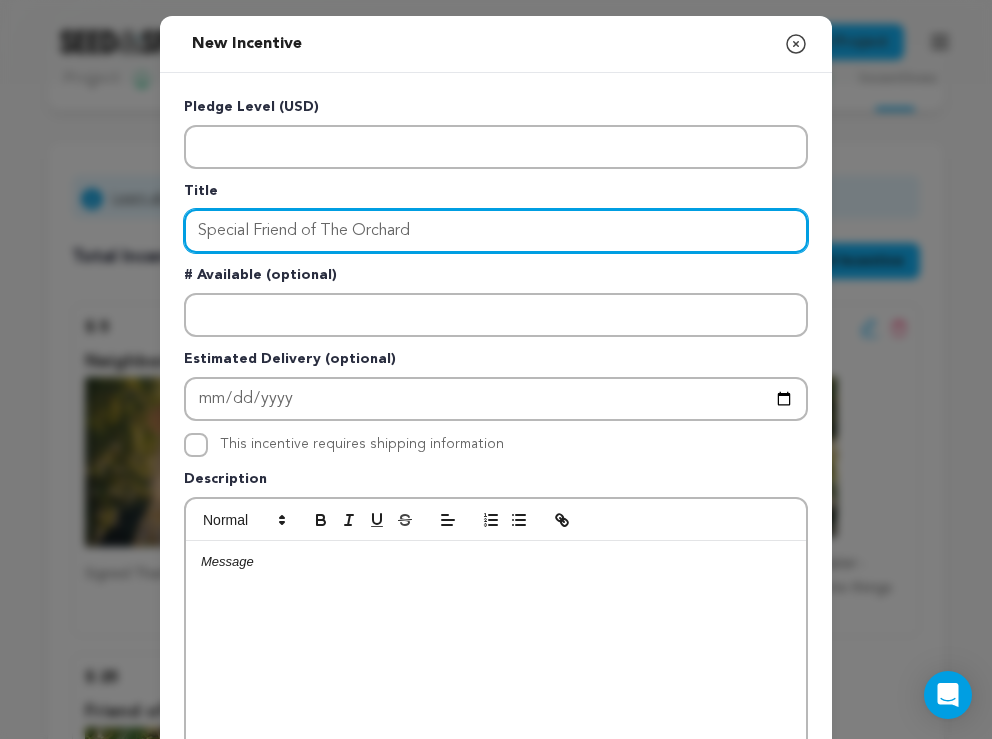 drag, startPoint x: 428, startPoint y: 228, endPoint x: 141, endPoint y: 229, distance: 287.00174 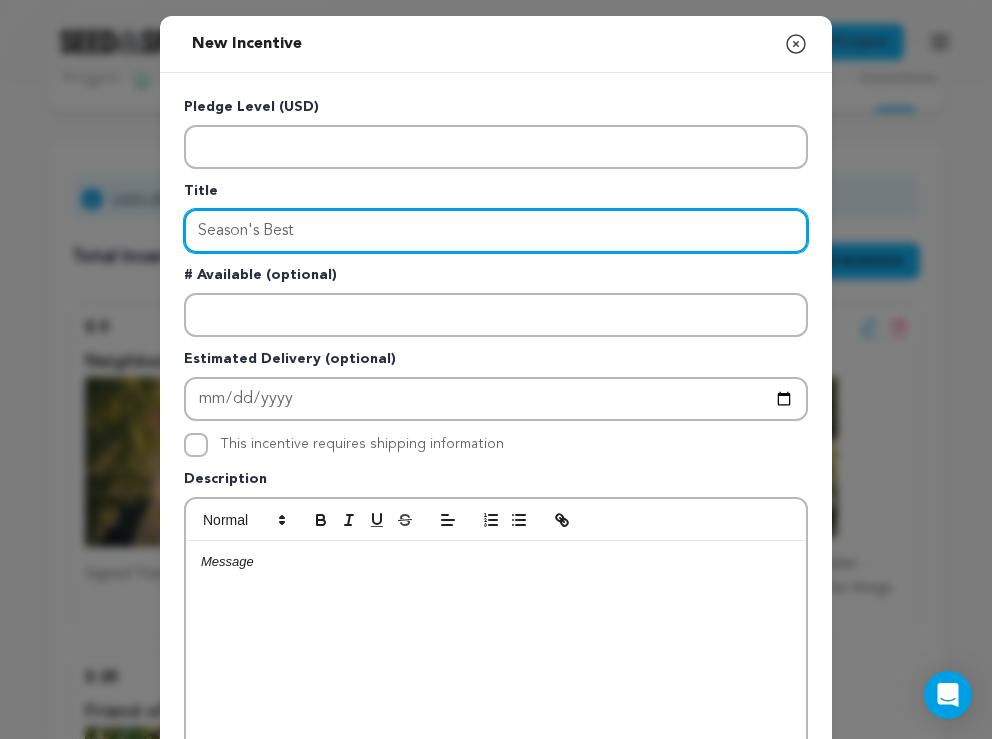 type on "Season's Best" 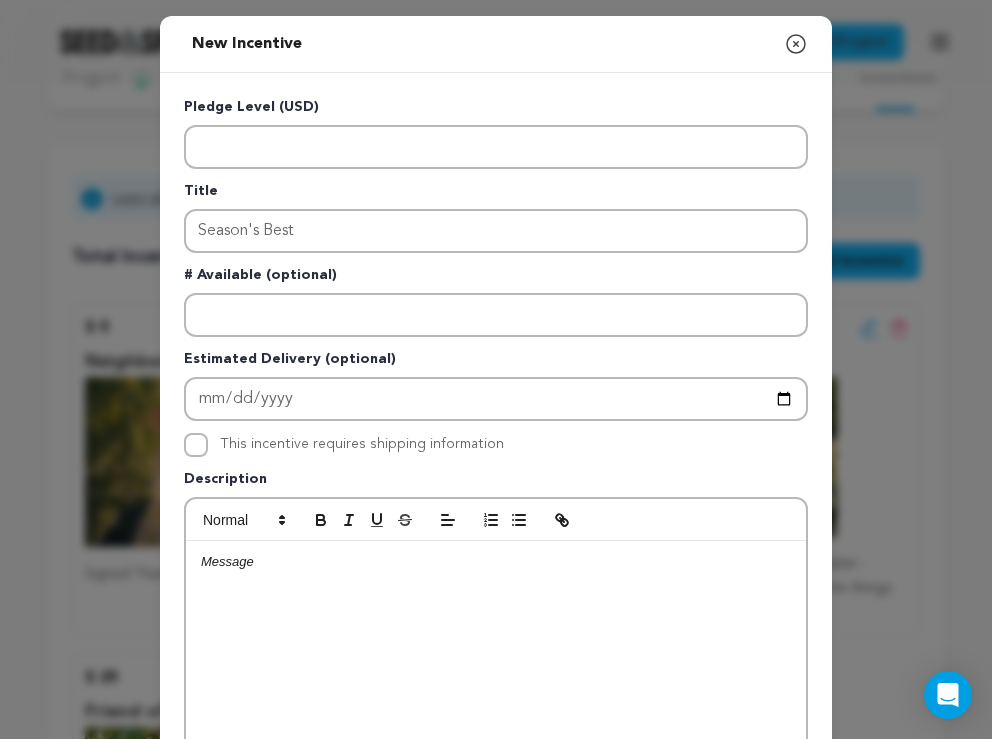 click at bounding box center [496, 562] 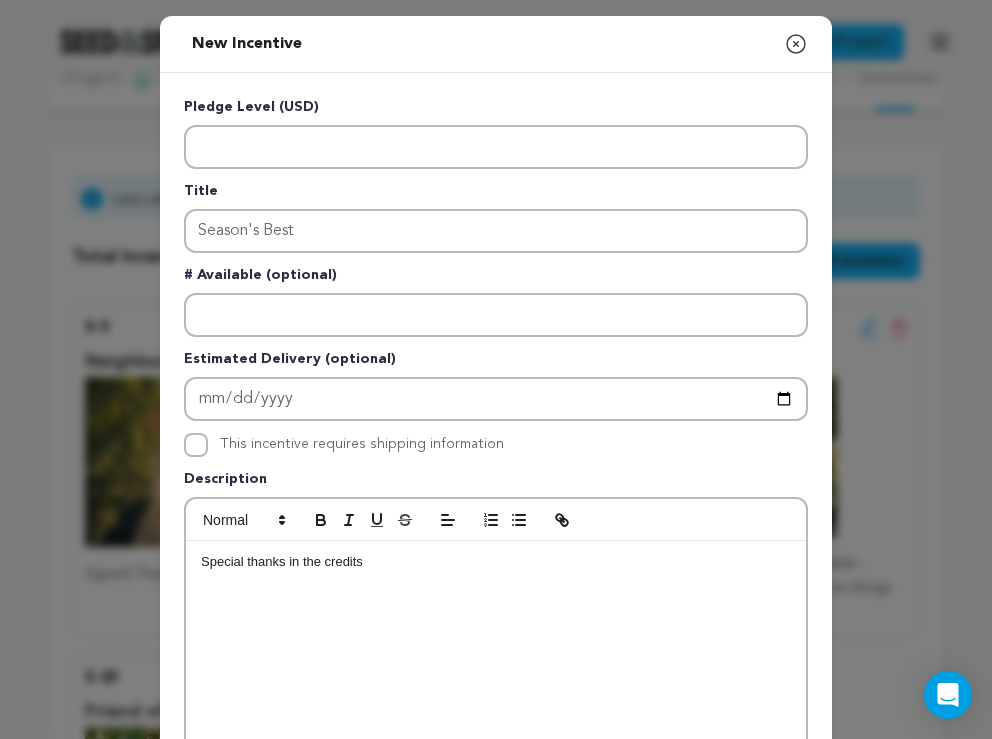 type 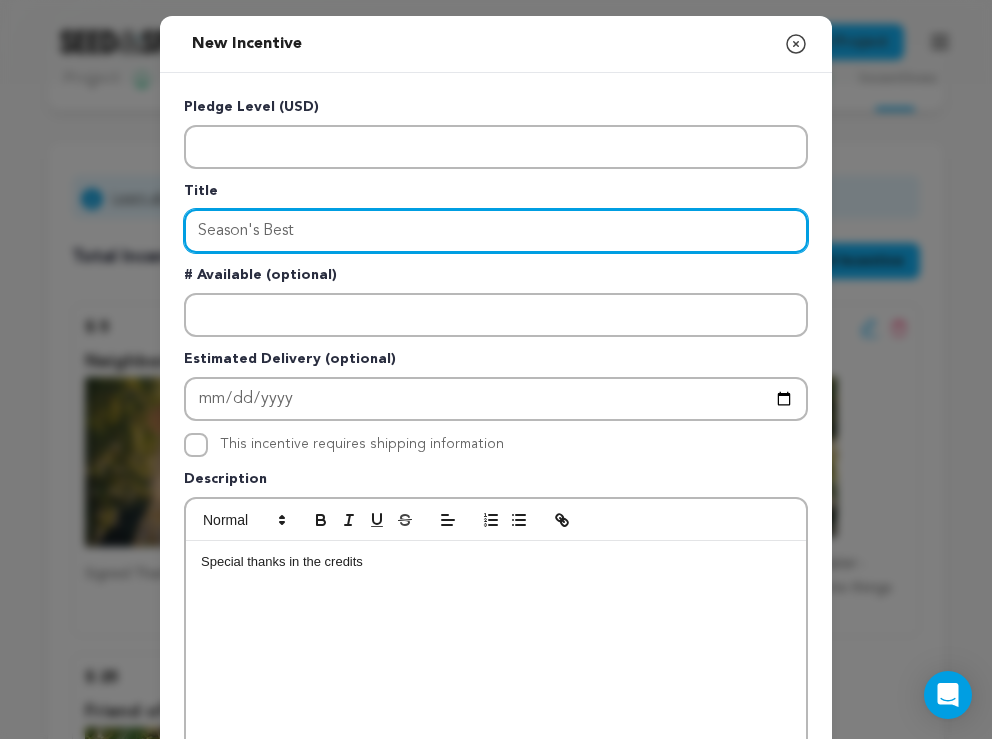click on "Season's Best" at bounding box center [496, 231] 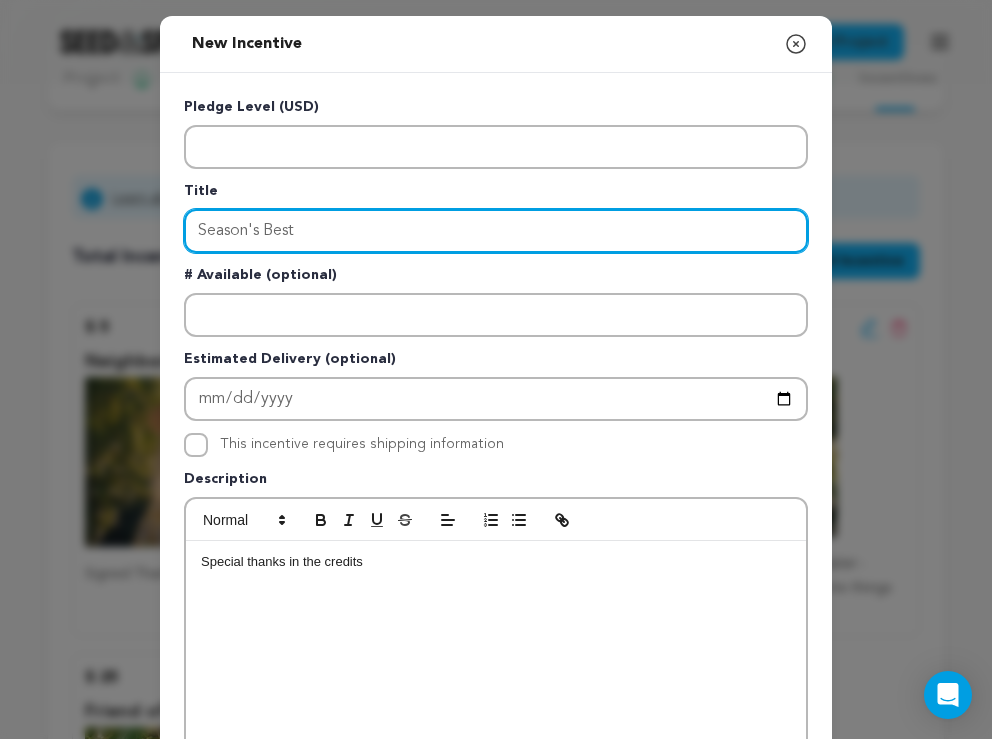 drag, startPoint x: 315, startPoint y: 230, endPoint x: 155, endPoint y: 230, distance: 160 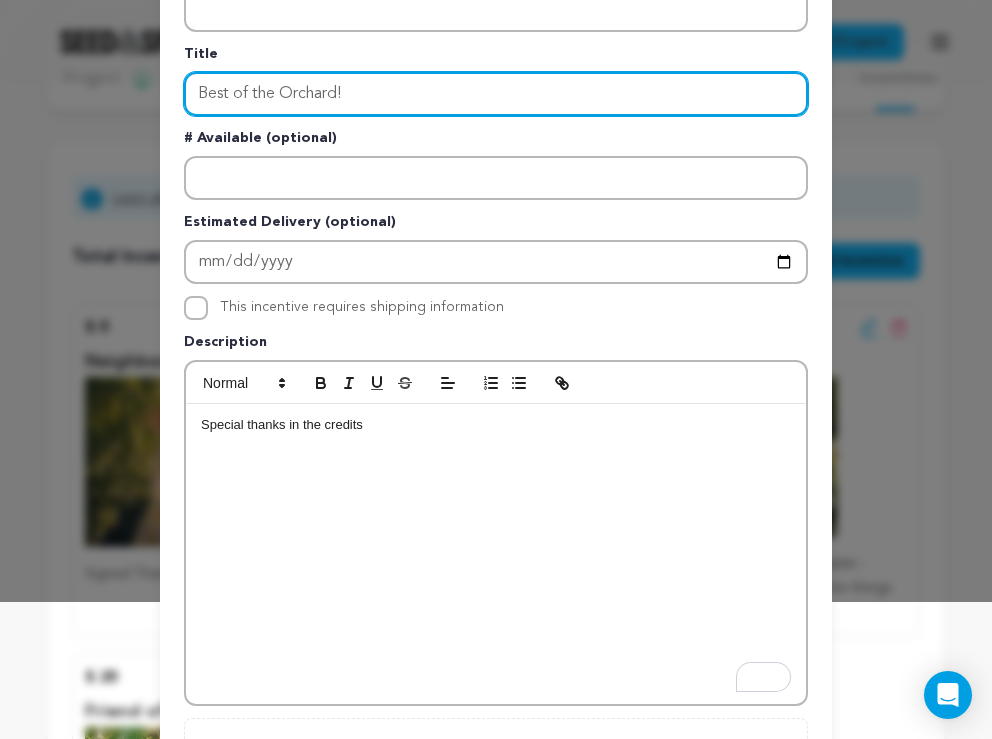 scroll, scrollTop: 168, scrollLeft: 0, axis: vertical 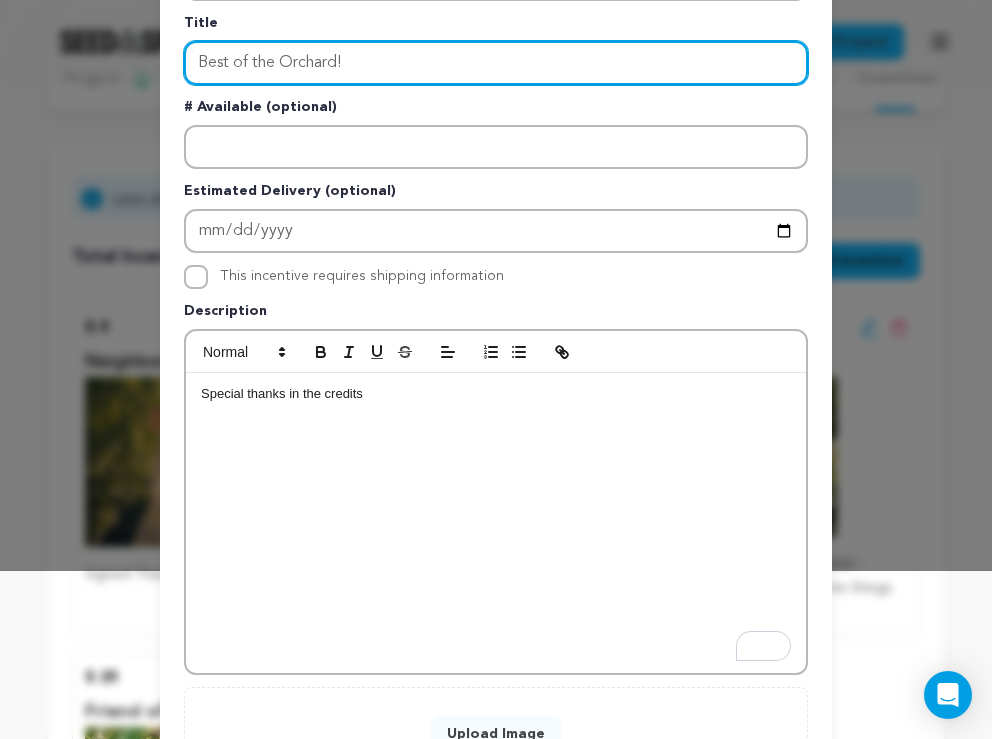 type on "Best of the Orchard!" 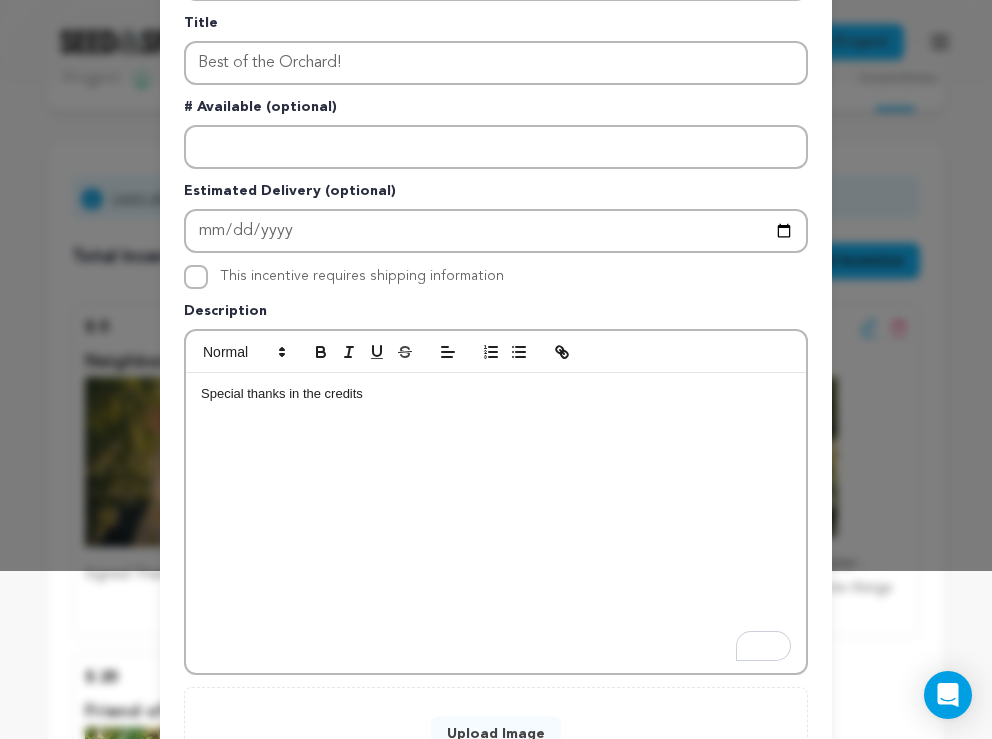 click on "Special thanks in the credits" at bounding box center (496, 523) 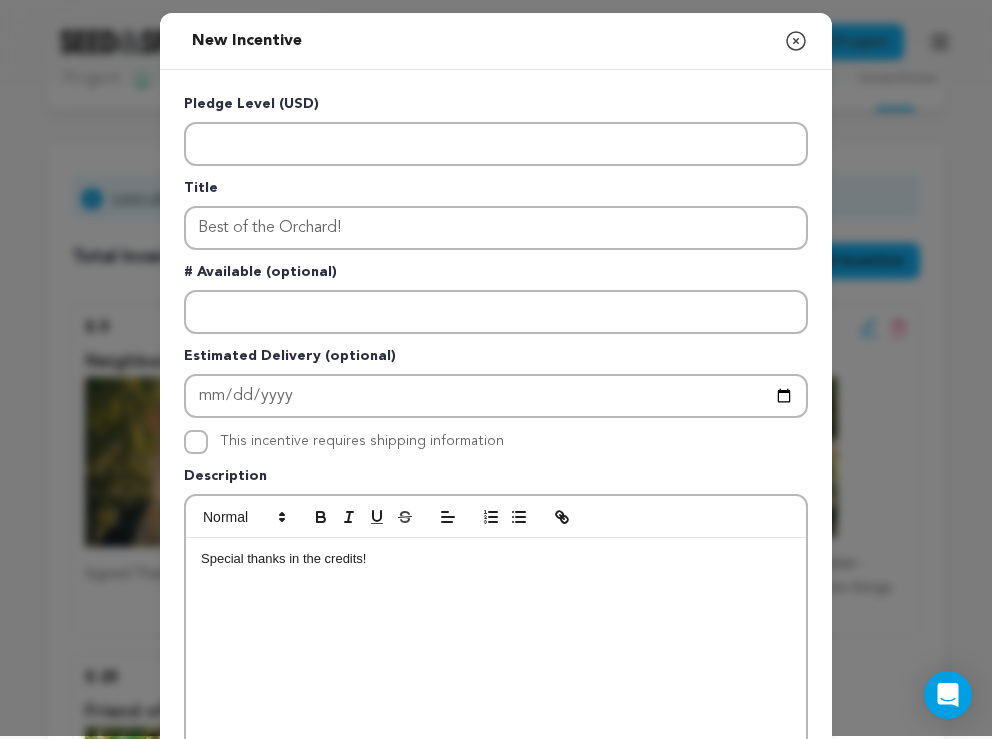 scroll, scrollTop: 0, scrollLeft: 0, axis: both 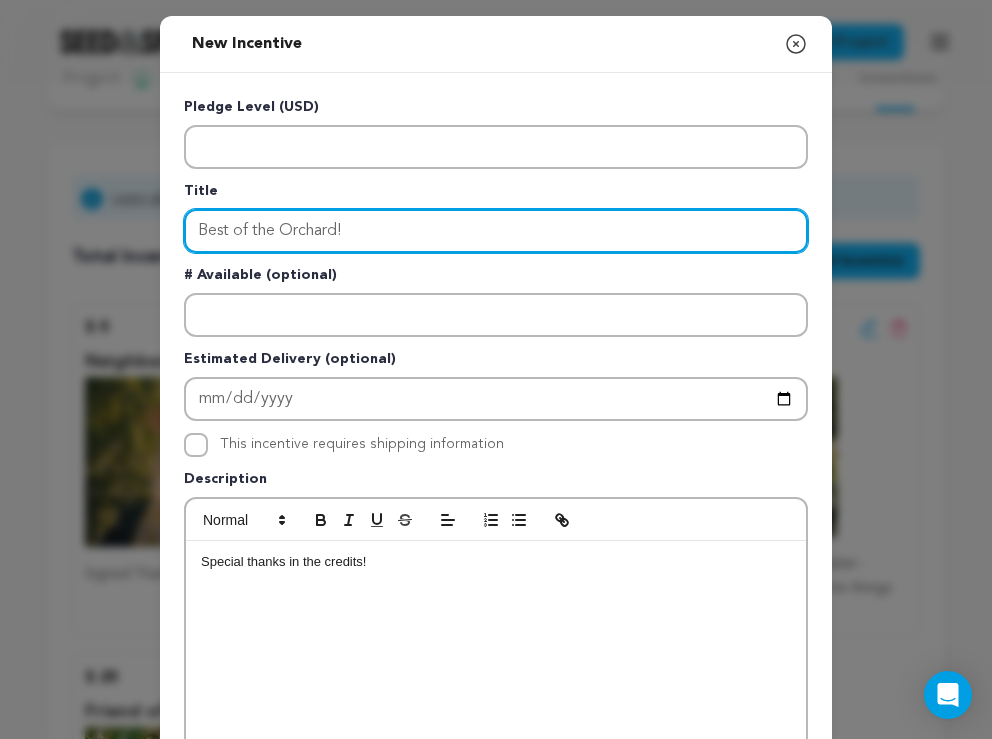 click on "Best of the Orchard!" at bounding box center (496, 231) 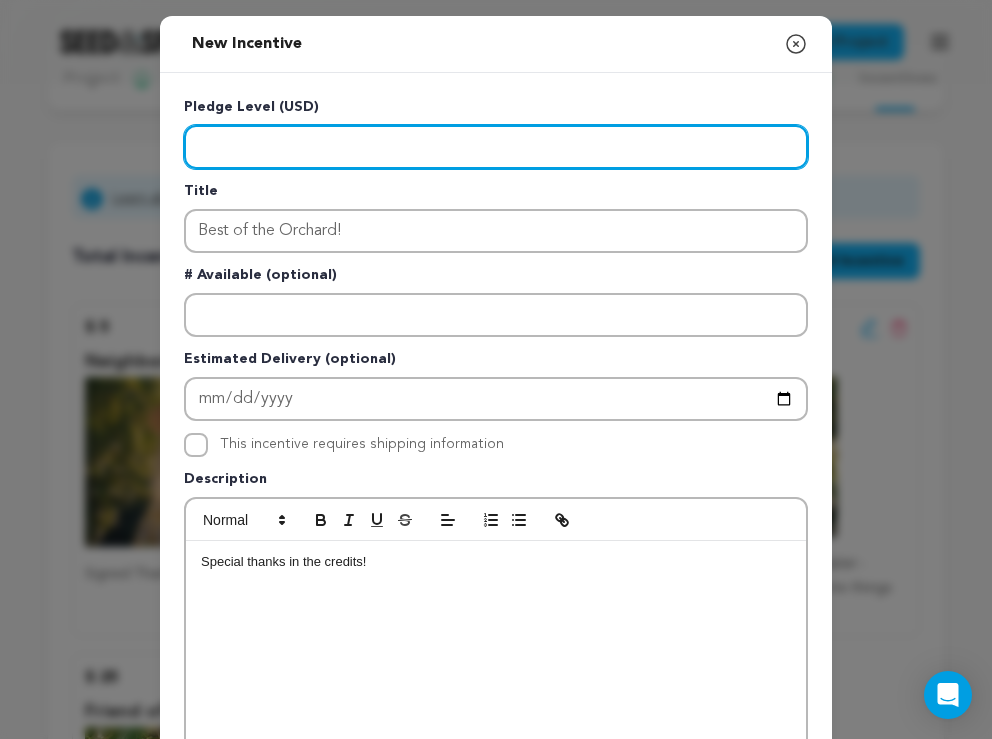 click at bounding box center [496, 147] 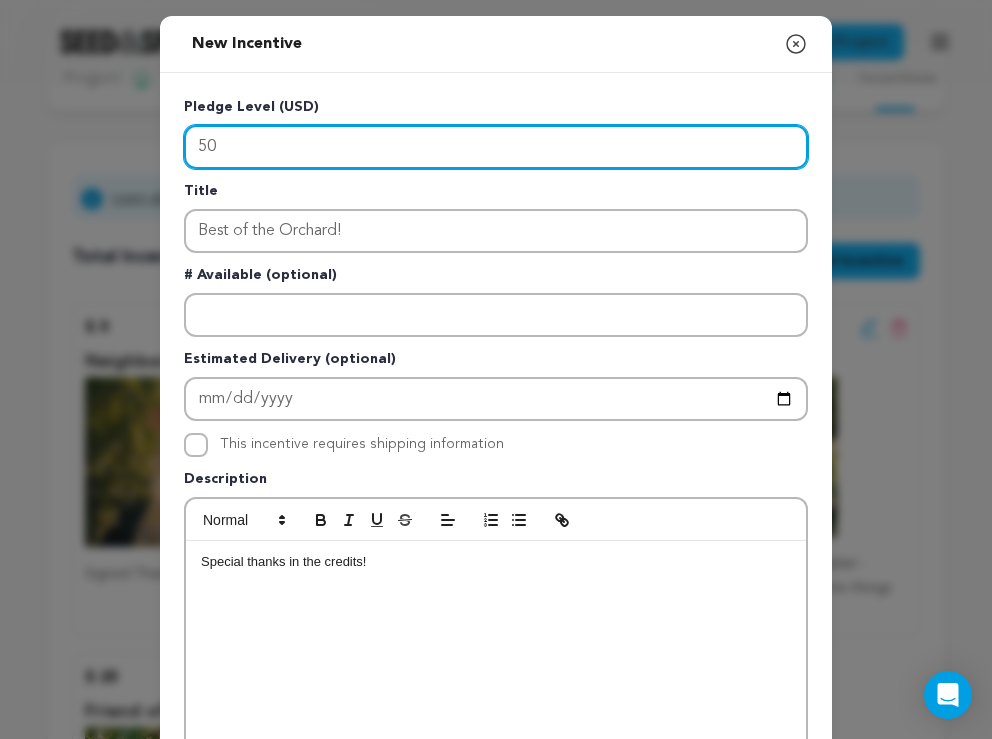type on "50" 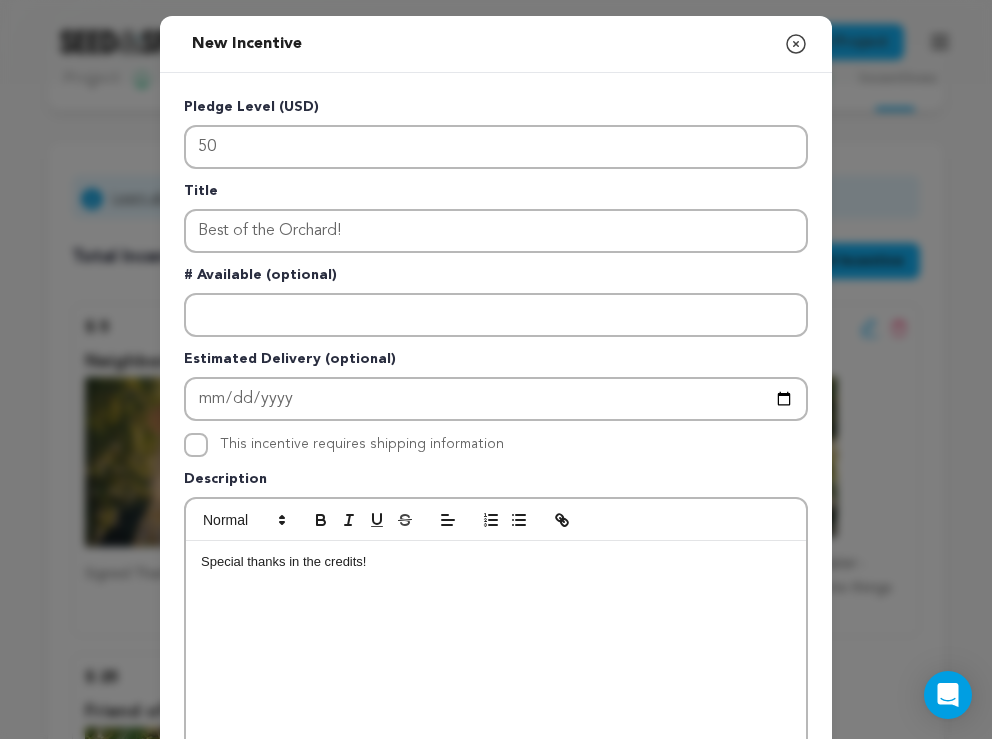 click on "Special thanks in the credits!" at bounding box center (496, 691) 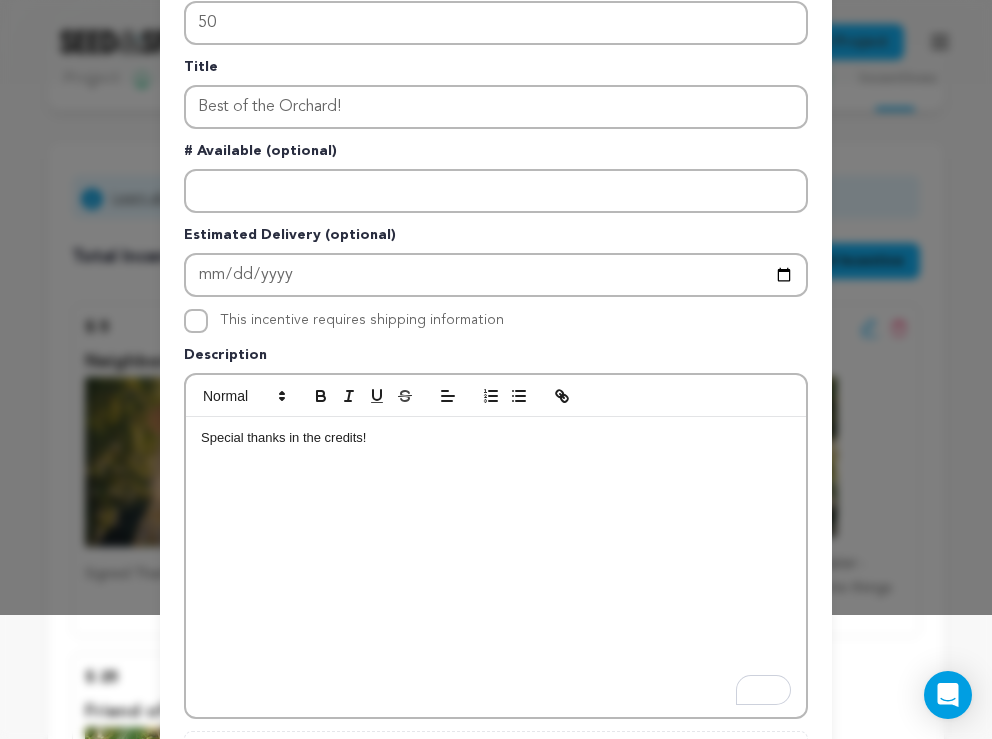 scroll, scrollTop: 334, scrollLeft: 0, axis: vertical 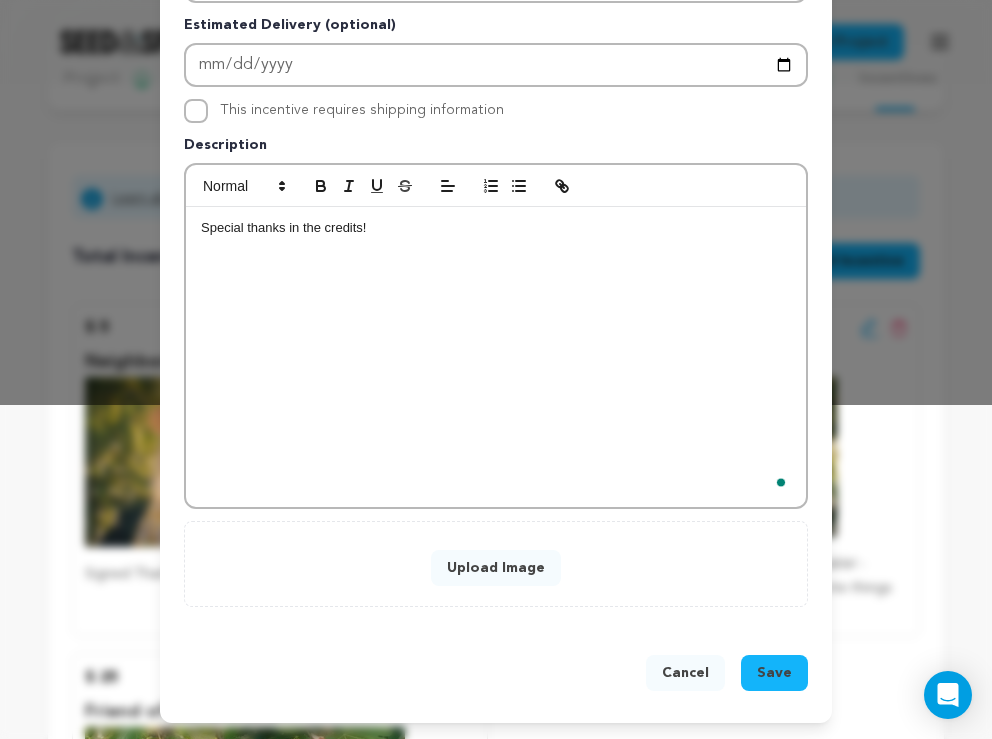 click on "Save" at bounding box center [774, 673] 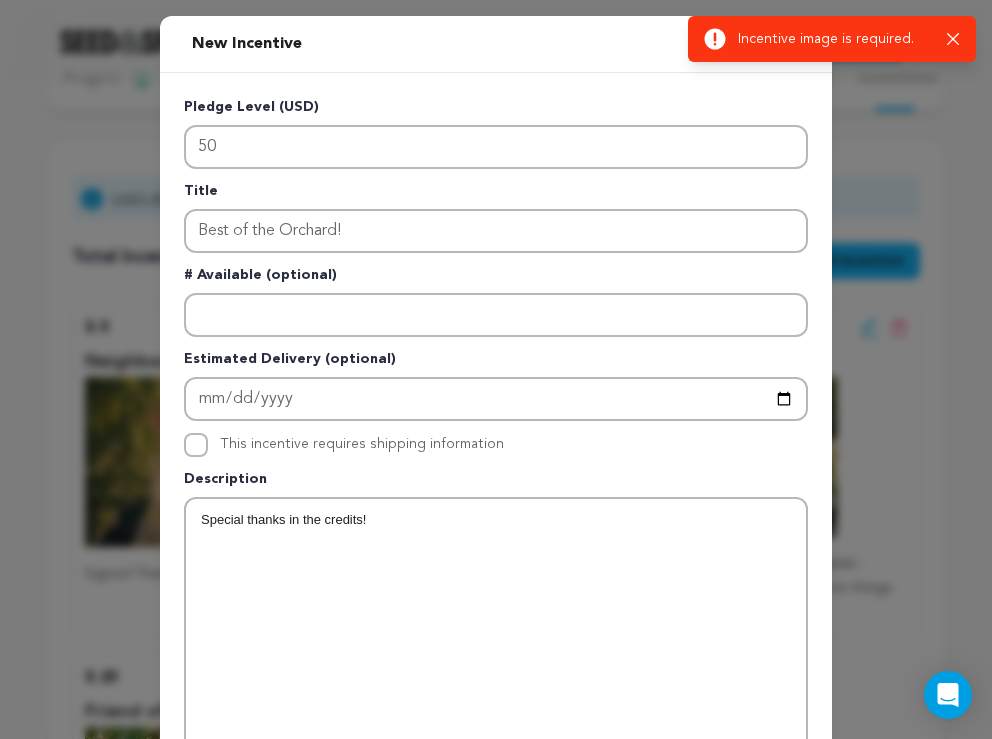 scroll, scrollTop: 292, scrollLeft: 0, axis: vertical 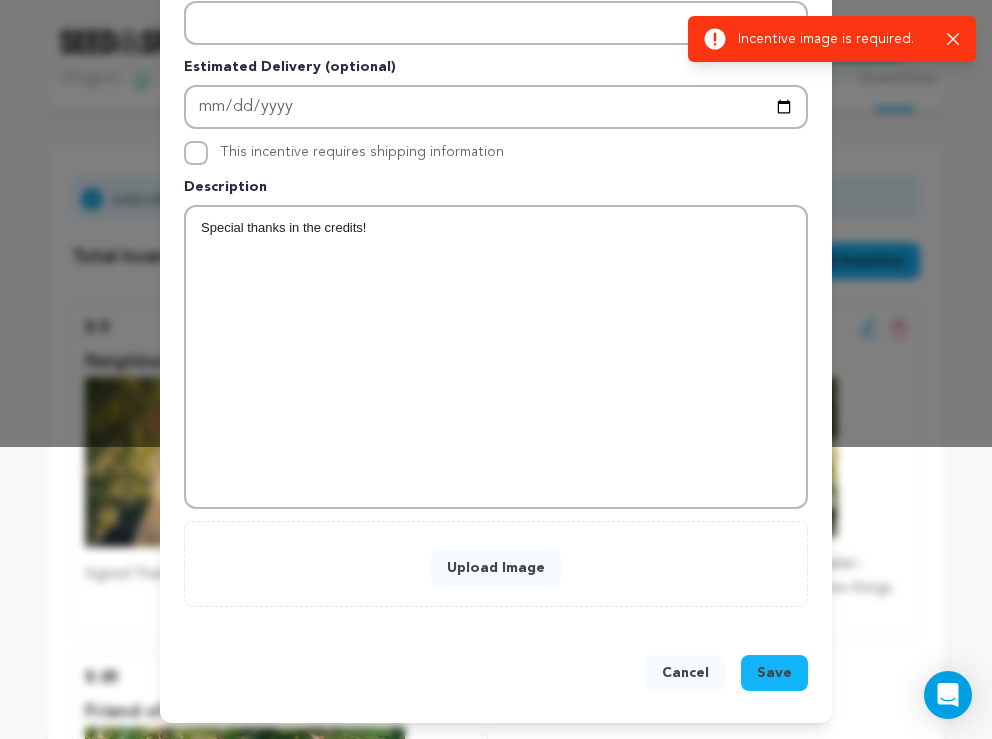 click on "Upload Image" at bounding box center (496, 568) 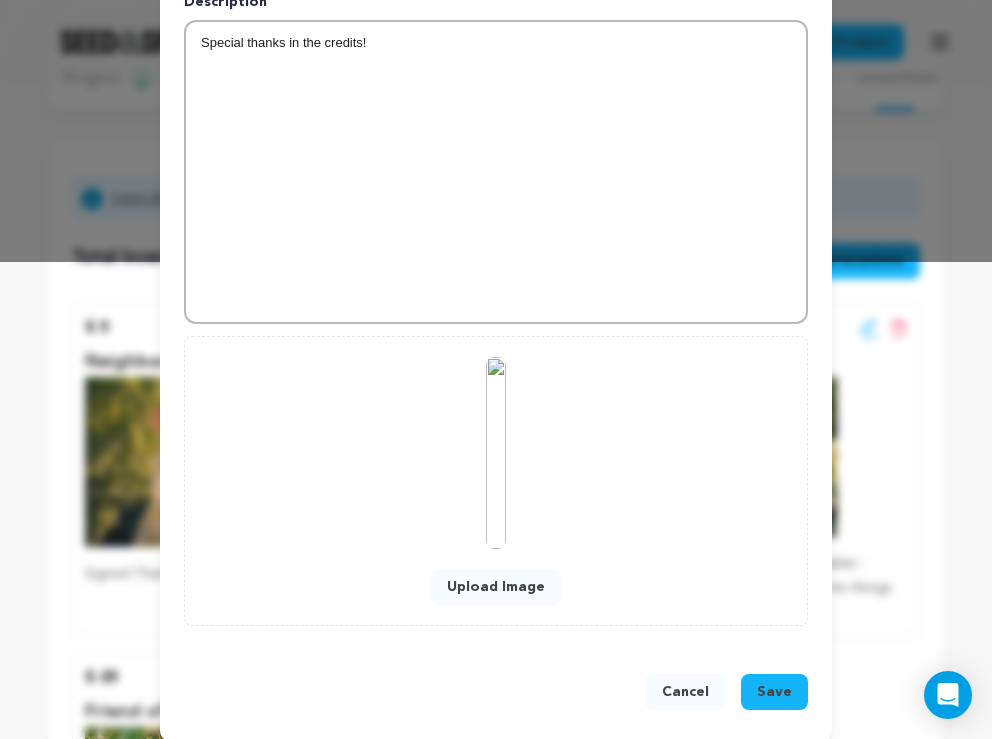 scroll, scrollTop: 481, scrollLeft: 0, axis: vertical 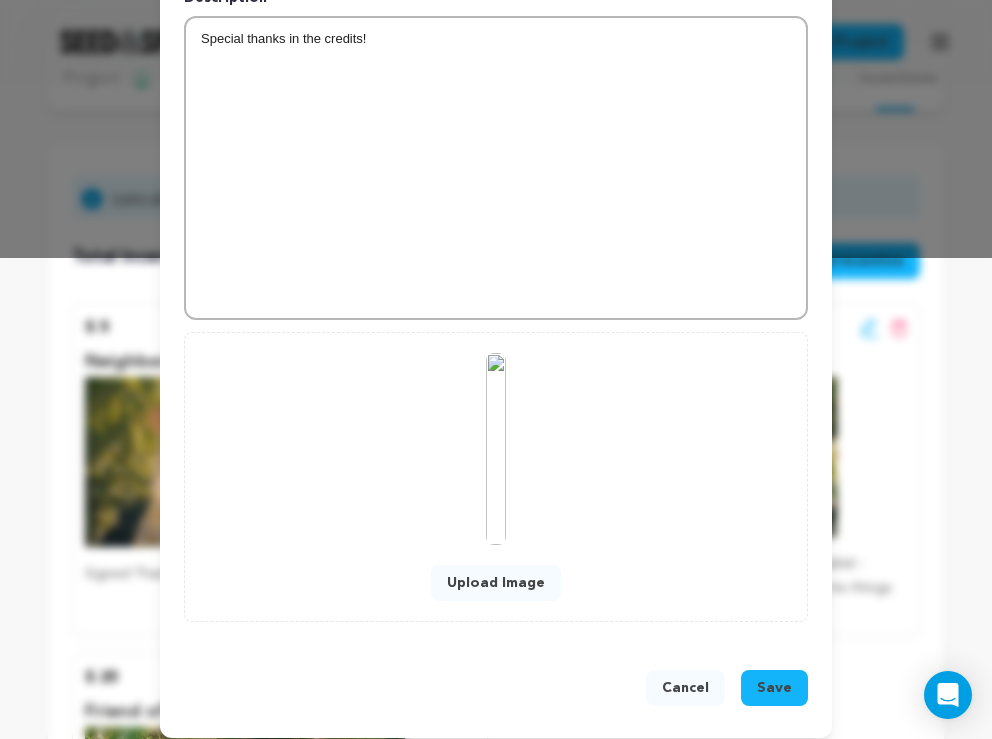 click on "Save" at bounding box center (774, 688) 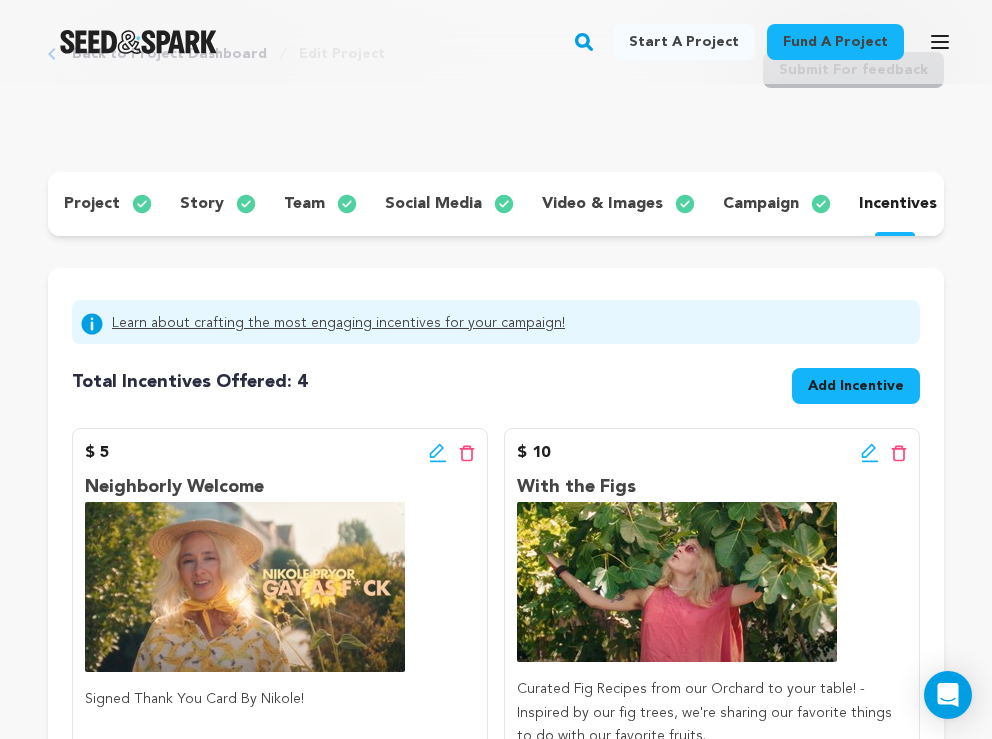 scroll, scrollTop: 68, scrollLeft: 0, axis: vertical 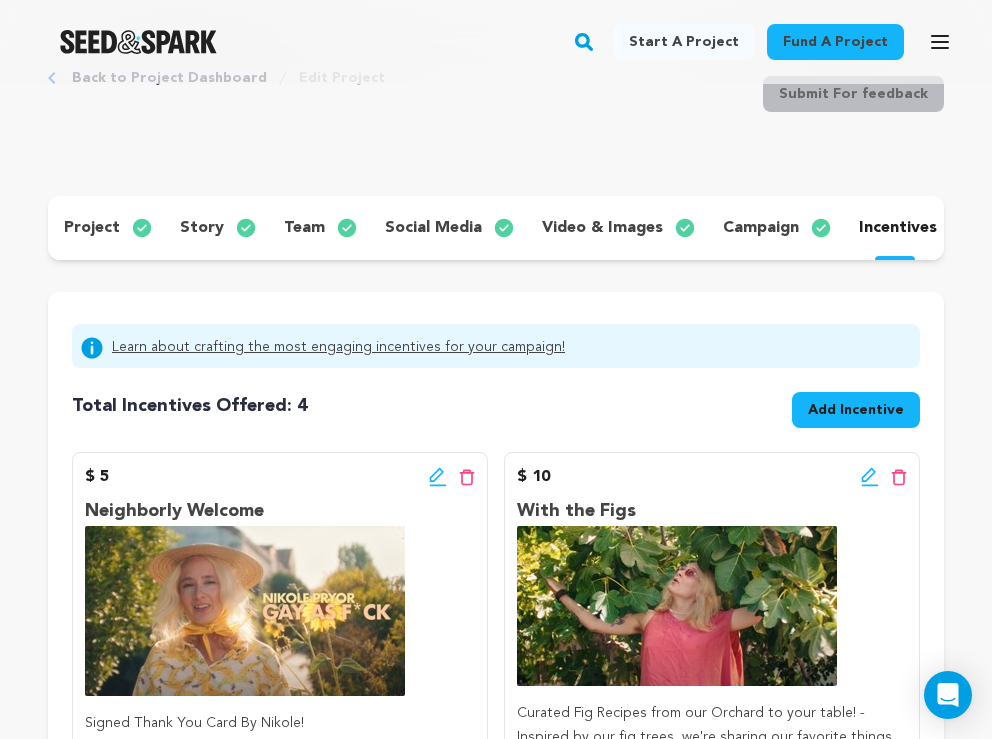 click on "Add Incentive" at bounding box center (856, 410) 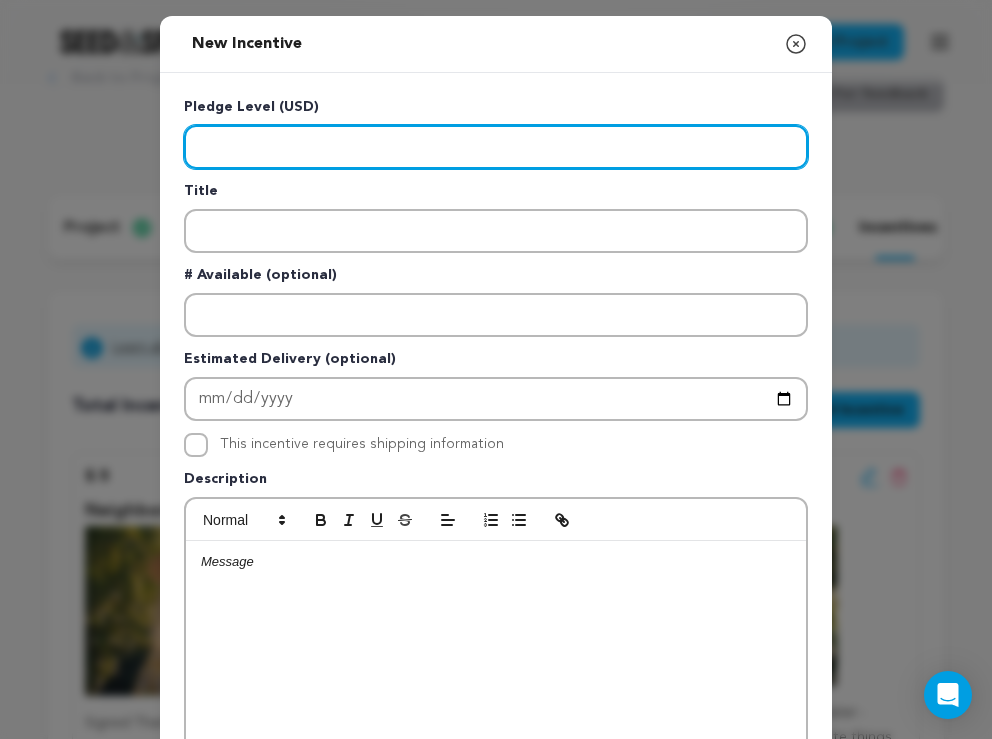 click at bounding box center [496, 147] 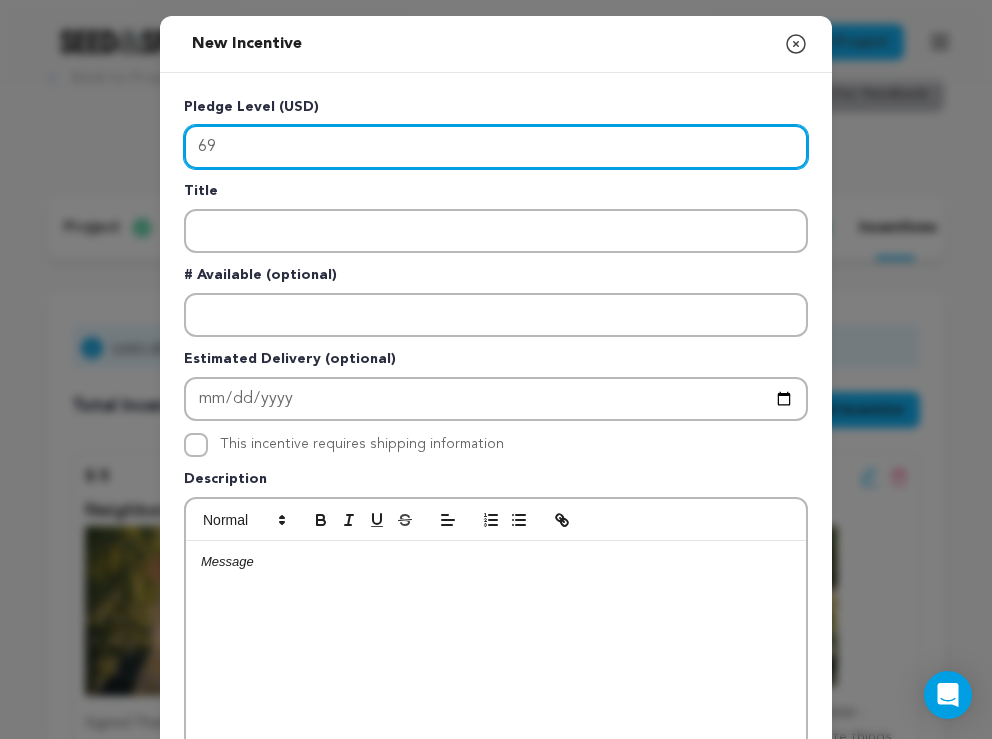 type on "69" 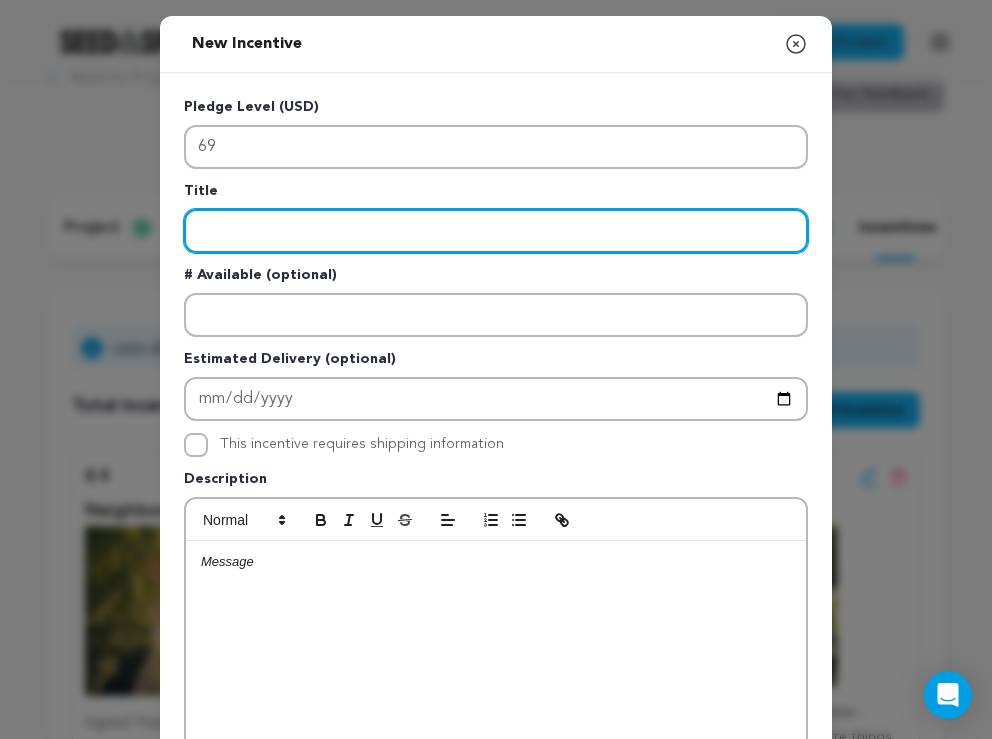 click at bounding box center [496, 231] 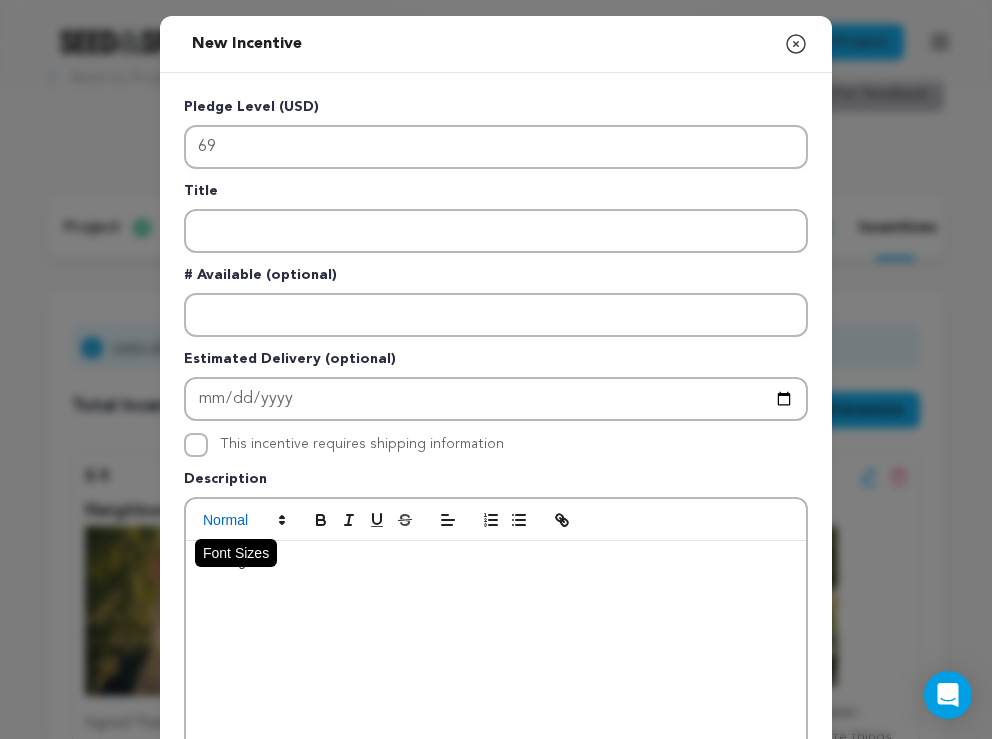 click at bounding box center [243, 520] 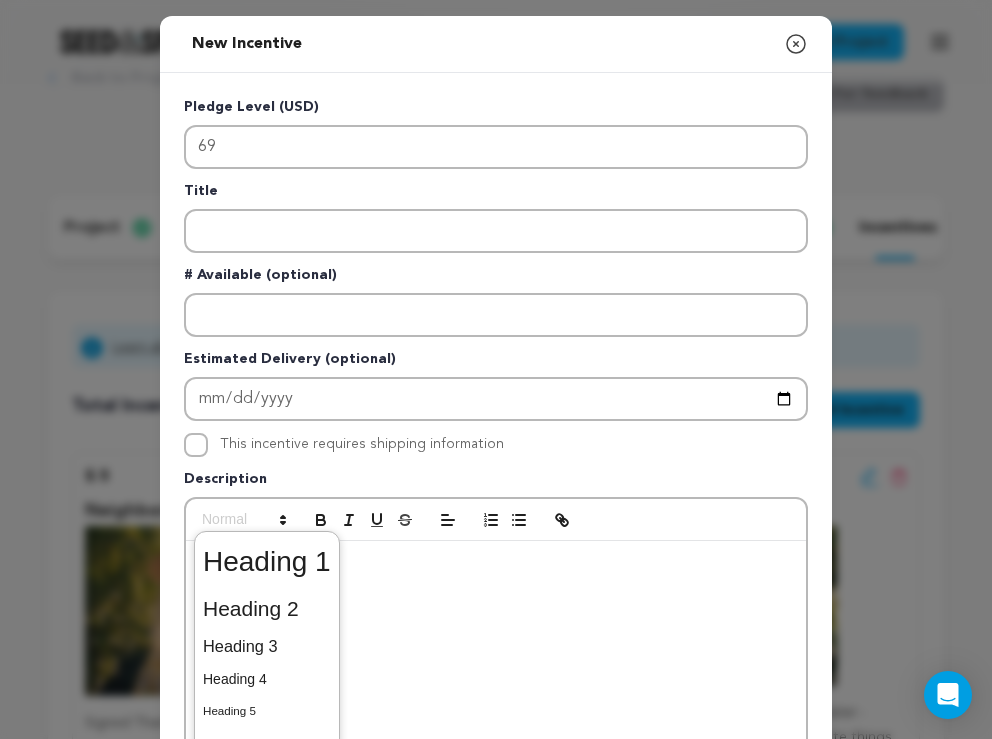 click at bounding box center [496, 562] 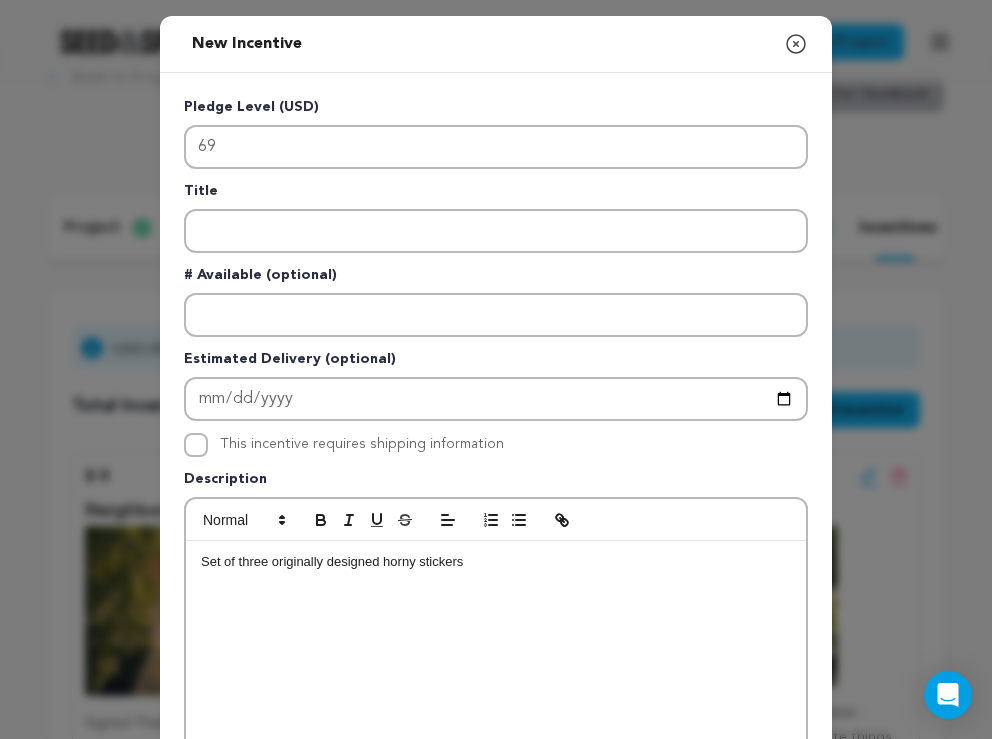 scroll, scrollTop: 0, scrollLeft: 0, axis: both 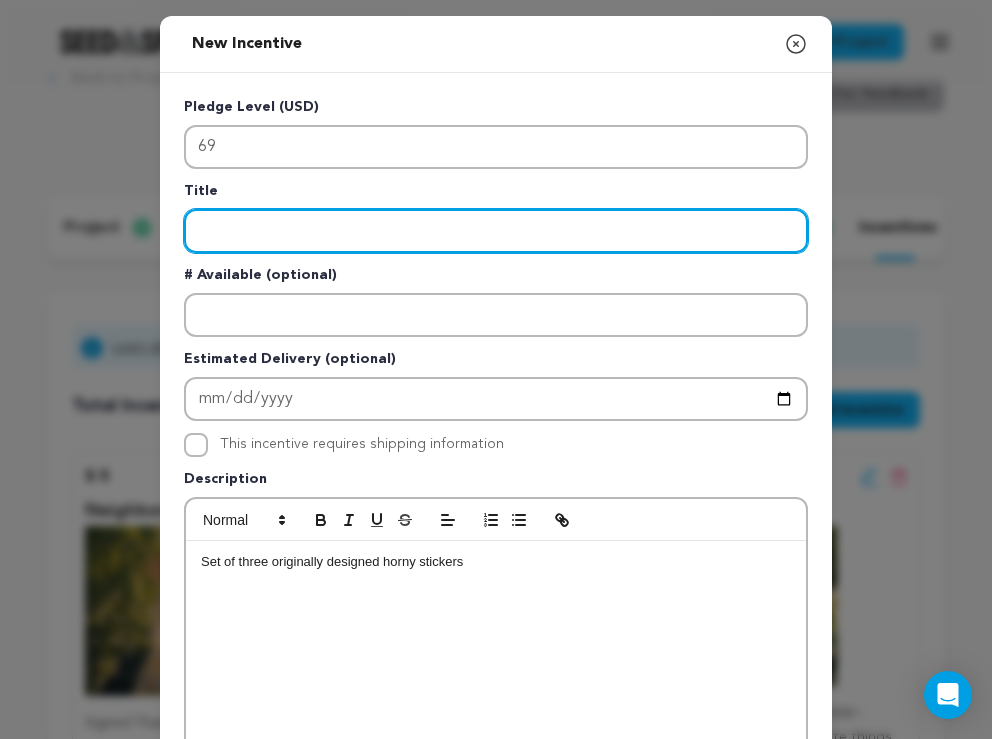 click at bounding box center [496, 231] 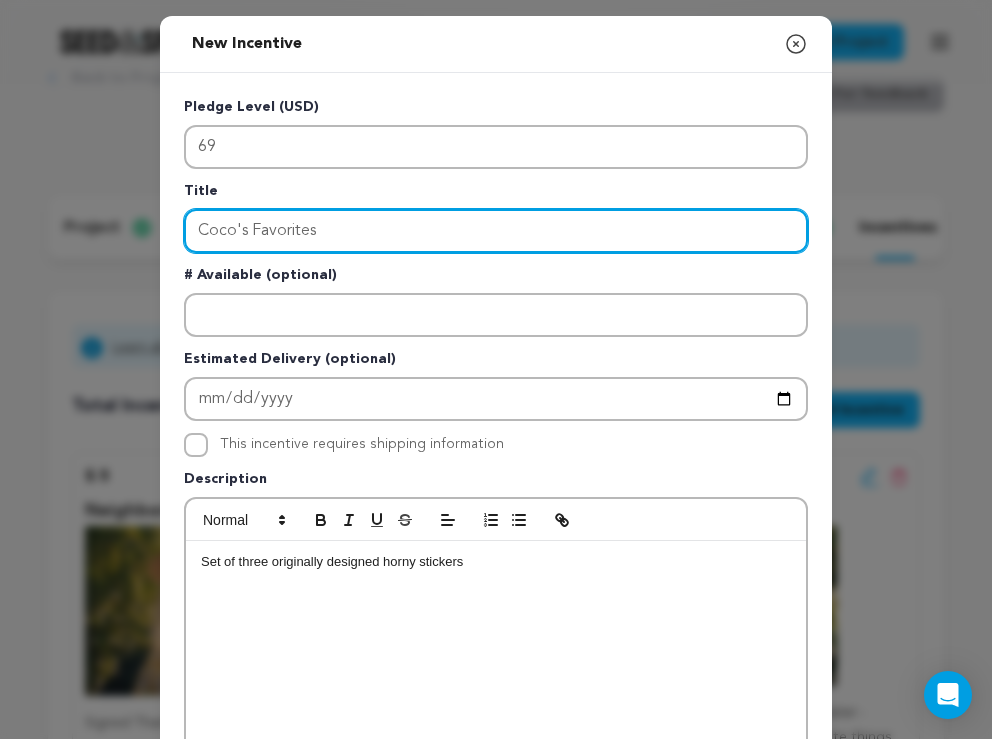 type on "Coco's Favorites" 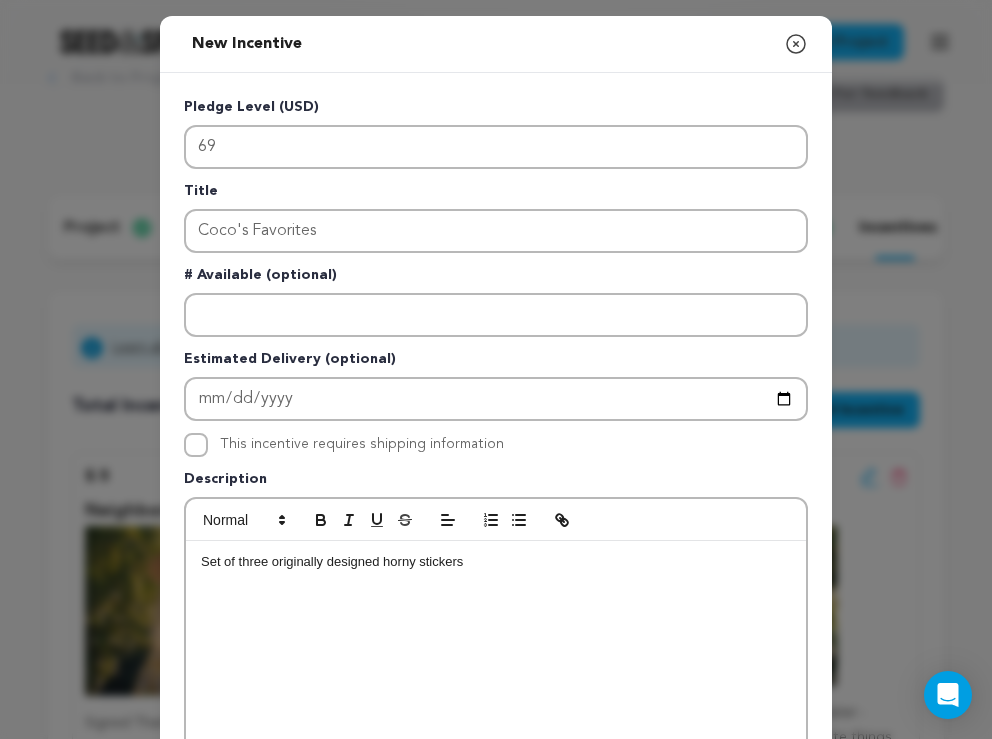 click on "Set of three originally designed horny stickers" at bounding box center [496, 691] 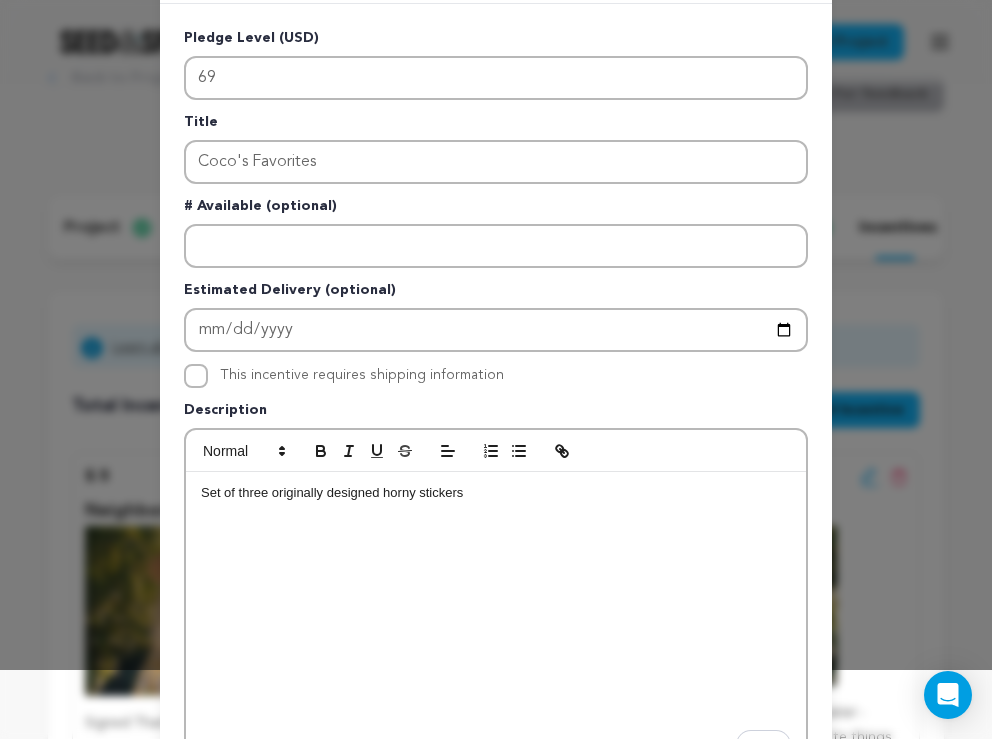 scroll, scrollTop: 334, scrollLeft: 0, axis: vertical 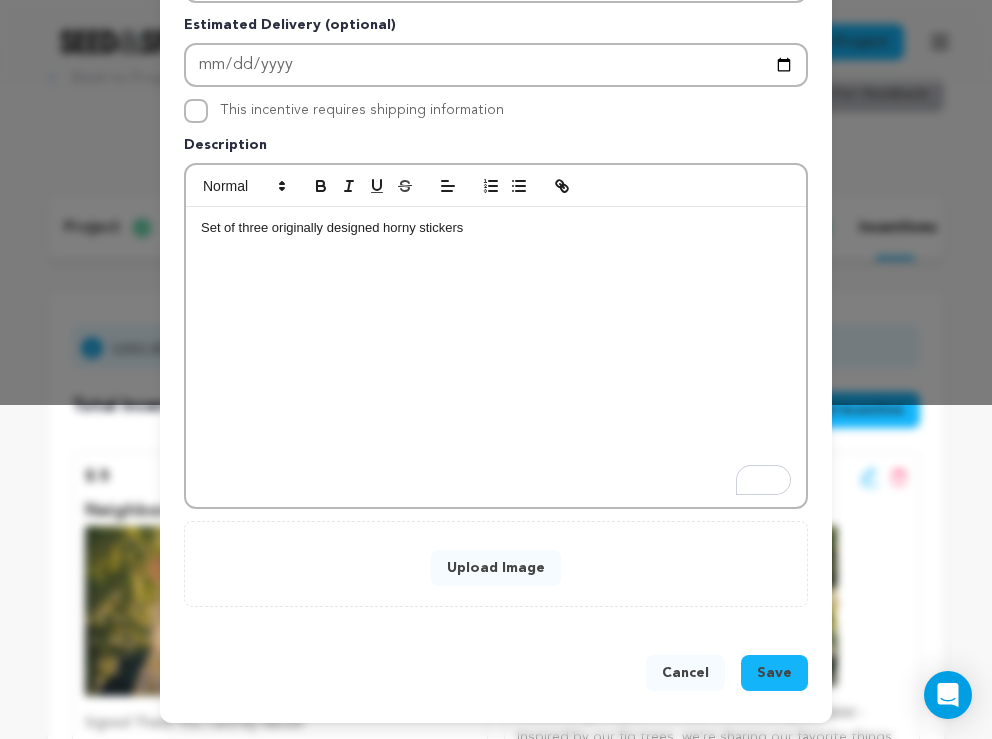 click on "Save" at bounding box center [774, 673] 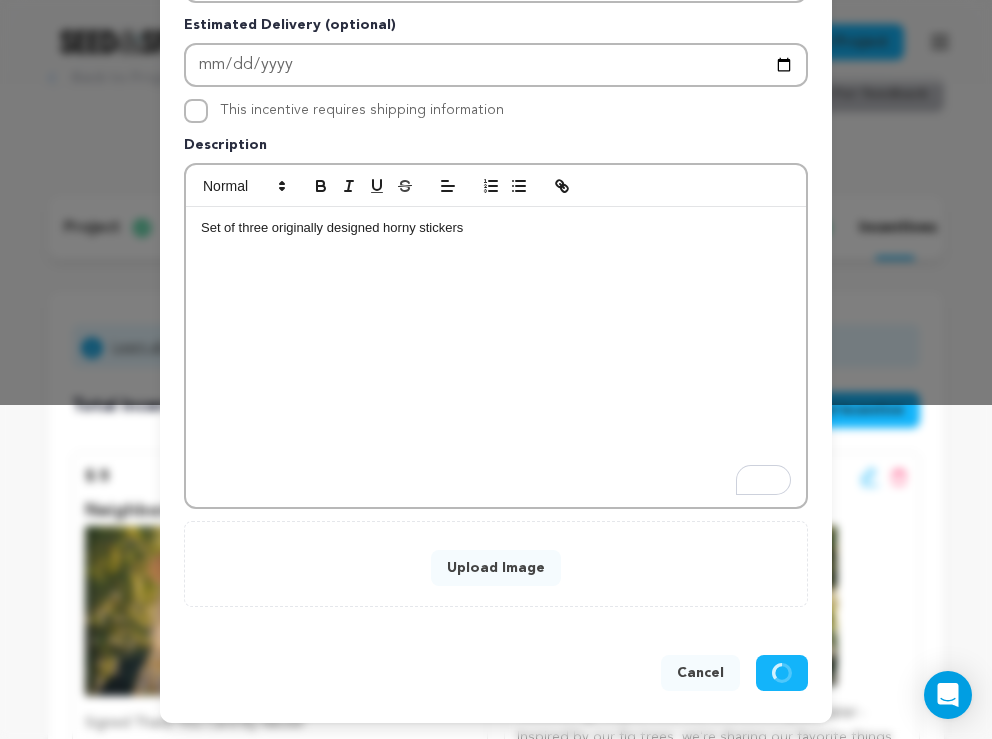 scroll, scrollTop: 292, scrollLeft: 0, axis: vertical 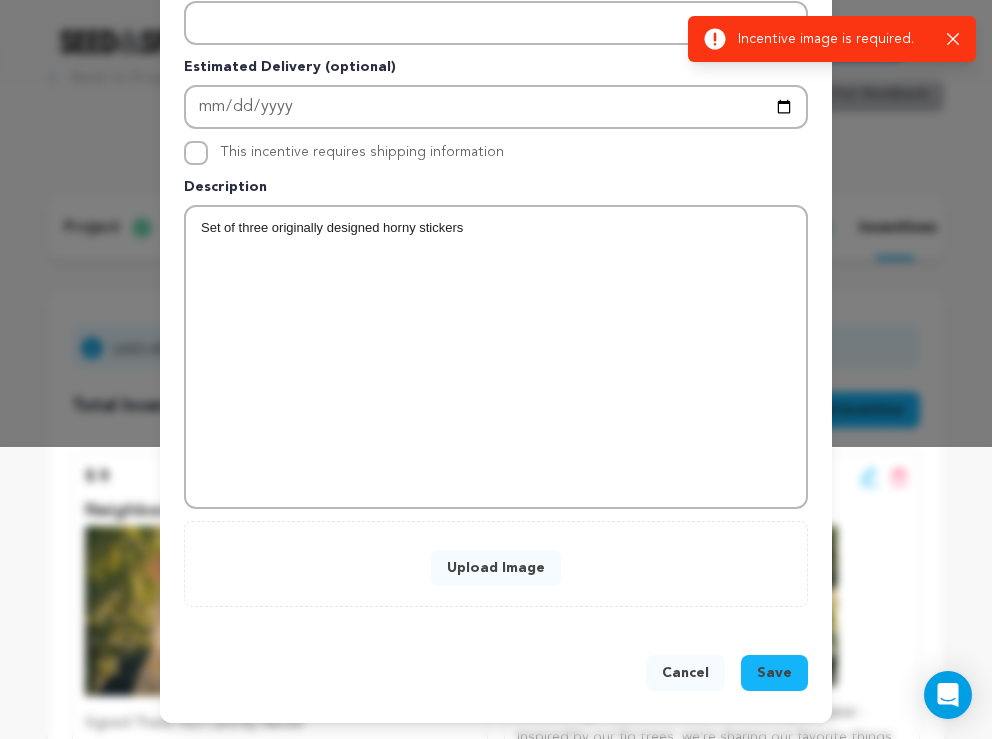 click on "Upload Image" at bounding box center [496, 568] 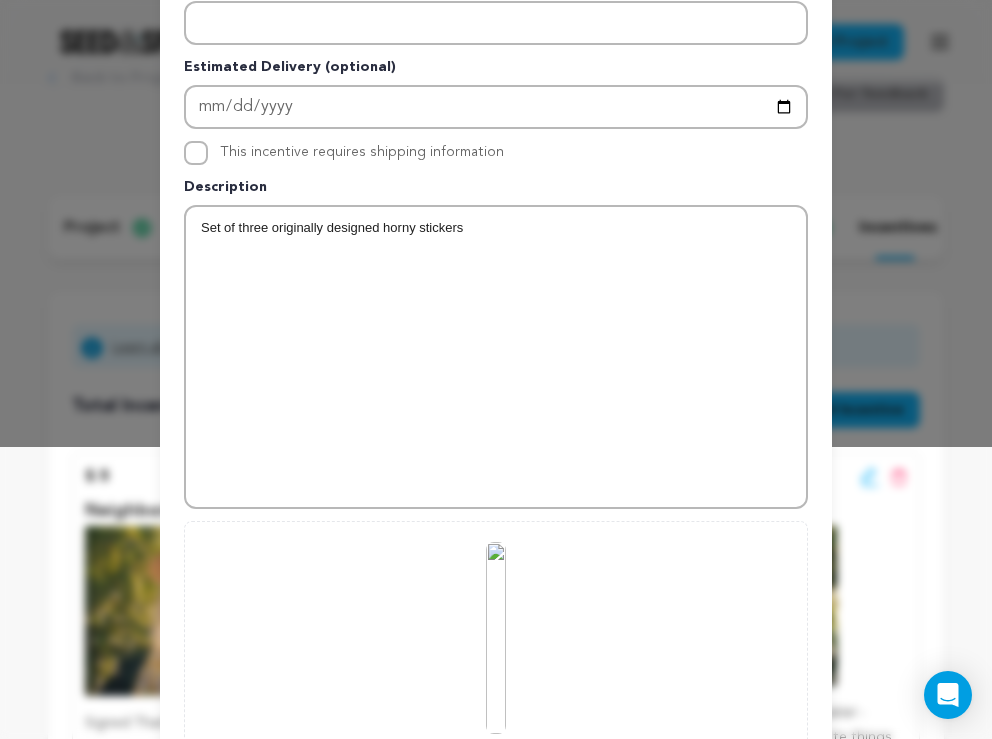 scroll, scrollTop: 496, scrollLeft: 0, axis: vertical 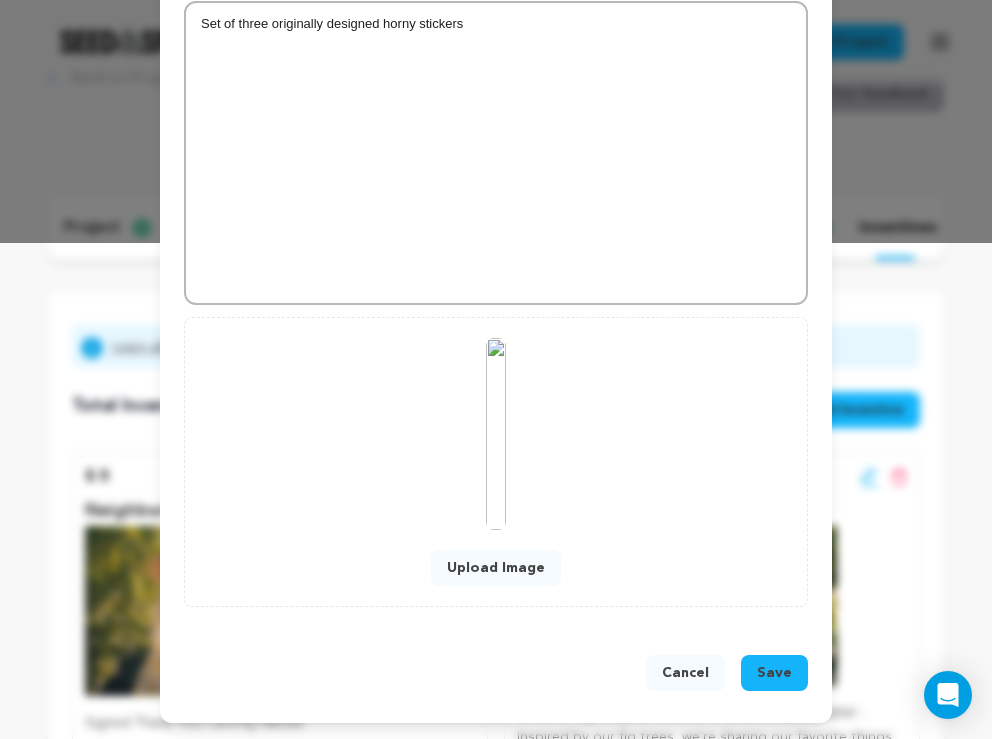 click on "Save" at bounding box center [774, 673] 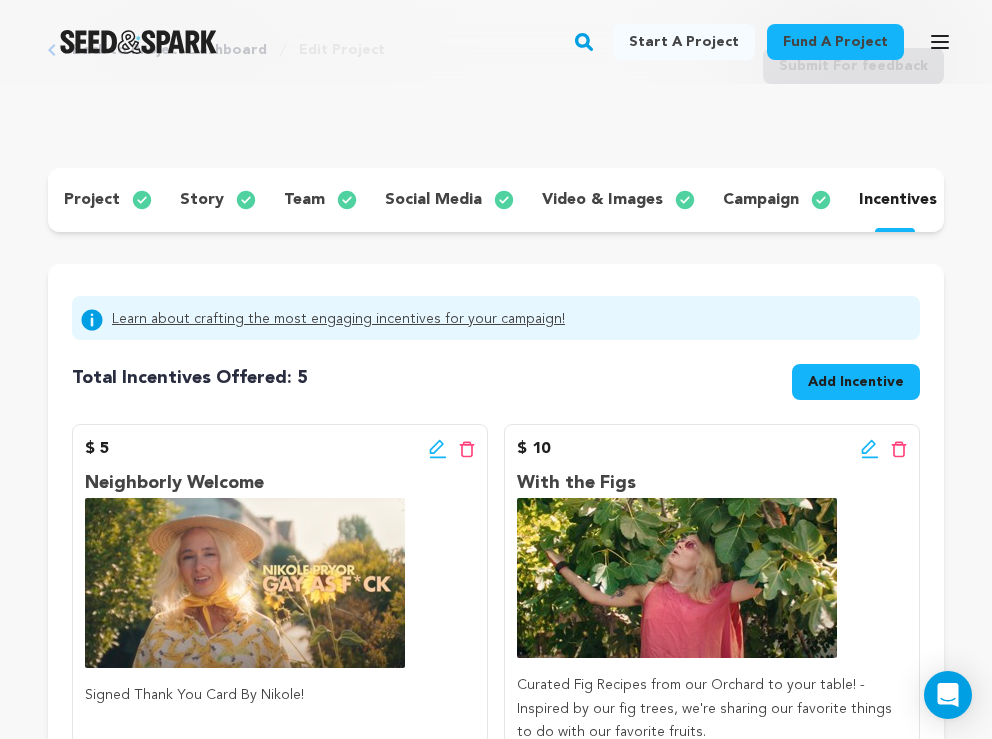 scroll, scrollTop: 0, scrollLeft: 0, axis: both 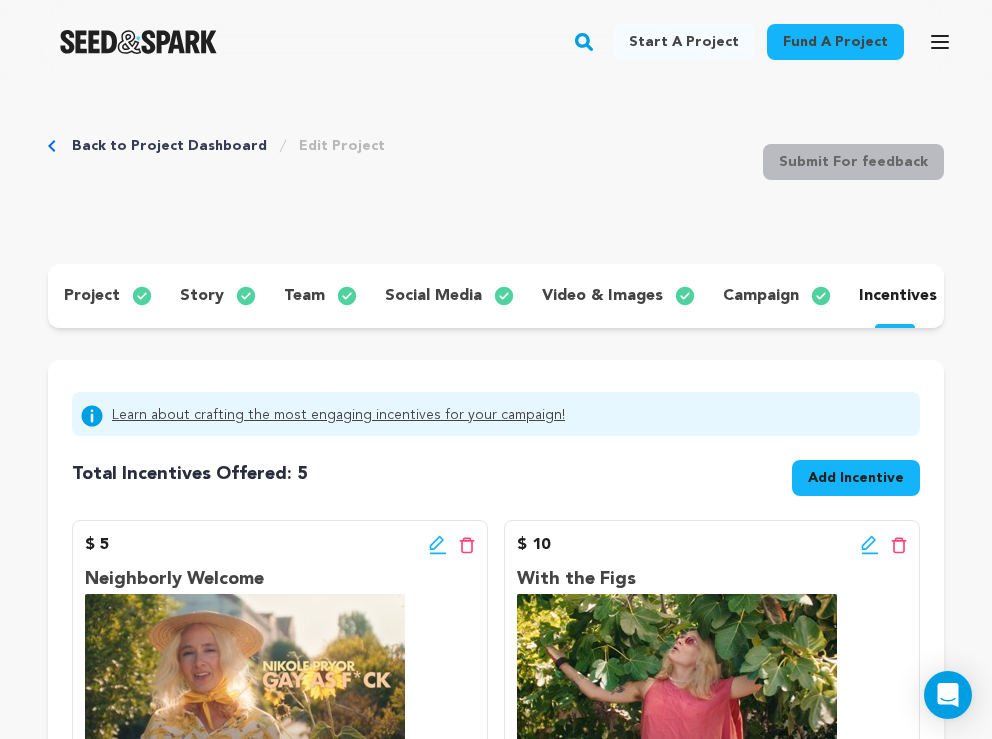 click on "Add Incentive" at bounding box center [856, 478] 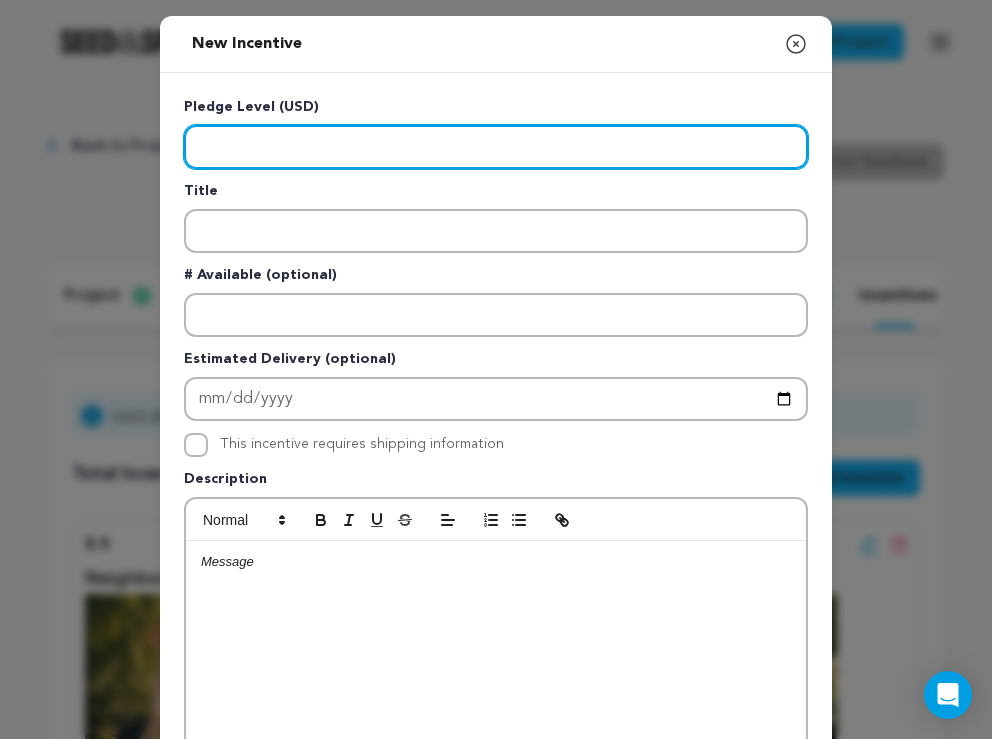 click at bounding box center [496, 147] 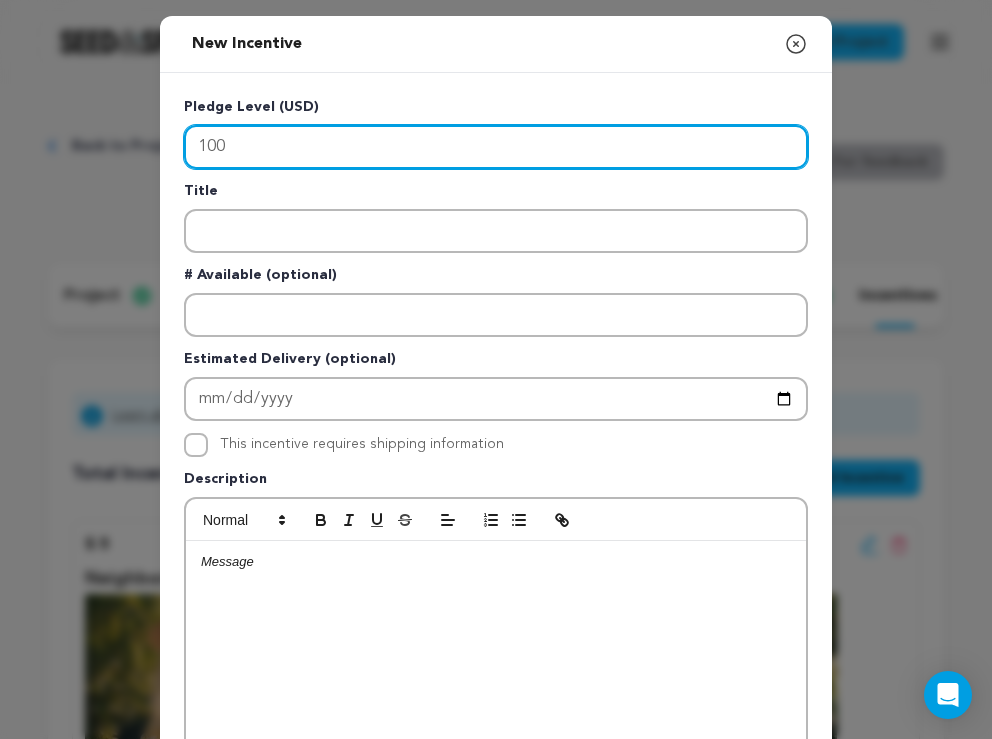 type on "100" 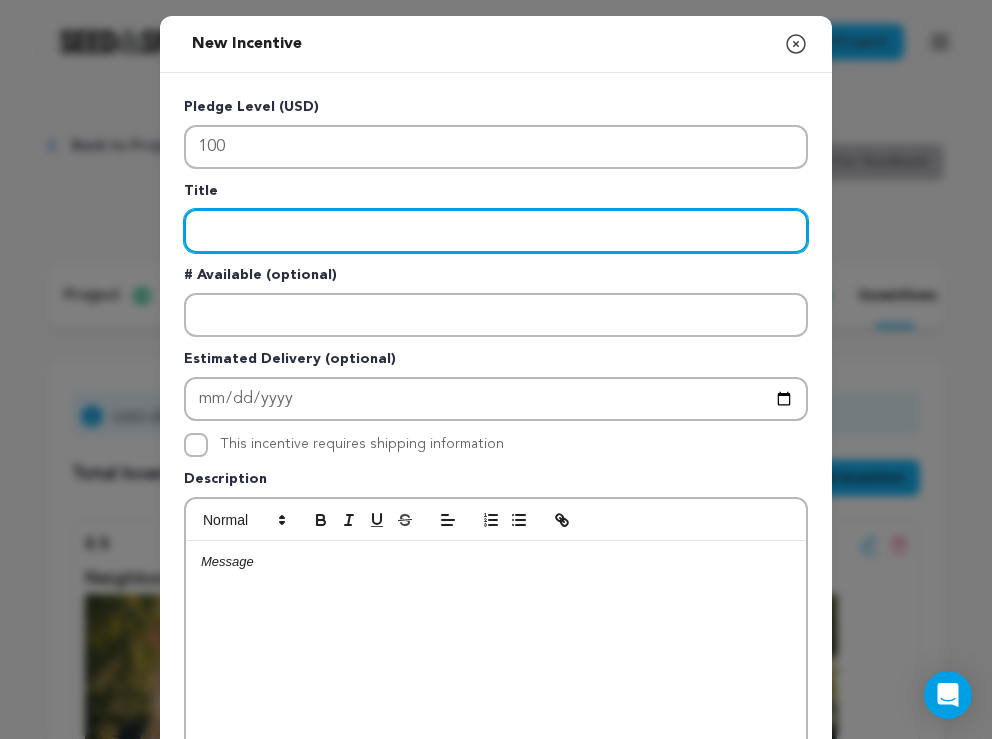 click at bounding box center (496, 231) 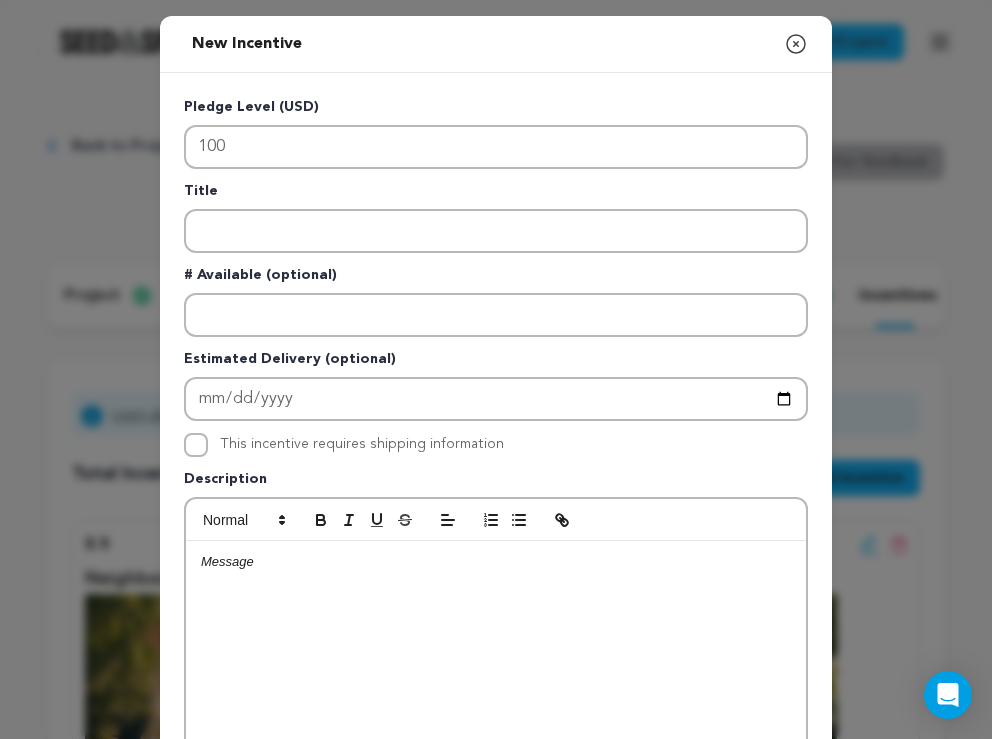 click at bounding box center [496, 691] 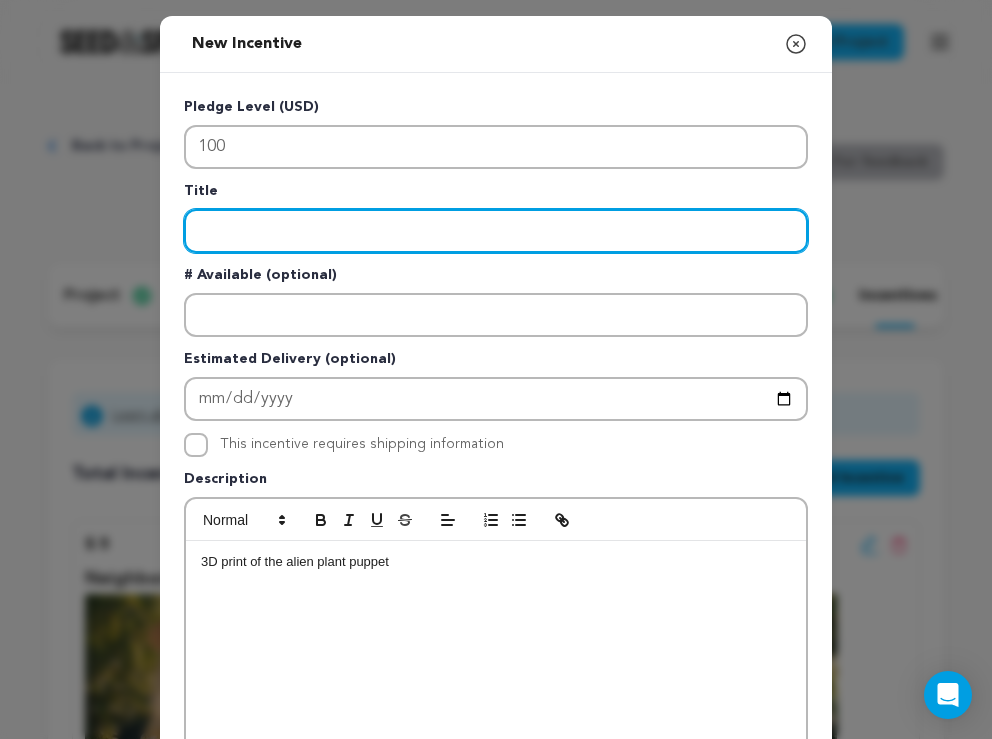 click at bounding box center (496, 231) 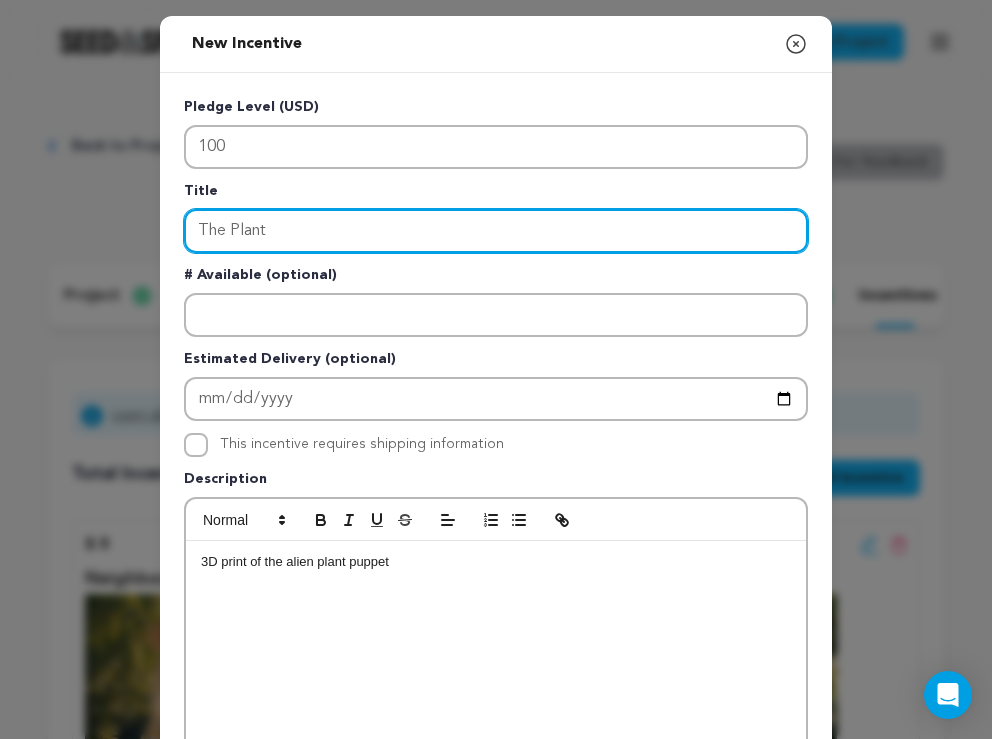 type on "The Plant" 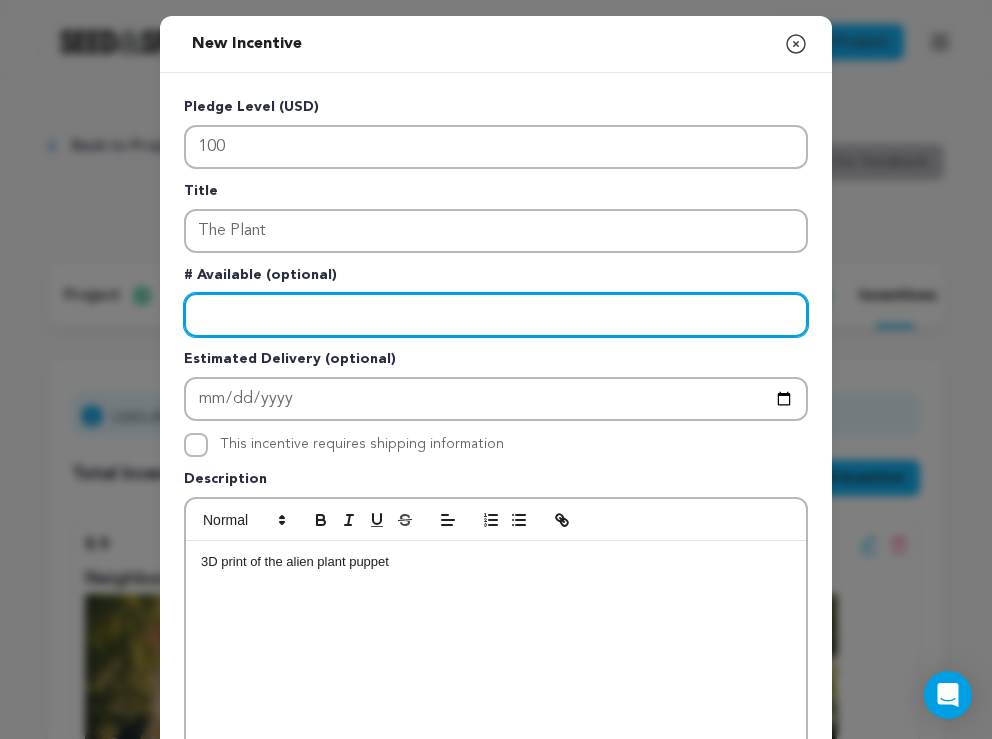 click at bounding box center (496, 315) 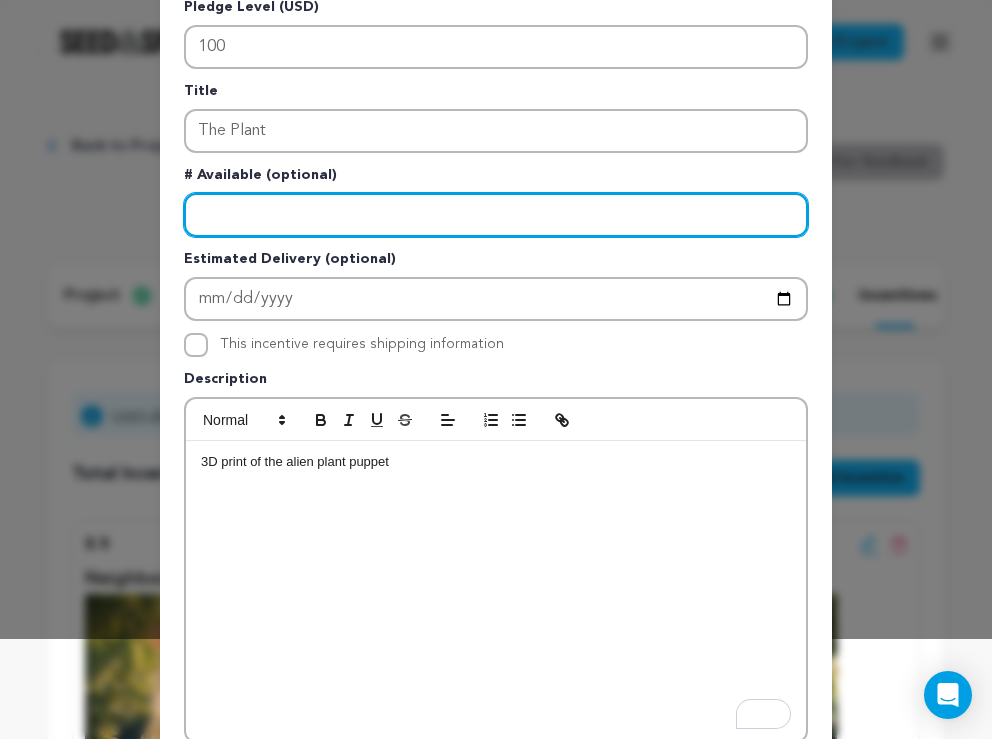 scroll, scrollTop: 334, scrollLeft: 0, axis: vertical 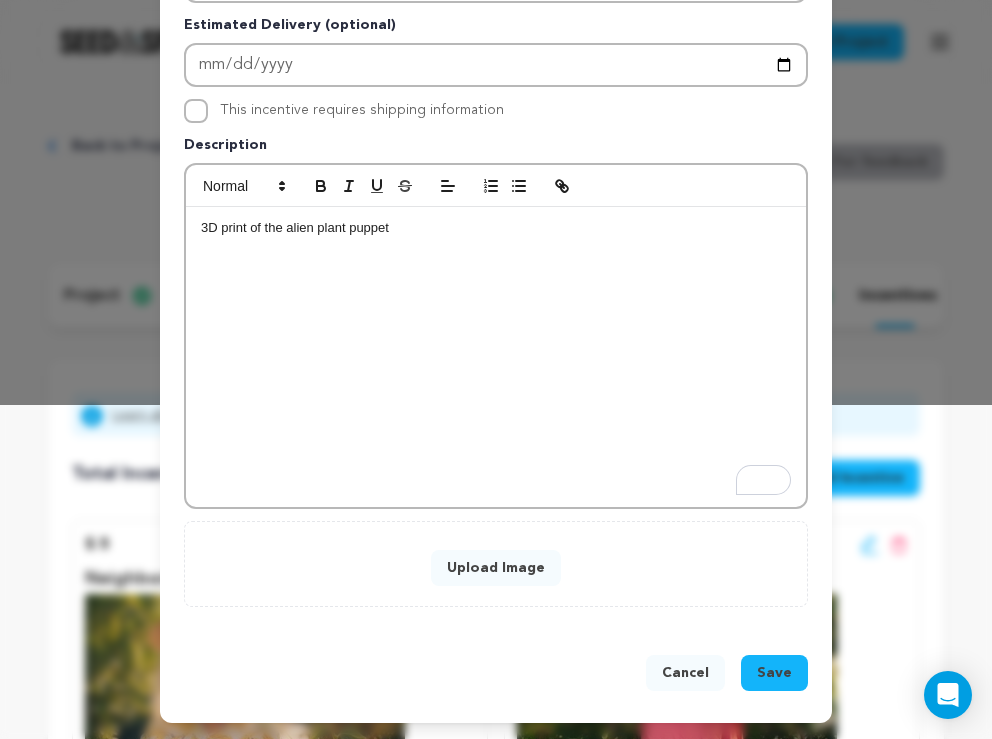 click on "3D print of the alien plant puppet" at bounding box center (496, 357) 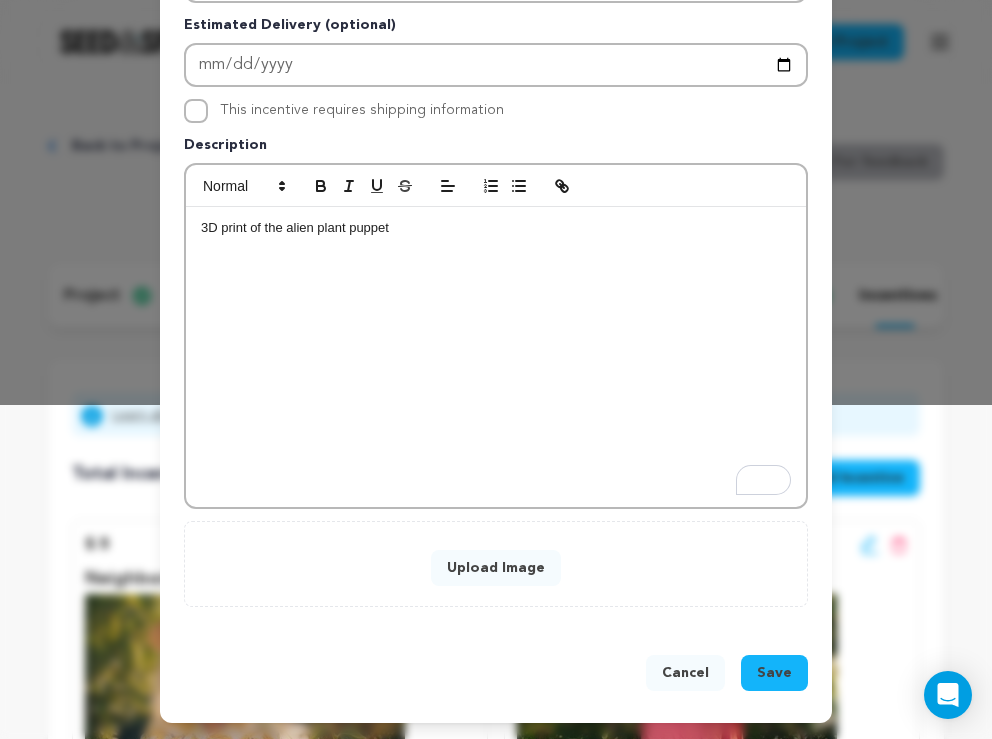 click on "Upload Image" at bounding box center (496, 568) 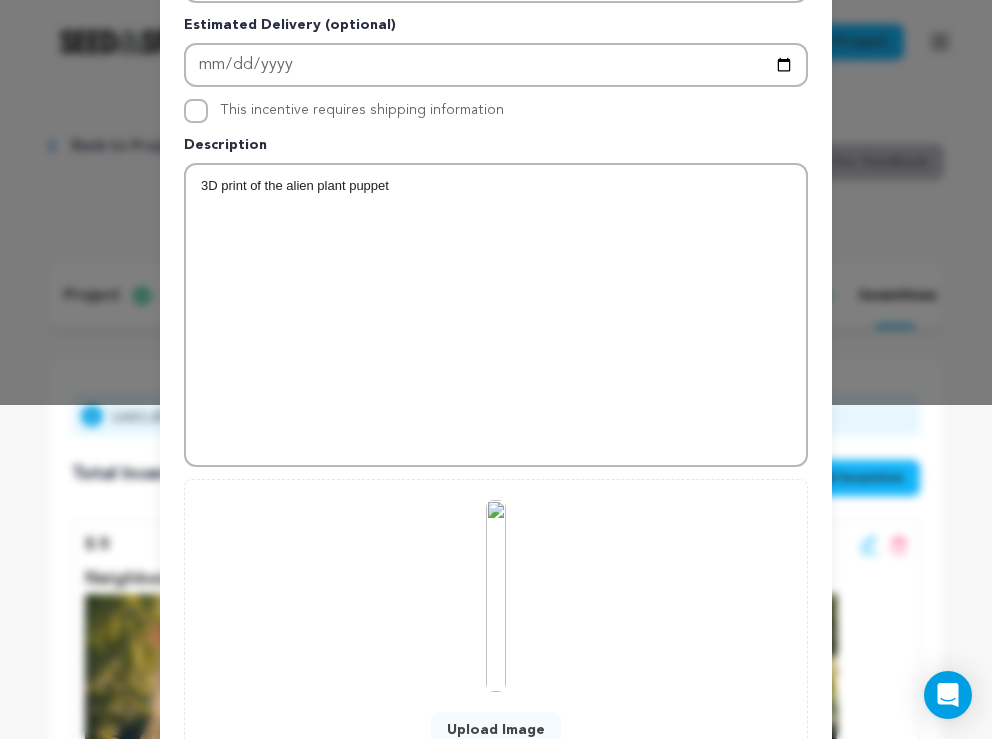 scroll, scrollTop: 496, scrollLeft: 0, axis: vertical 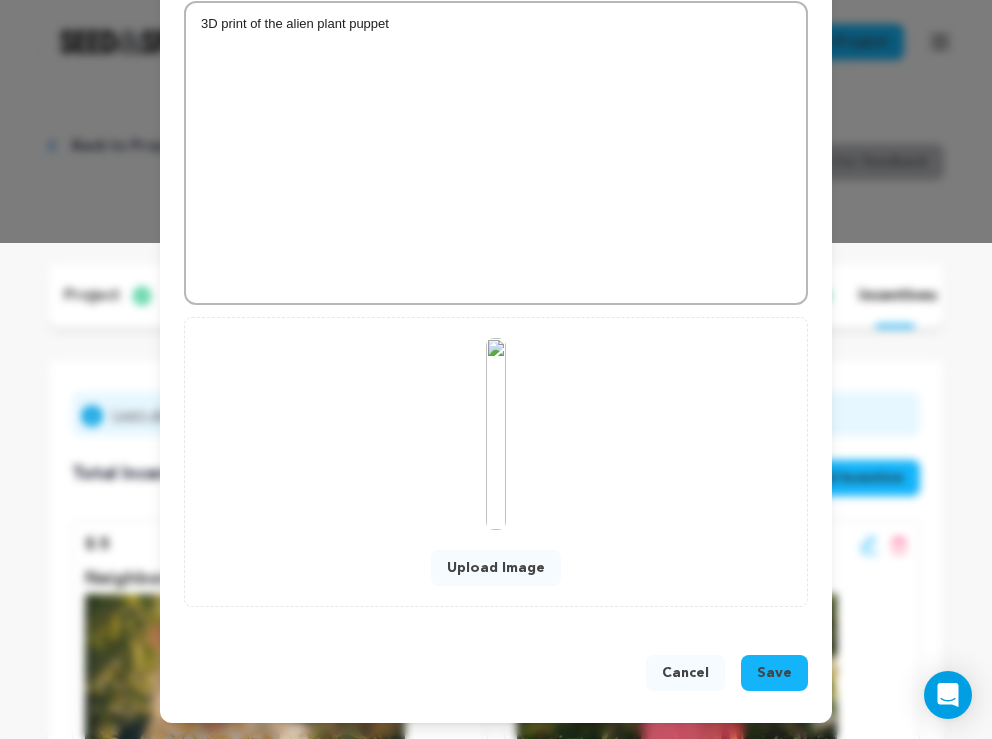click on "Save" at bounding box center [774, 673] 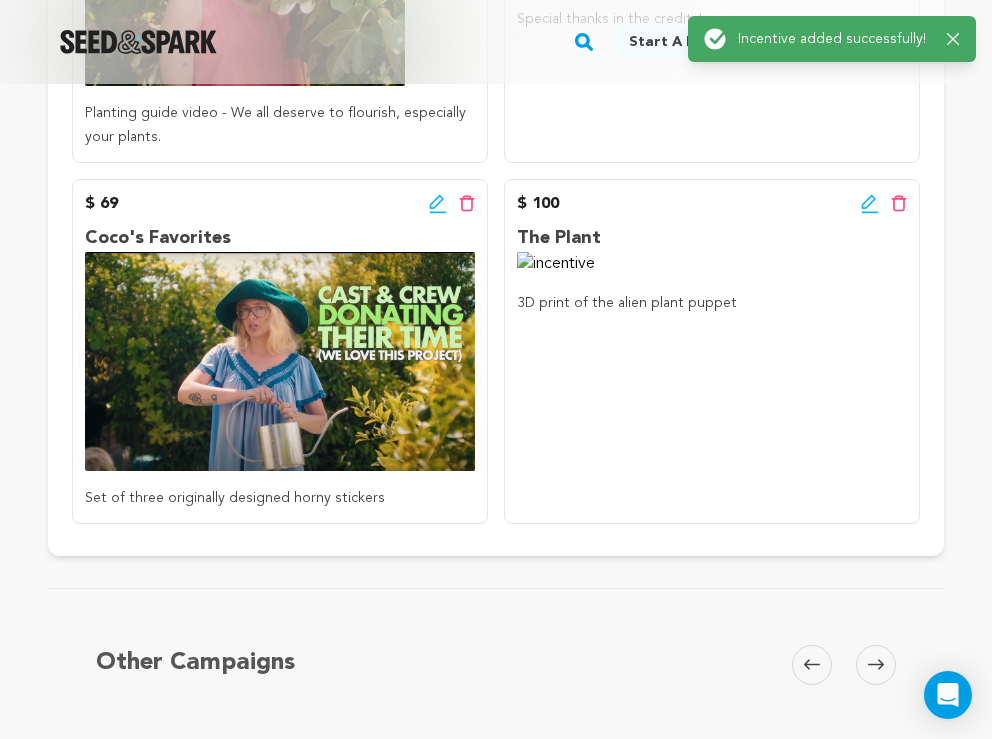 scroll, scrollTop: 1074, scrollLeft: 0, axis: vertical 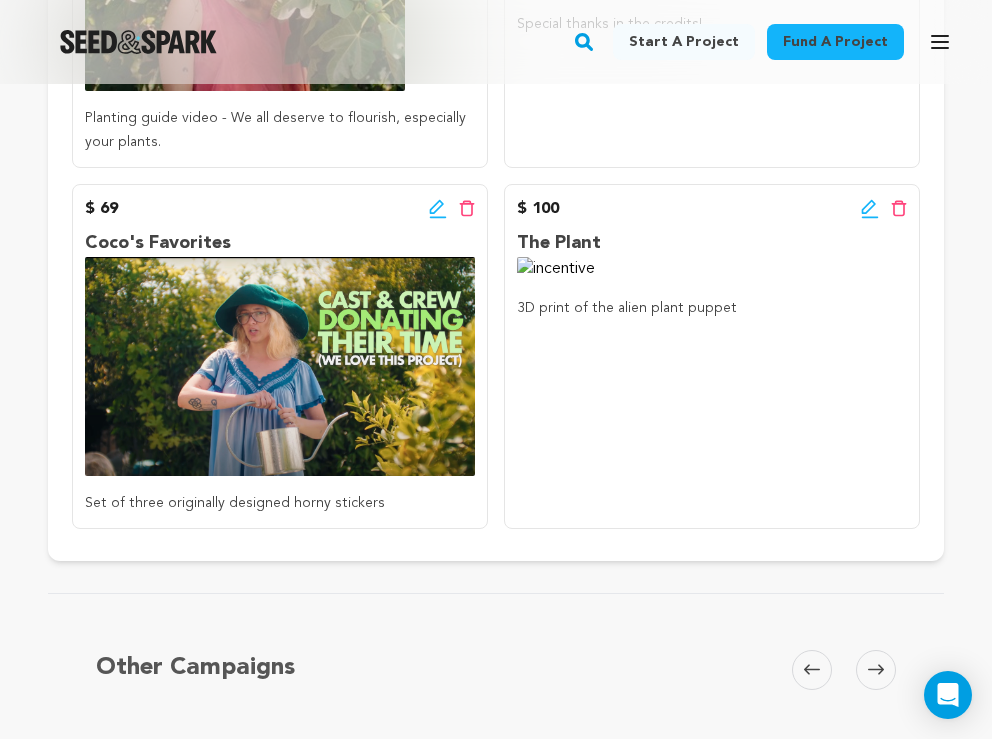 click 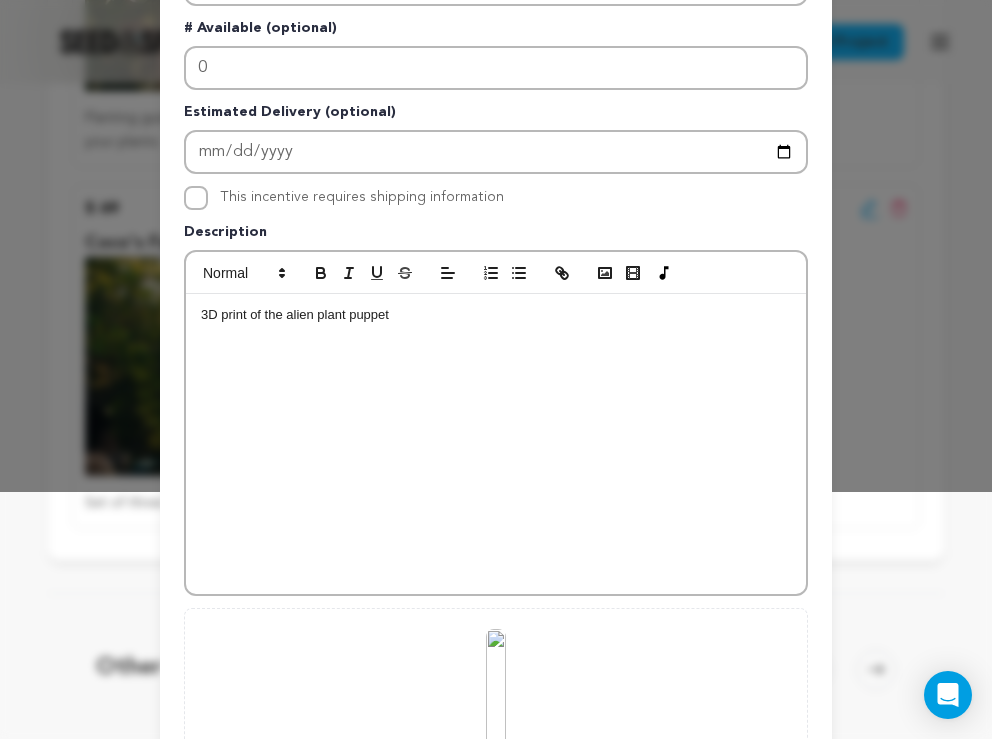 scroll, scrollTop: 538, scrollLeft: 0, axis: vertical 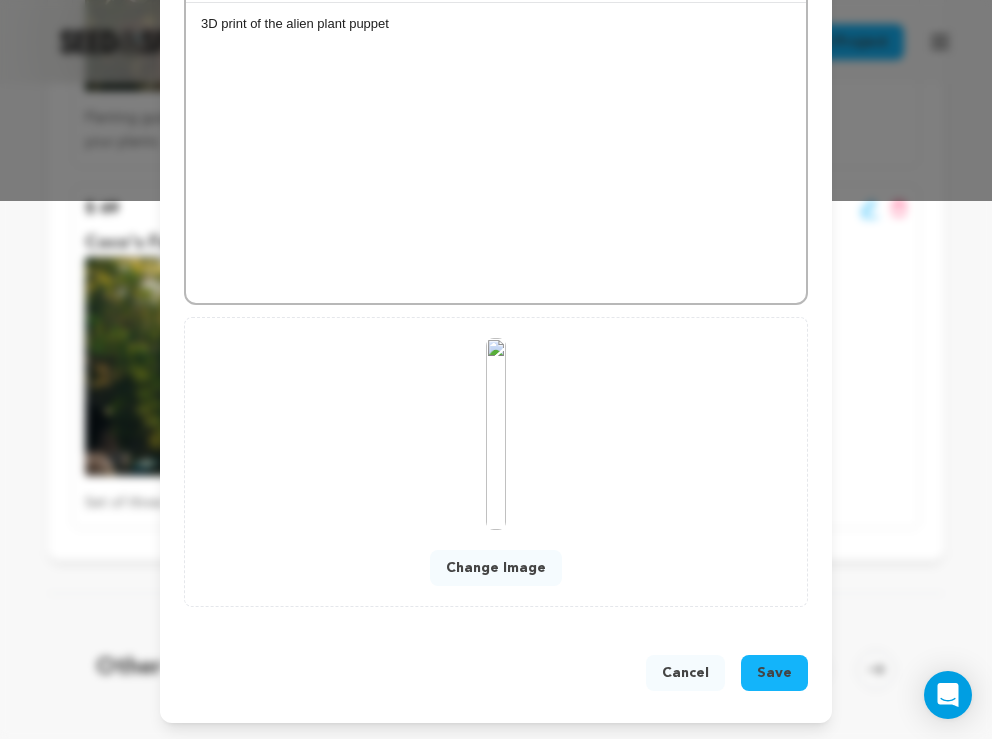 click on "Change Image" at bounding box center [496, 568] 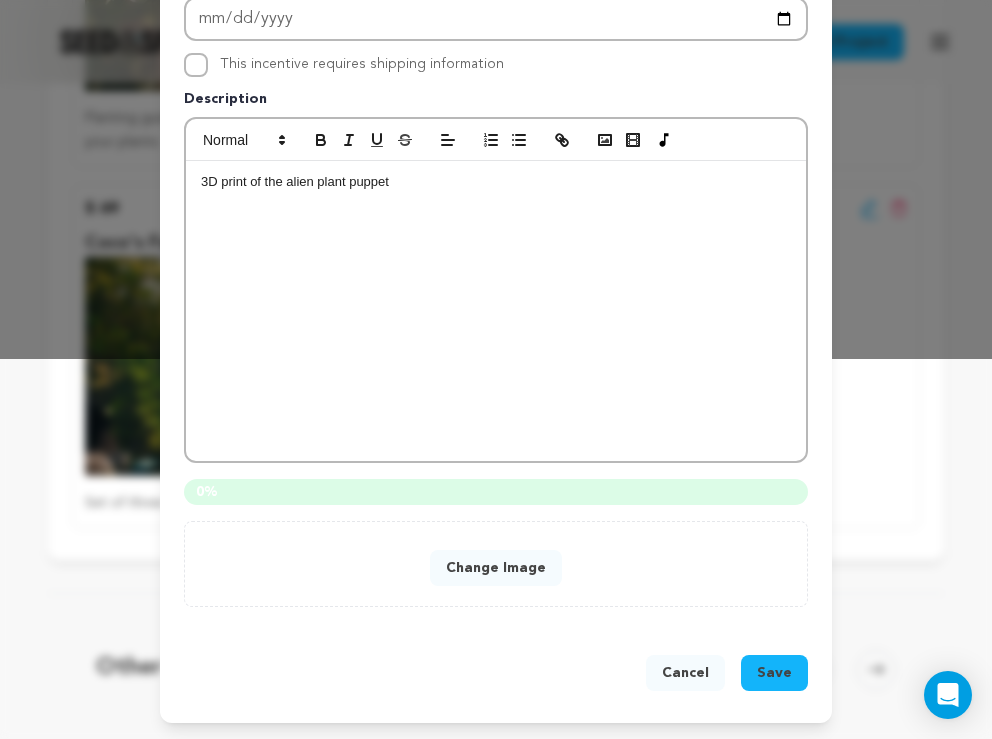 scroll, scrollTop: 382, scrollLeft: 0, axis: vertical 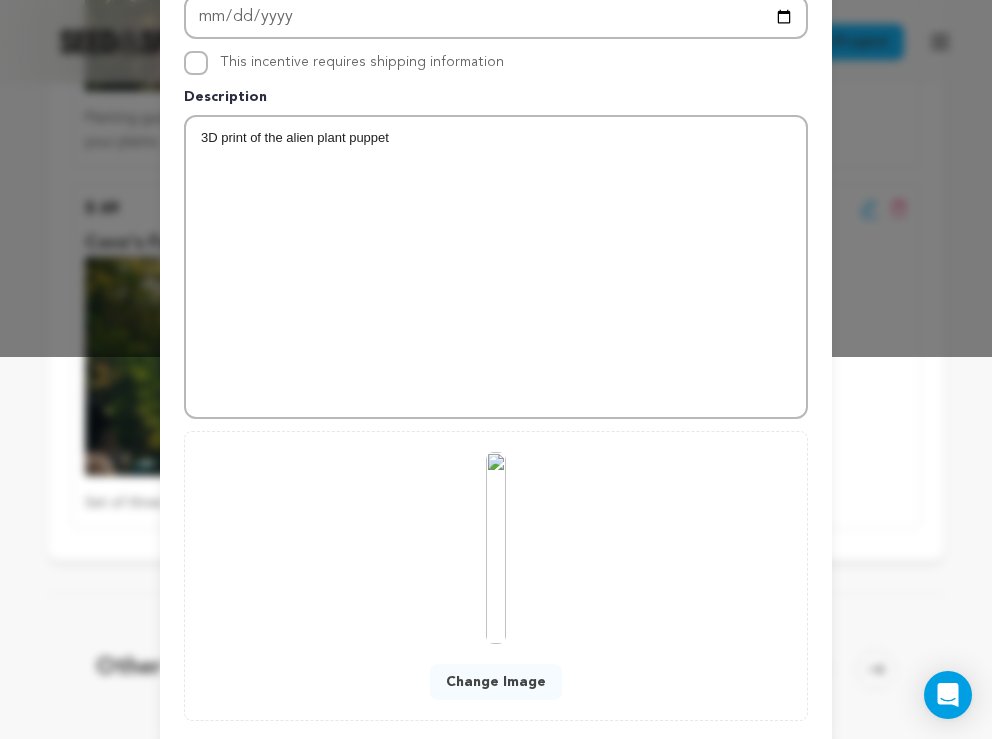 click on "3D print of the alien plant puppet" at bounding box center [496, 267] 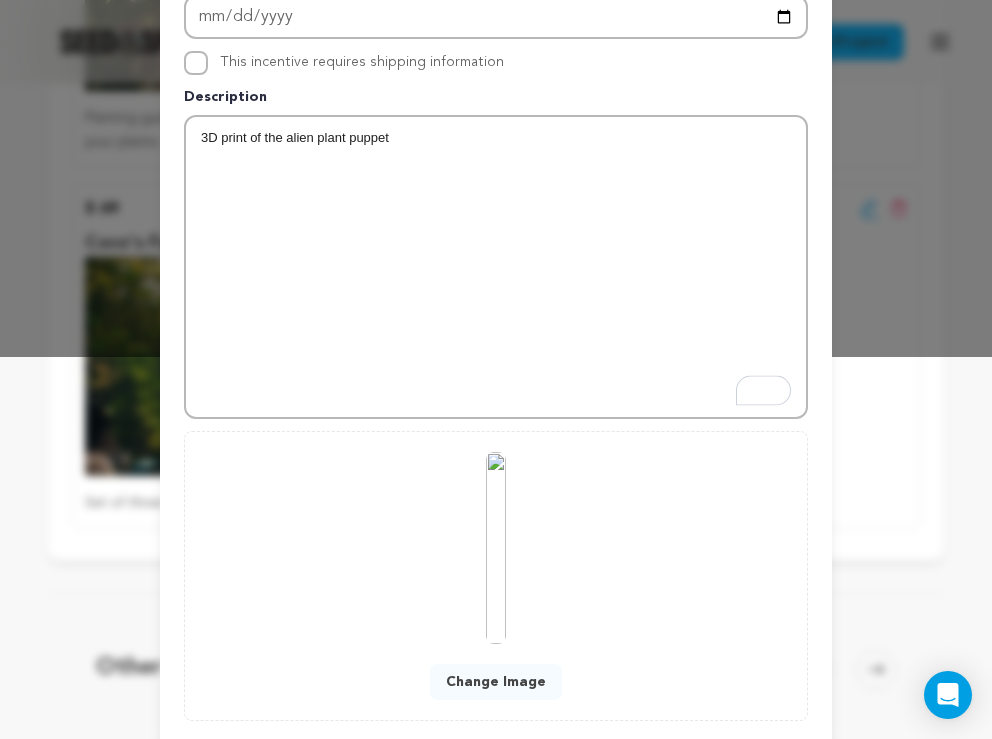 click on "3D print of the alien plant puppet" at bounding box center (496, 267) 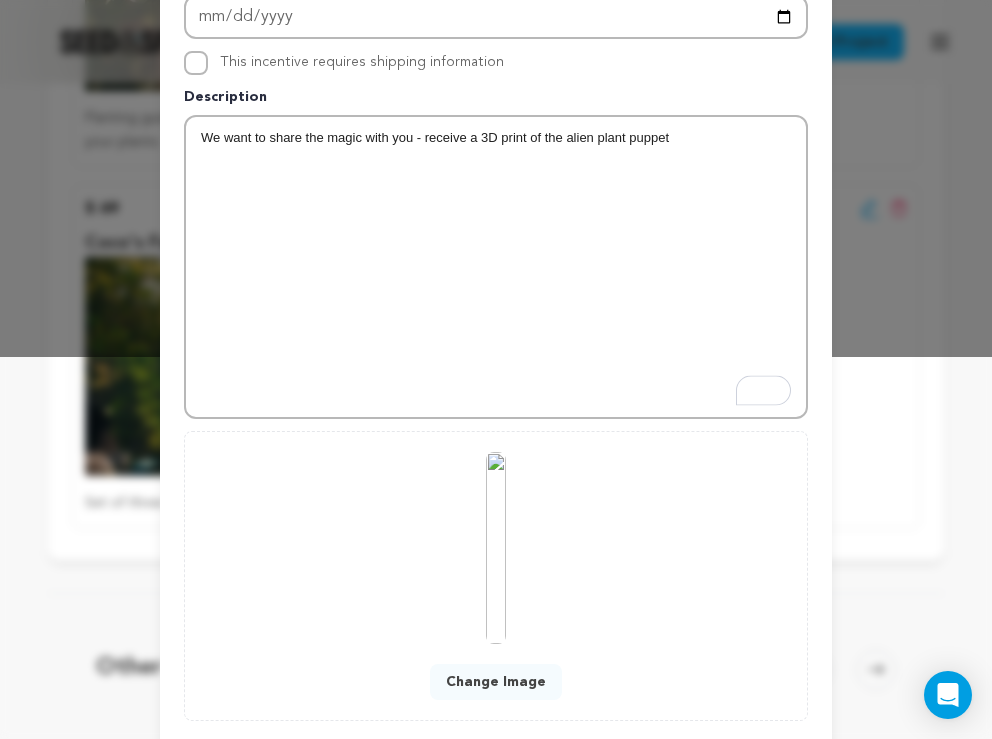 scroll, scrollTop: 496, scrollLeft: 0, axis: vertical 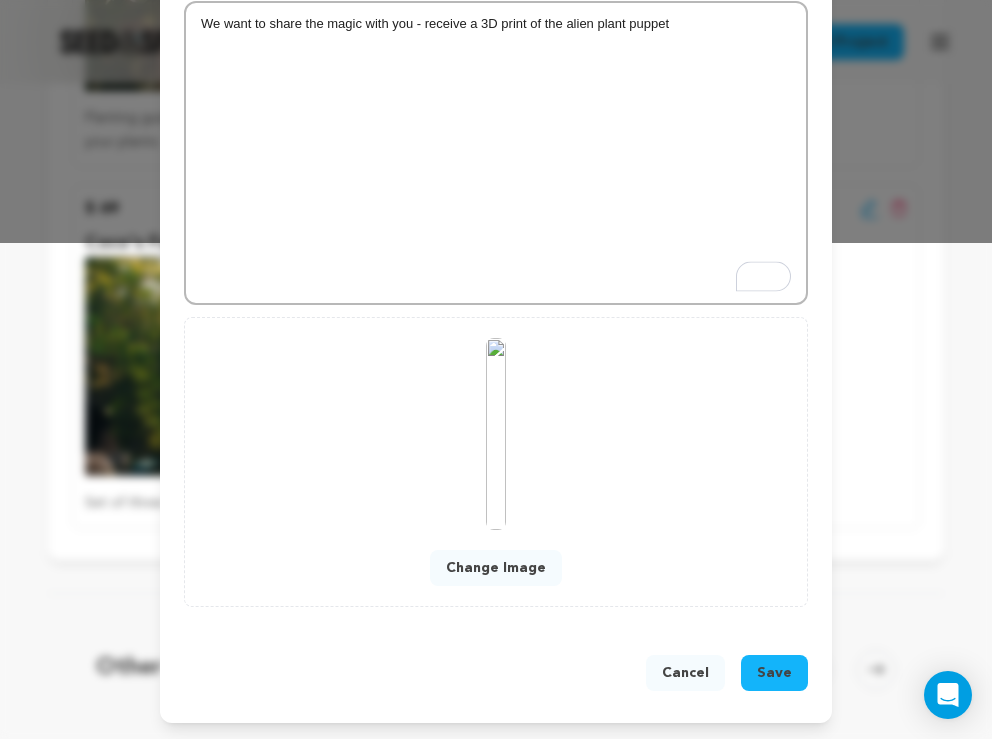 click on "Save" at bounding box center (774, 673) 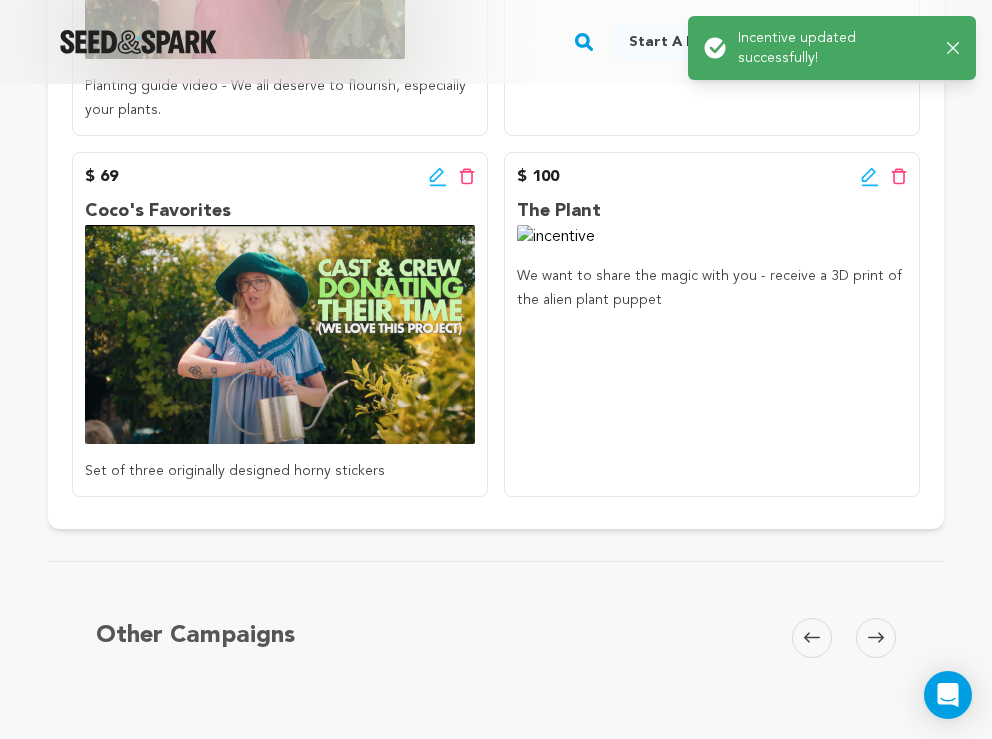 scroll, scrollTop: 1108, scrollLeft: 0, axis: vertical 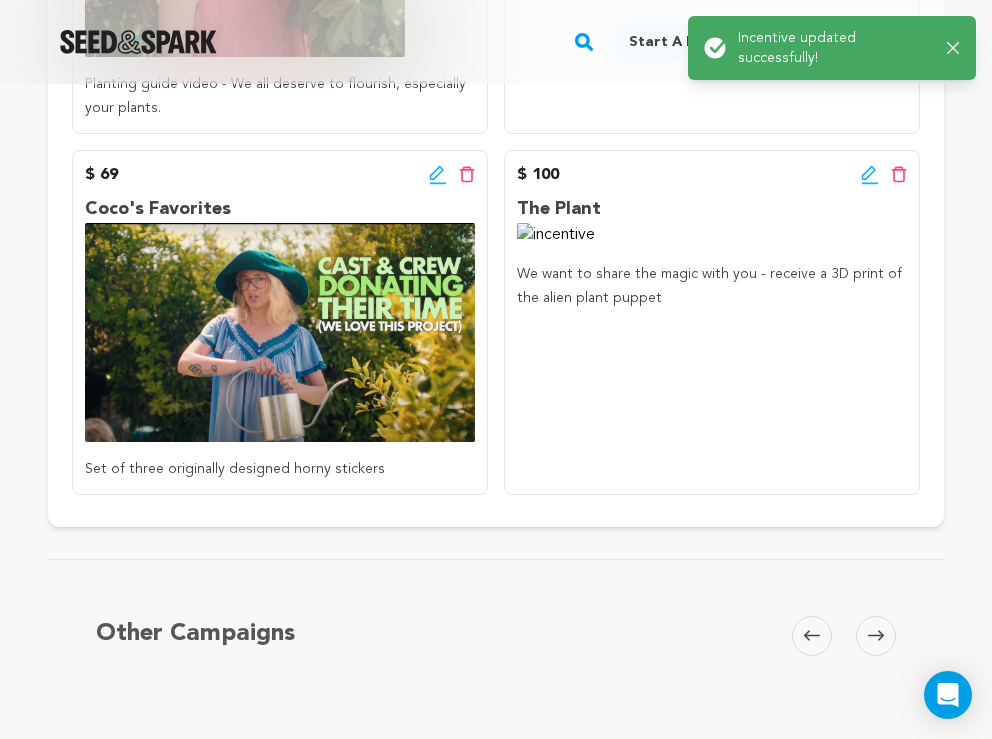 click 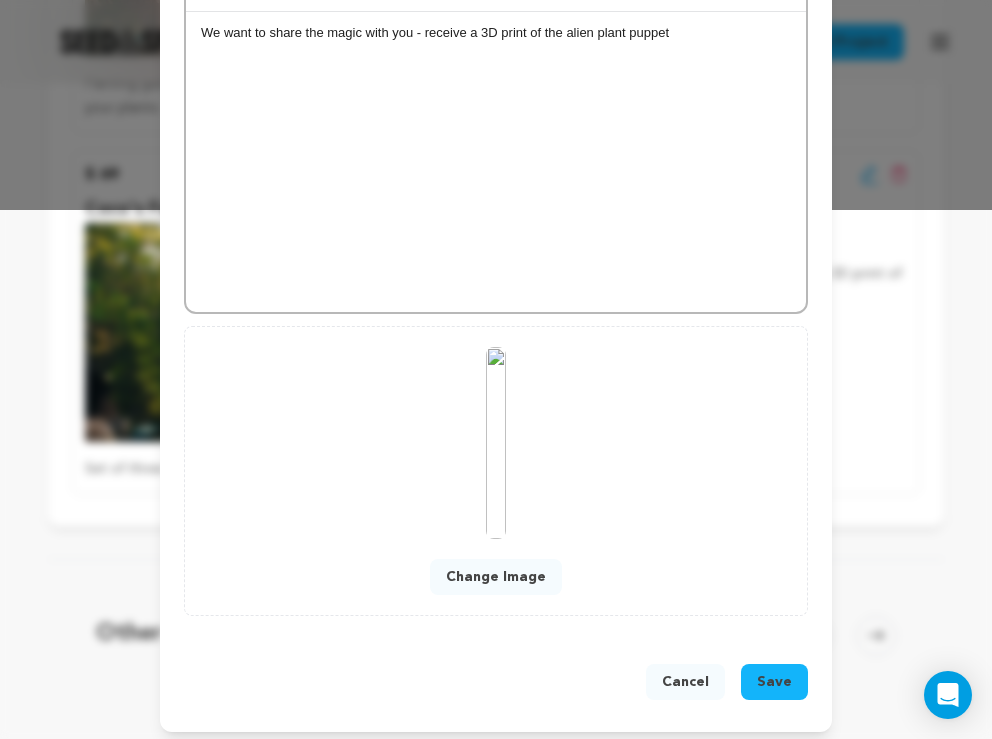 scroll, scrollTop: 538, scrollLeft: 0, axis: vertical 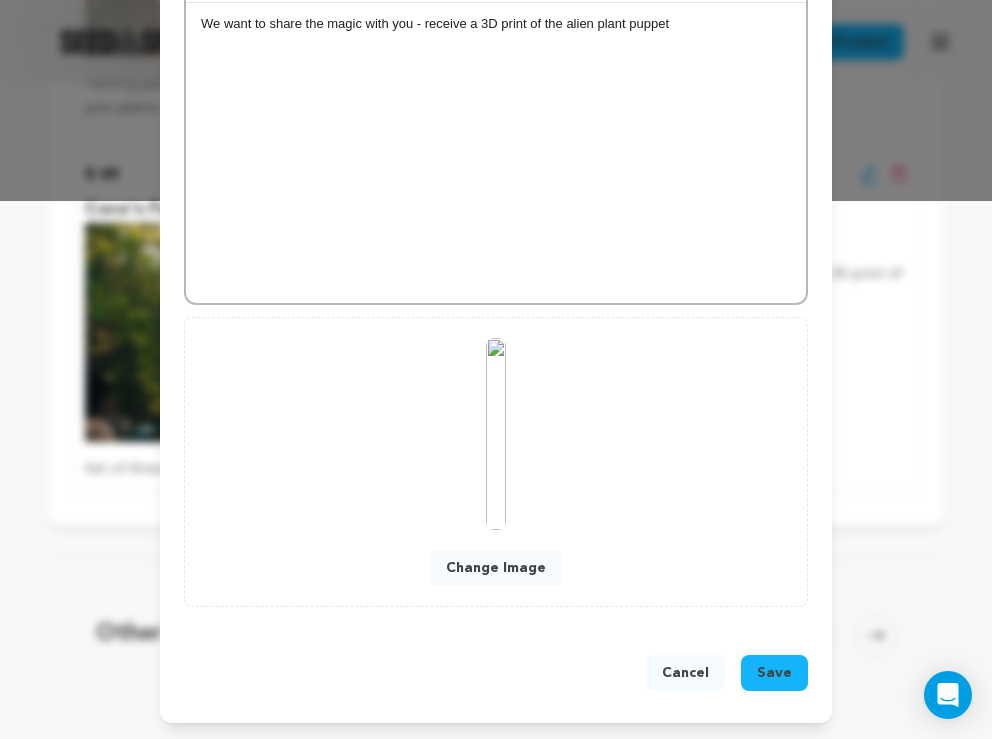 click on "Change Image" at bounding box center [496, 568] 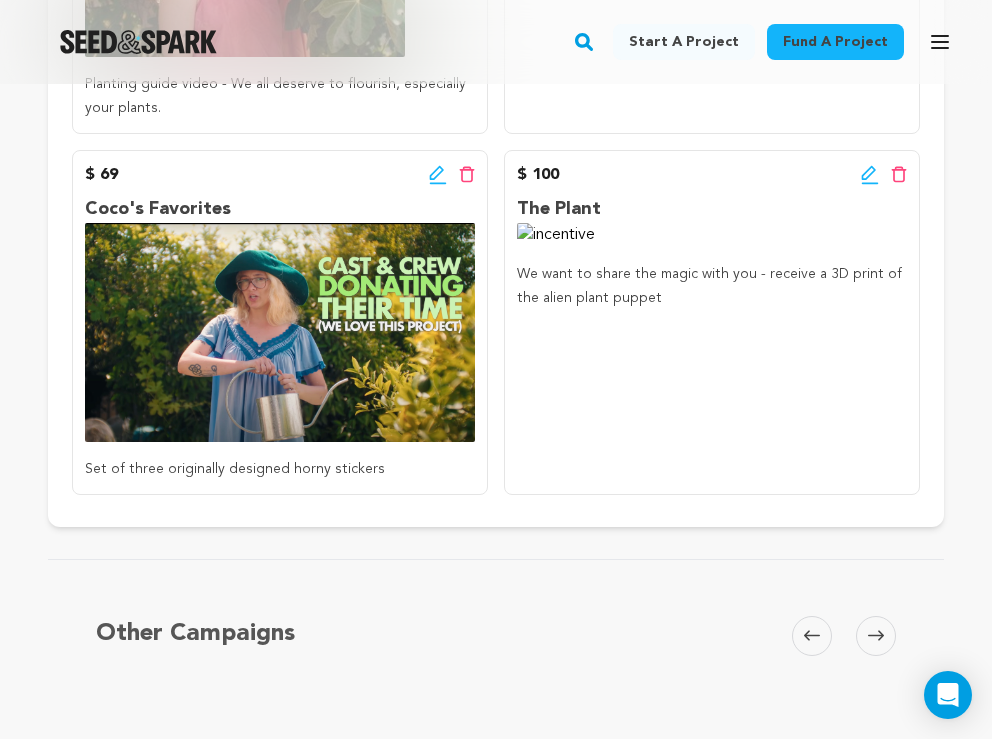 click 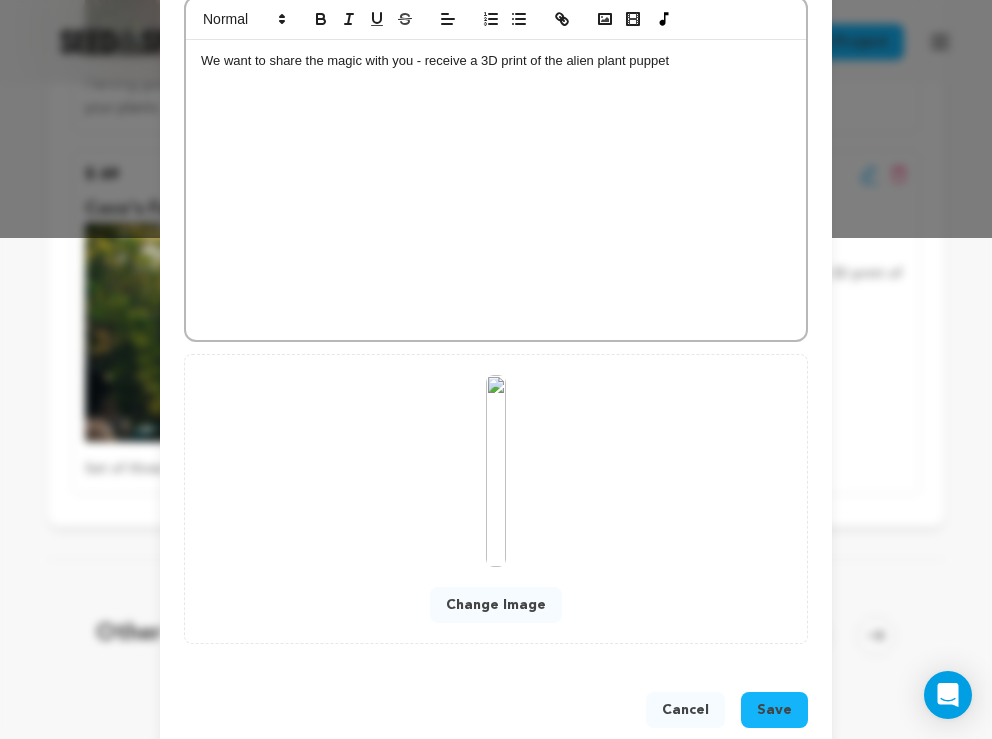 scroll, scrollTop: 538, scrollLeft: 0, axis: vertical 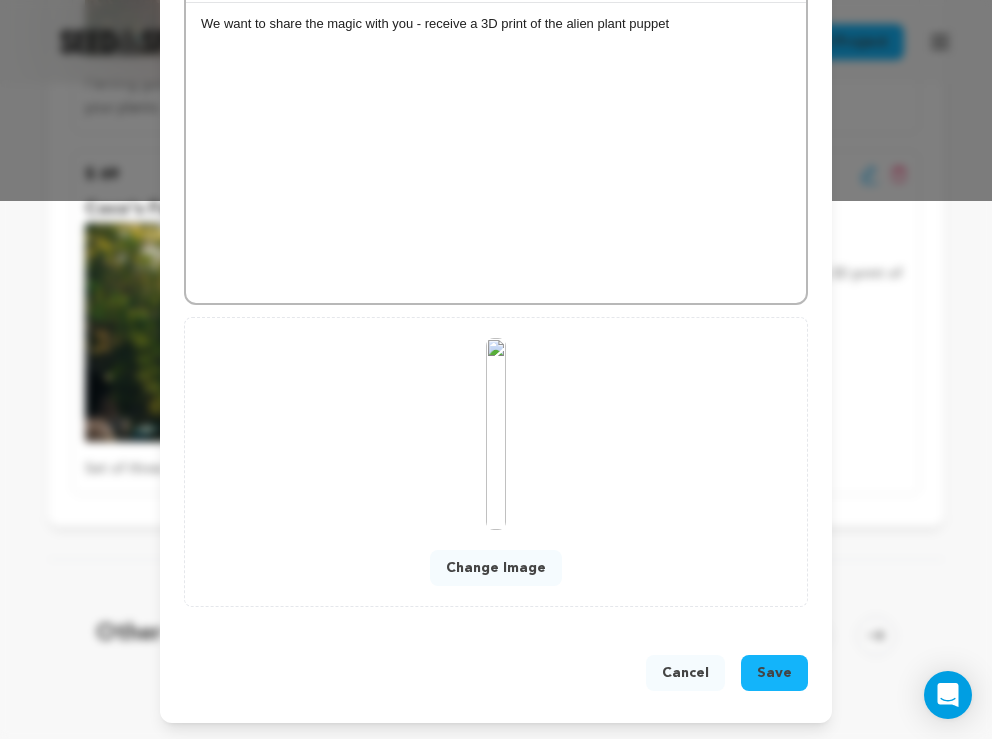 click on "Change Image" at bounding box center [496, 568] 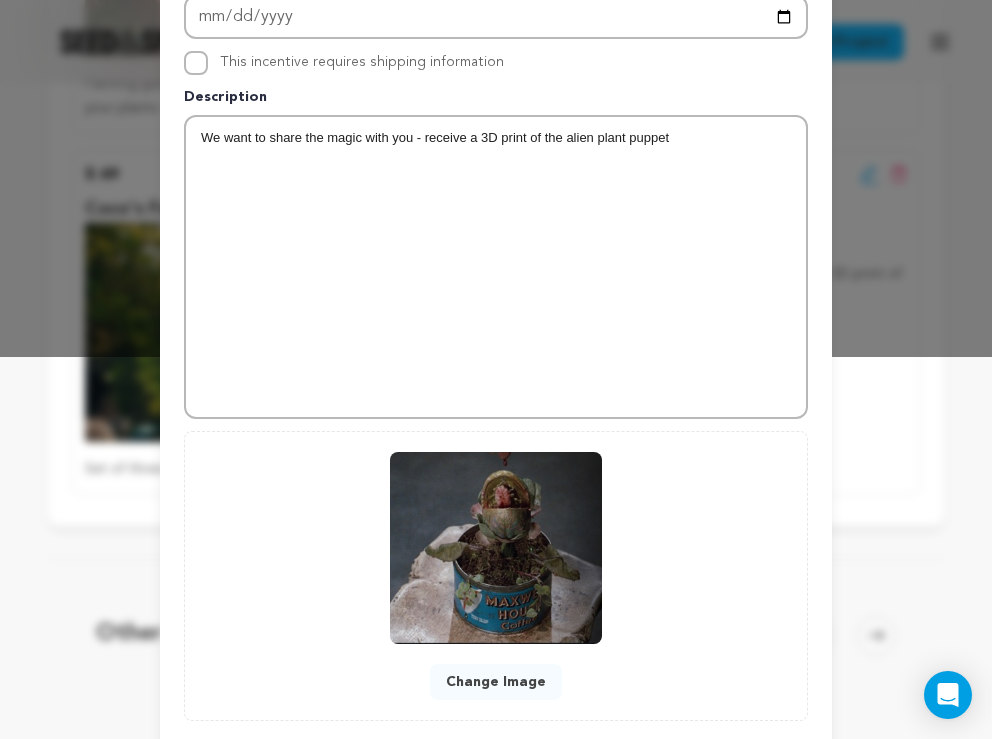 scroll, scrollTop: 496, scrollLeft: 0, axis: vertical 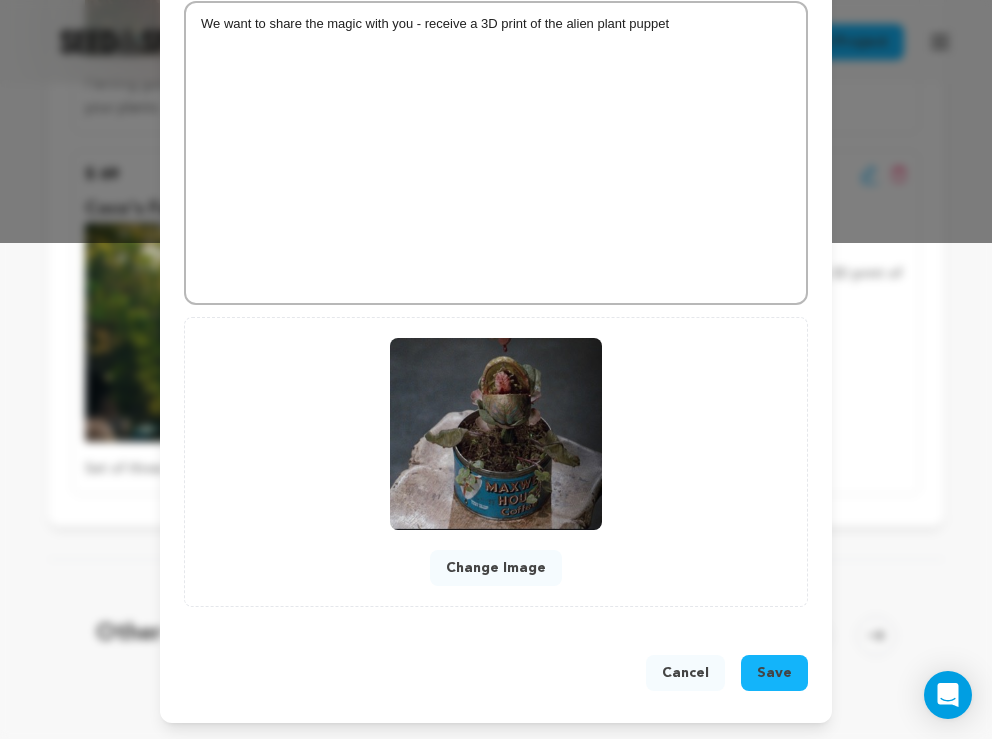 click on "Save" at bounding box center [774, 673] 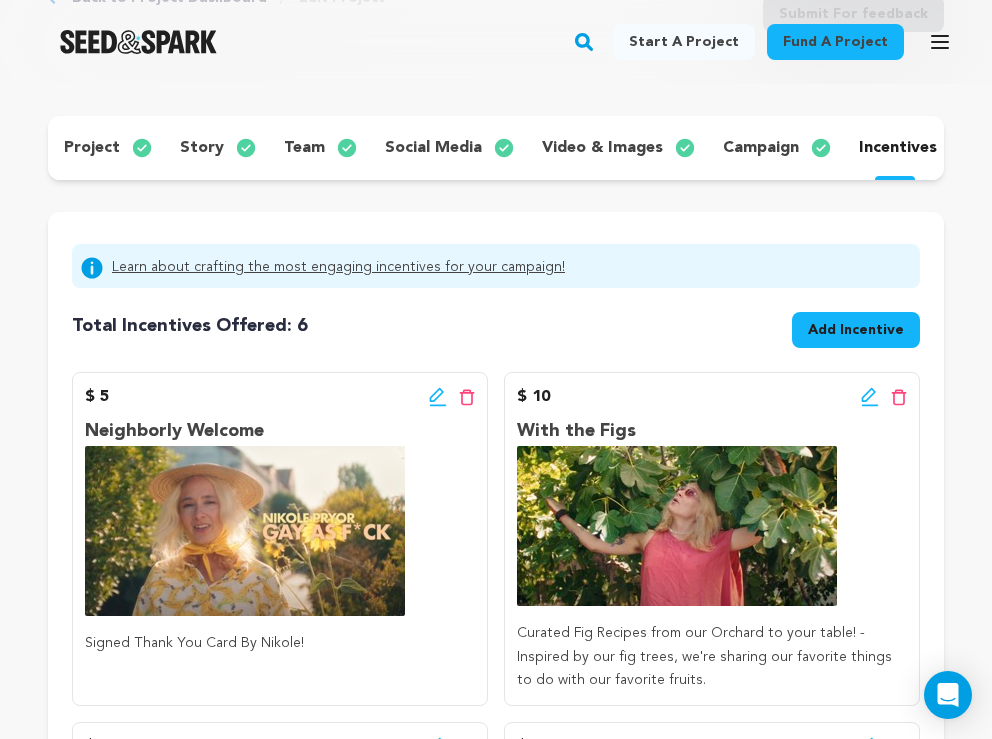 scroll, scrollTop: 166, scrollLeft: 0, axis: vertical 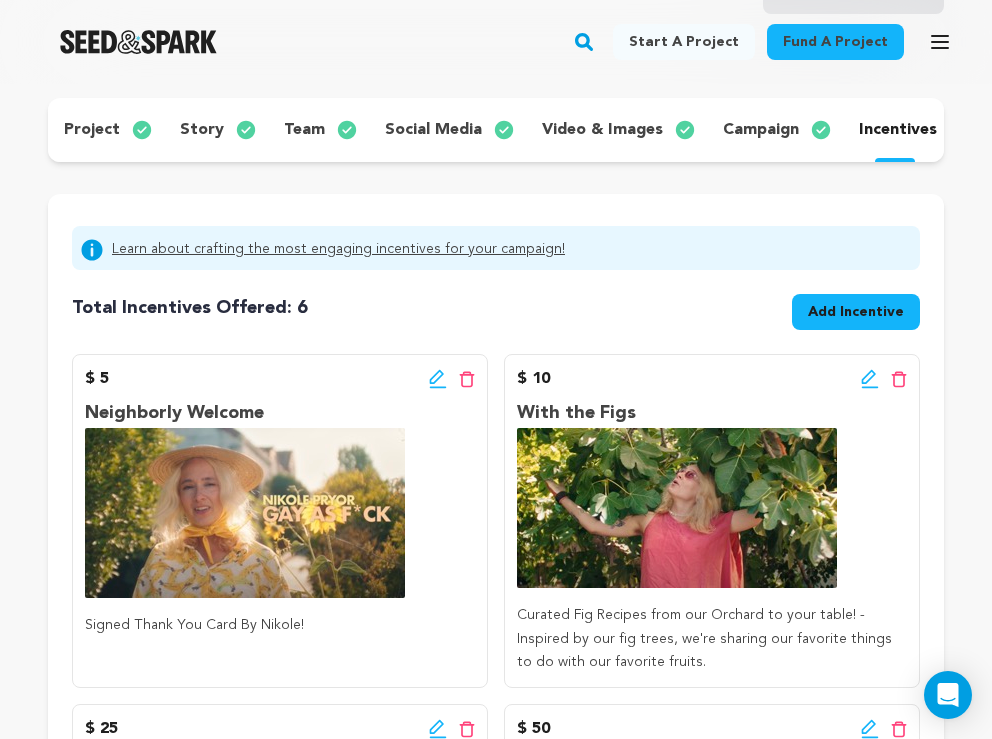 click on "Add Incentive" at bounding box center [856, 312] 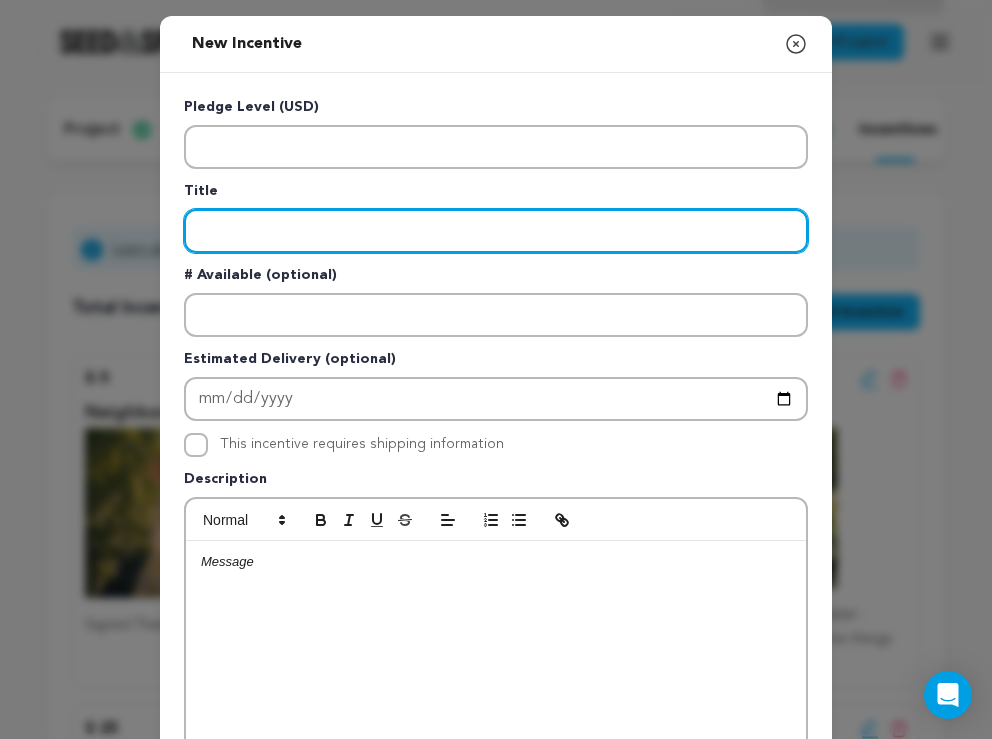 click at bounding box center [496, 231] 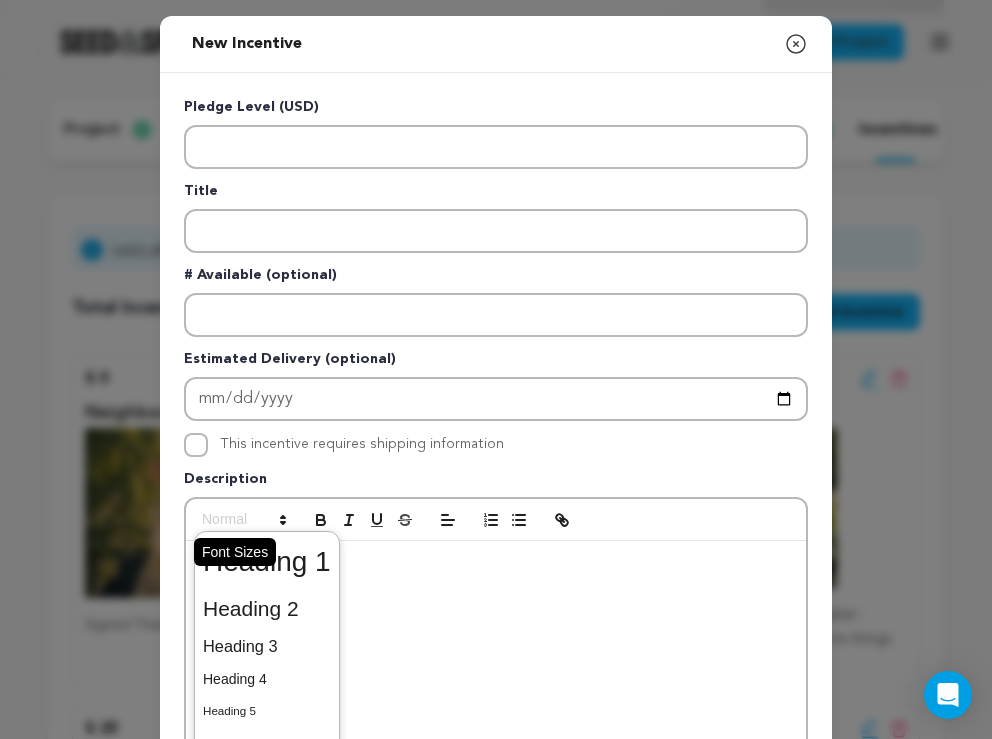 click at bounding box center (243, 520) 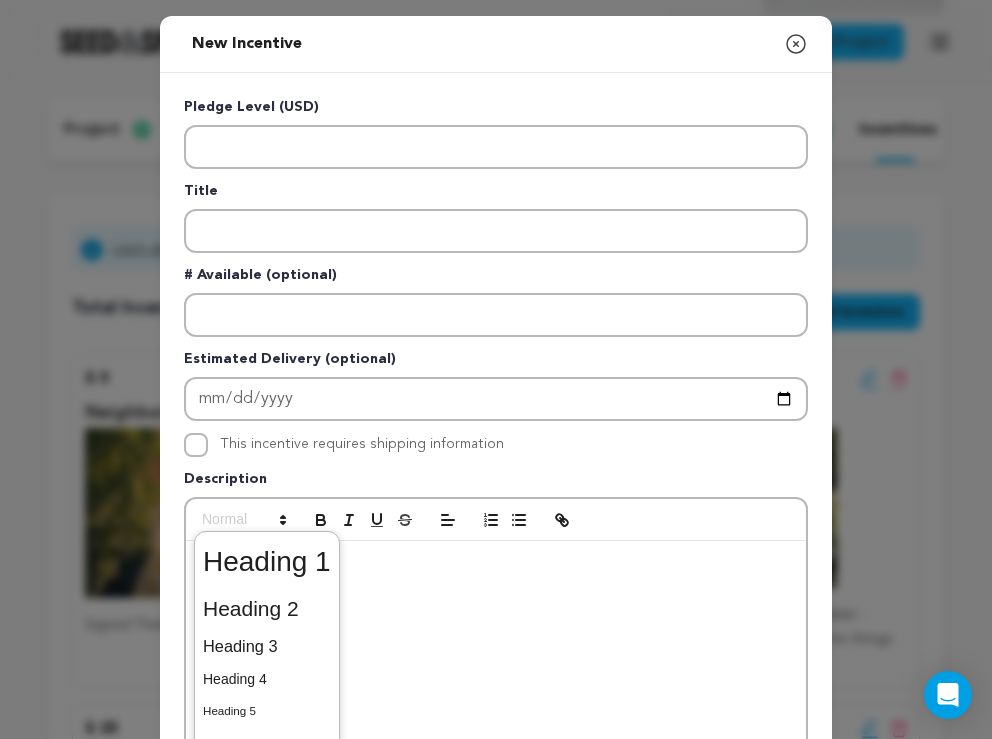 click at bounding box center (496, 562) 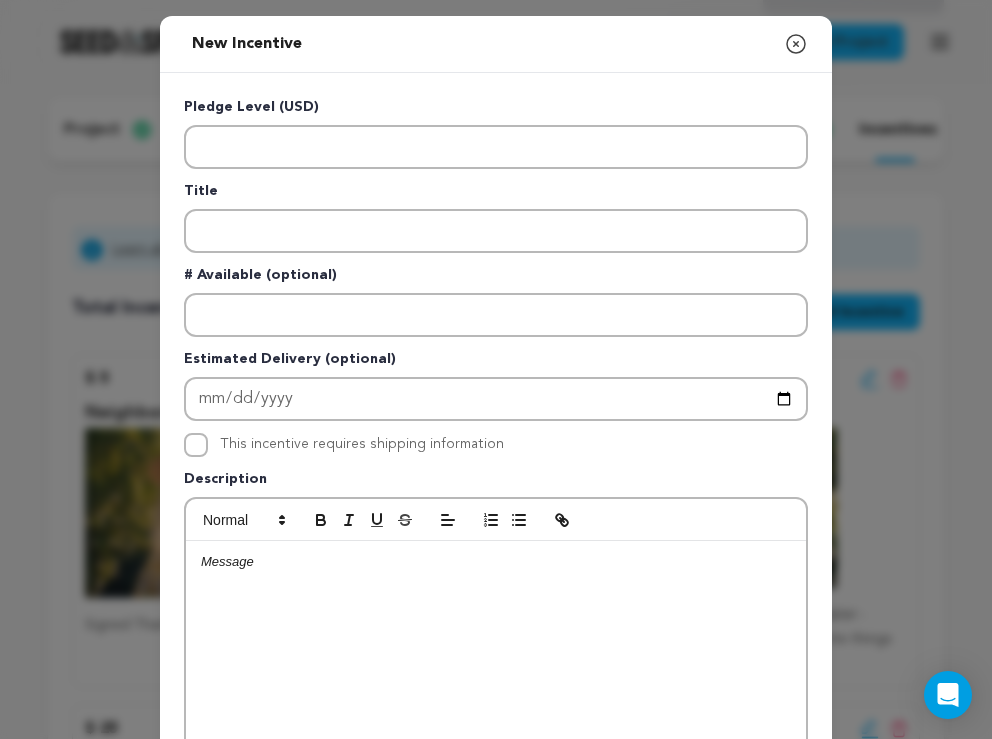scroll, scrollTop: 0, scrollLeft: 0, axis: both 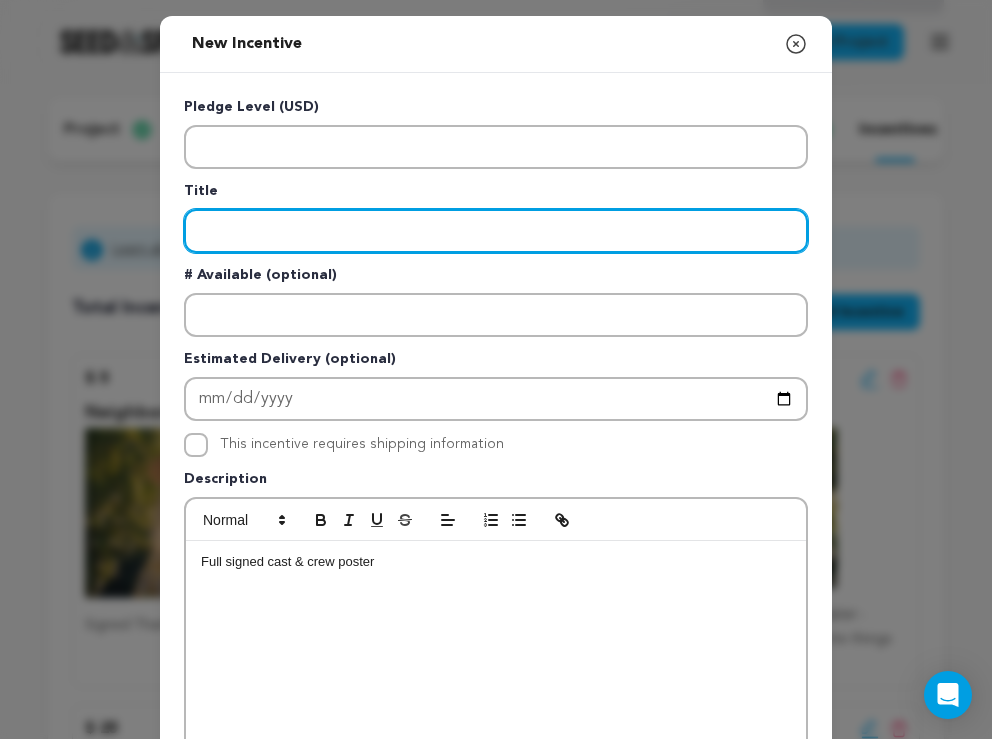 click at bounding box center [496, 231] 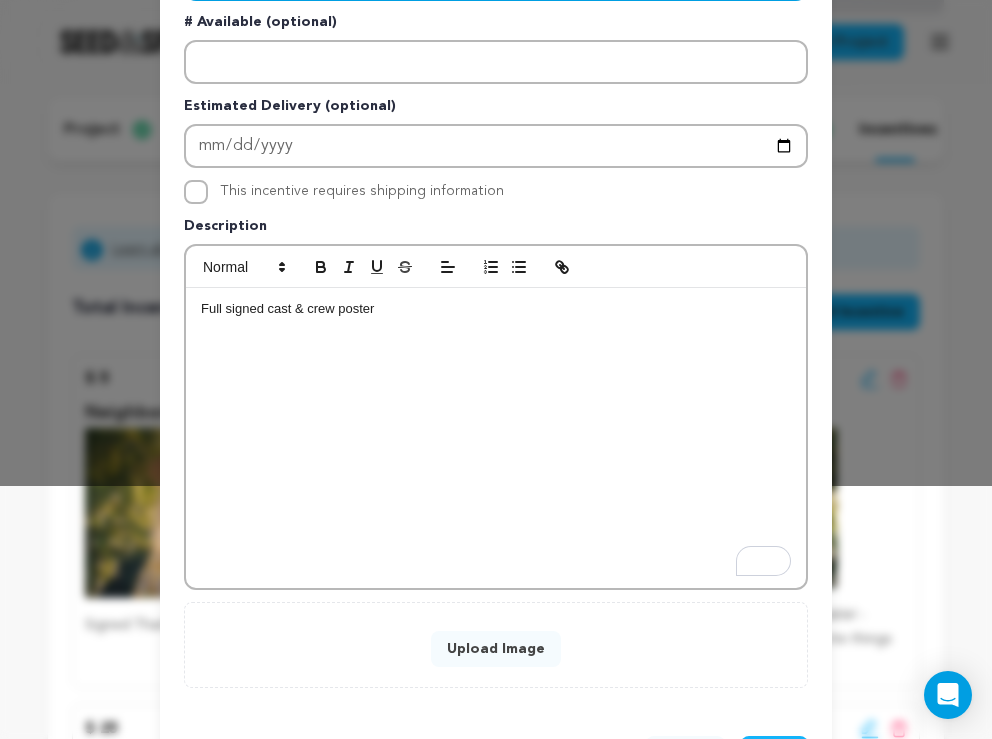 scroll, scrollTop: 272, scrollLeft: 0, axis: vertical 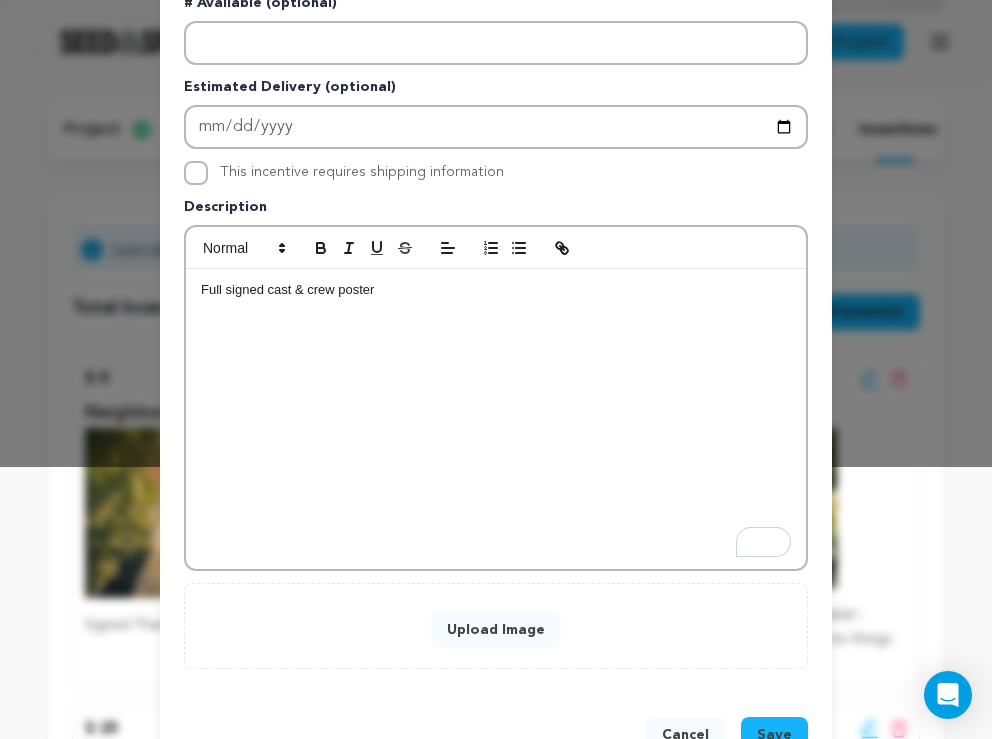 type on "The Hollywood Orchard Club" 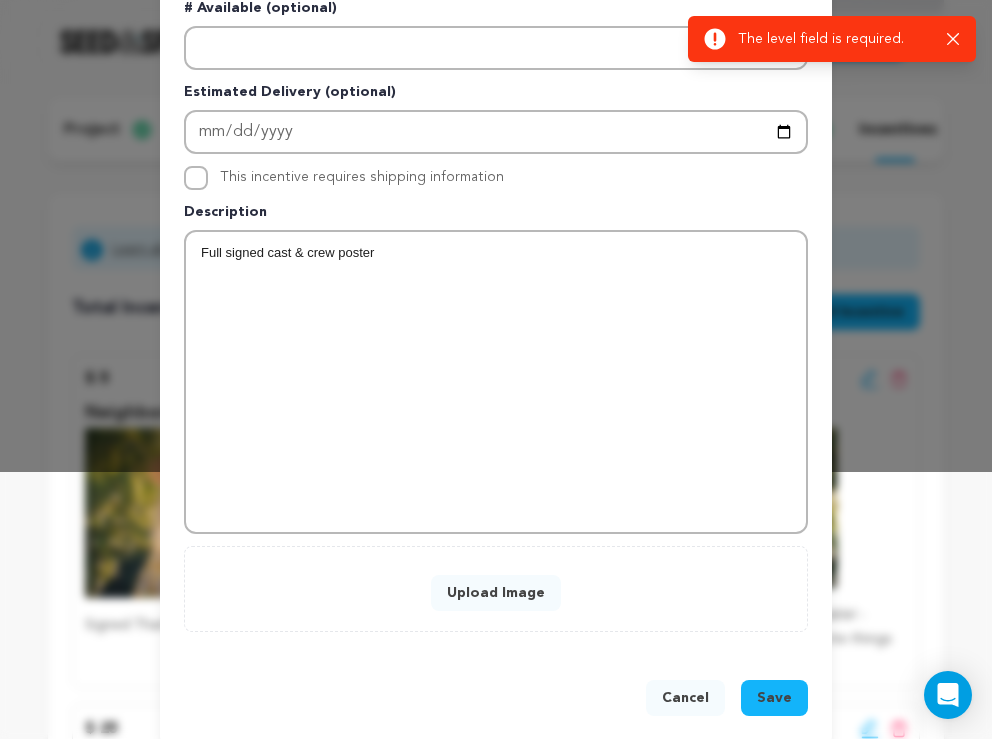scroll, scrollTop: 0, scrollLeft: 0, axis: both 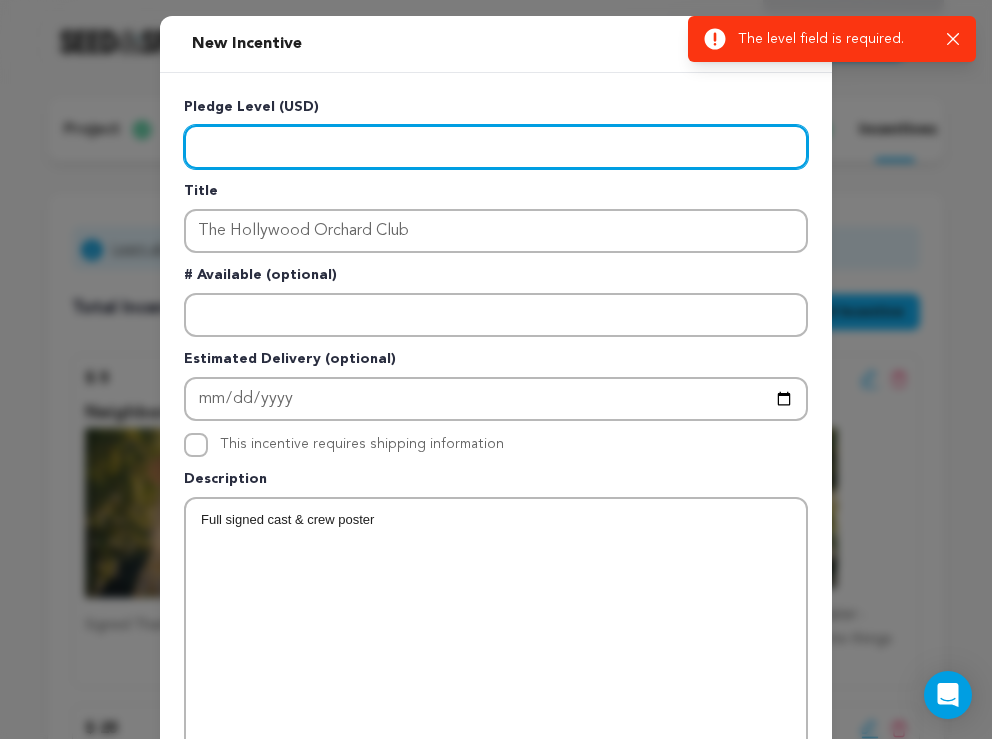 click at bounding box center (496, 147) 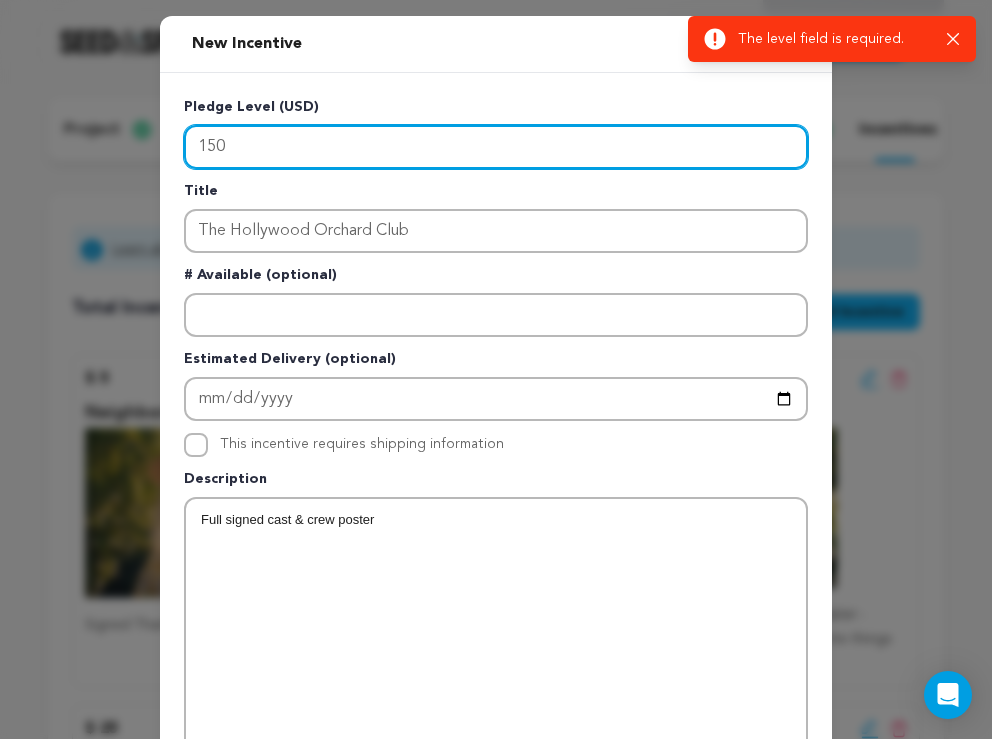 type on "150" 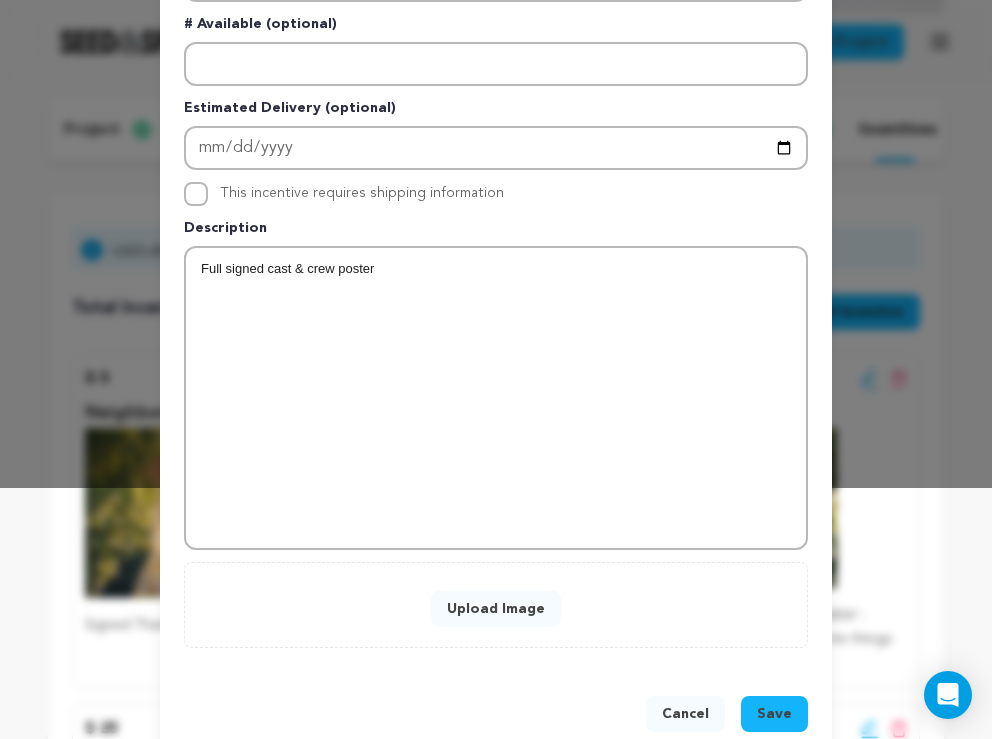 scroll, scrollTop: 292, scrollLeft: 0, axis: vertical 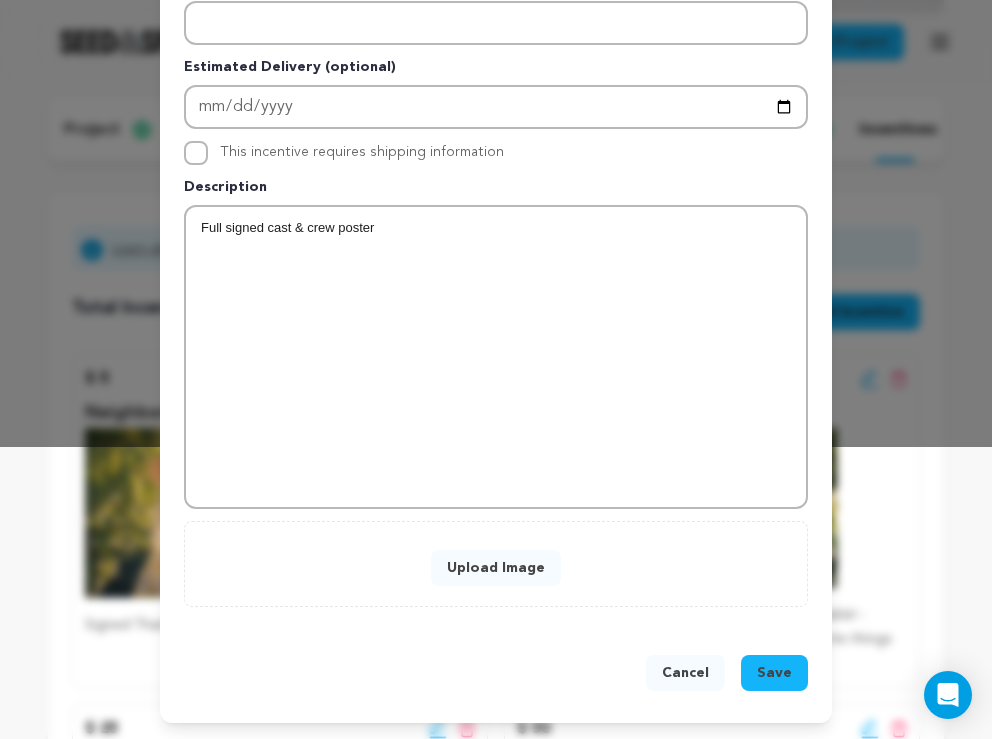 click on "Save" at bounding box center (774, 673) 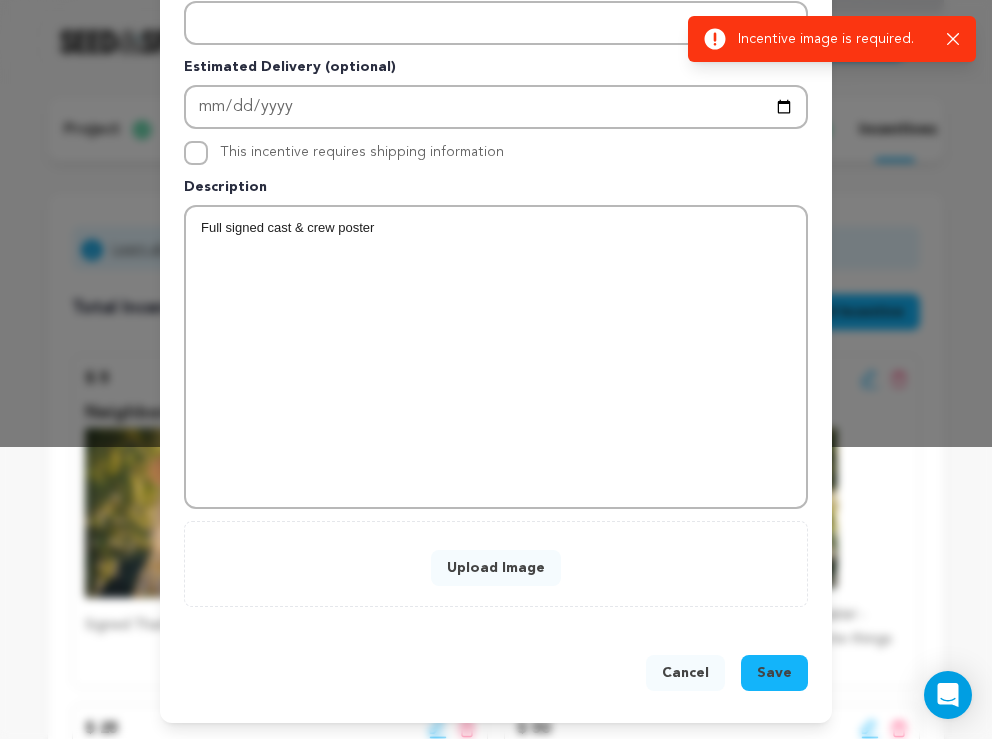 click on "Upload Image" at bounding box center [496, 568] 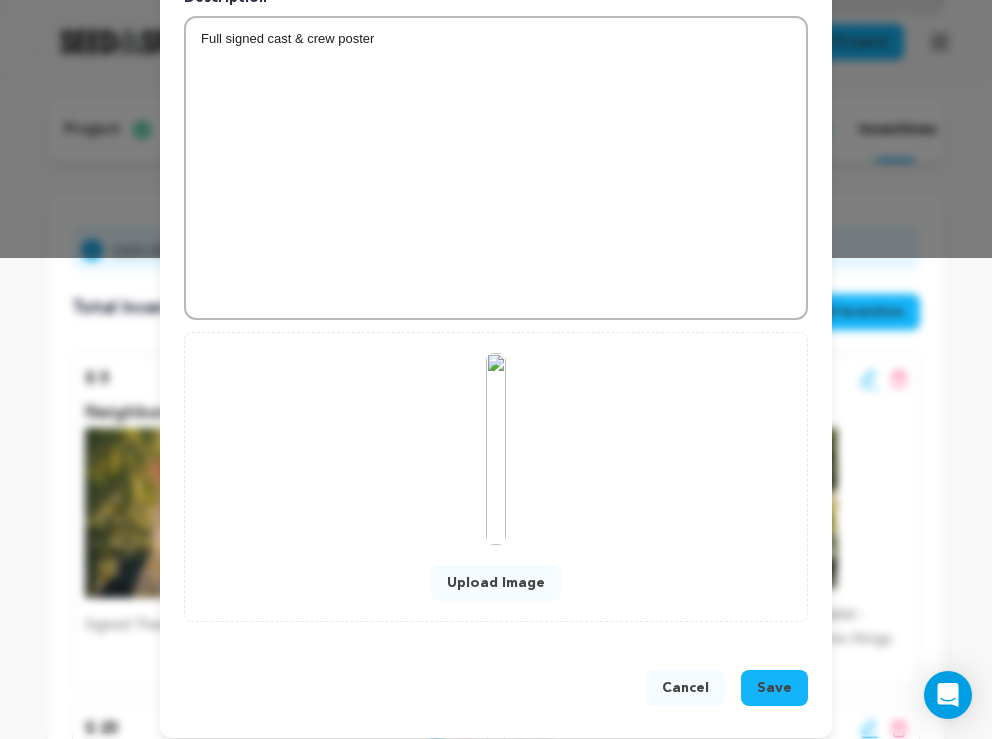 scroll, scrollTop: 496, scrollLeft: 0, axis: vertical 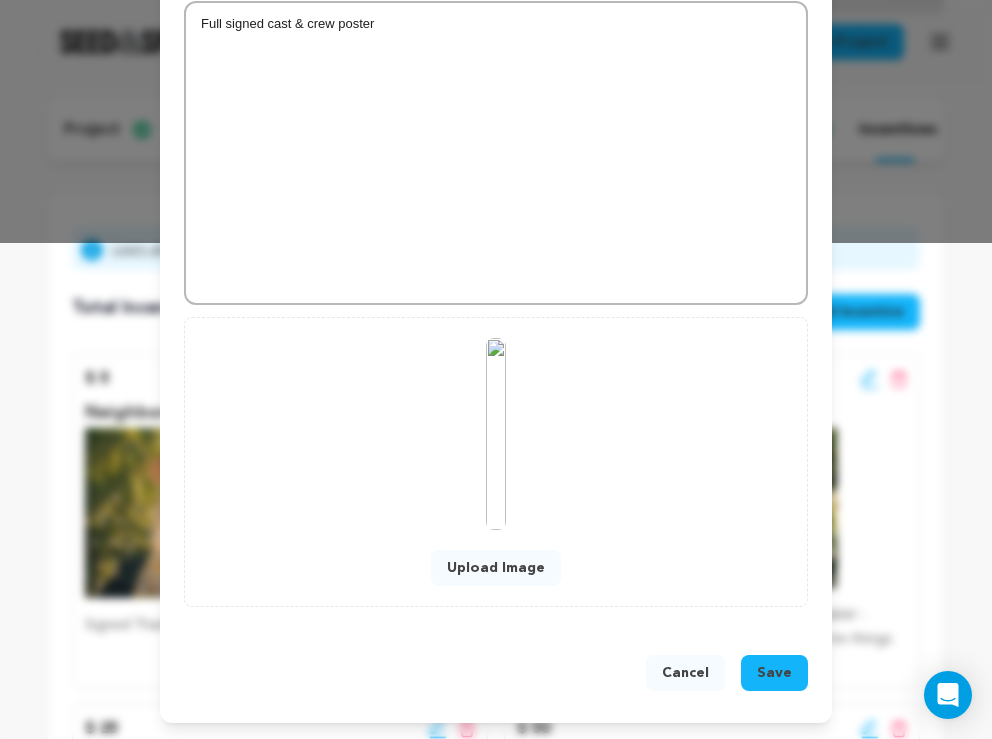 click on "Upload Image" at bounding box center (496, 568) 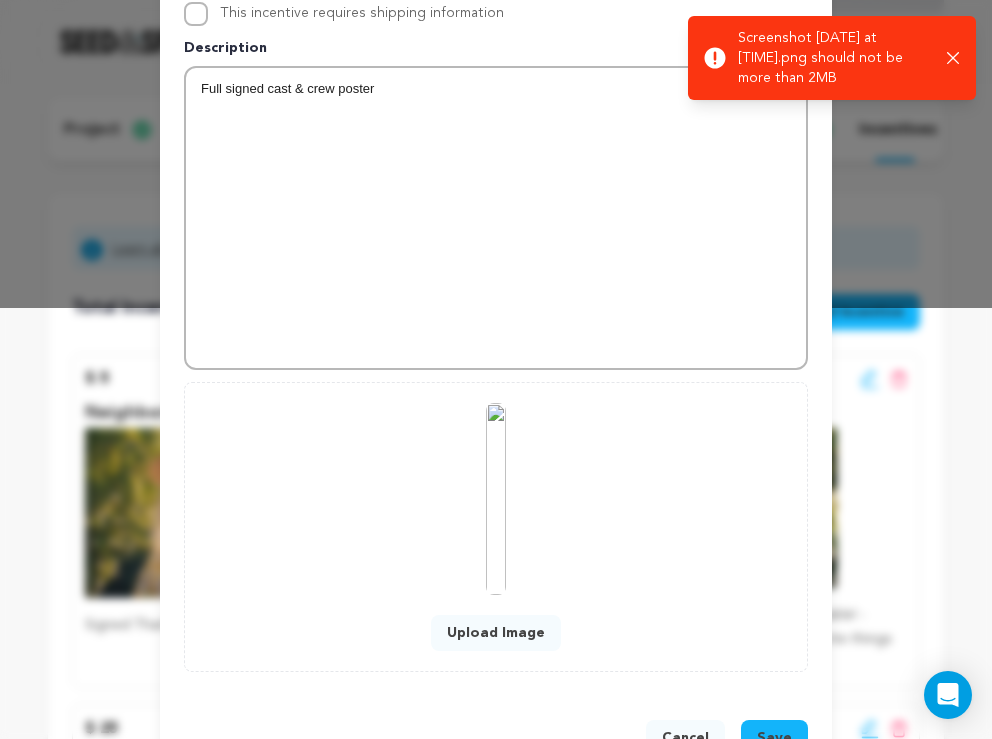 scroll, scrollTop: 496, scrollLeft: 0, axis: vertical 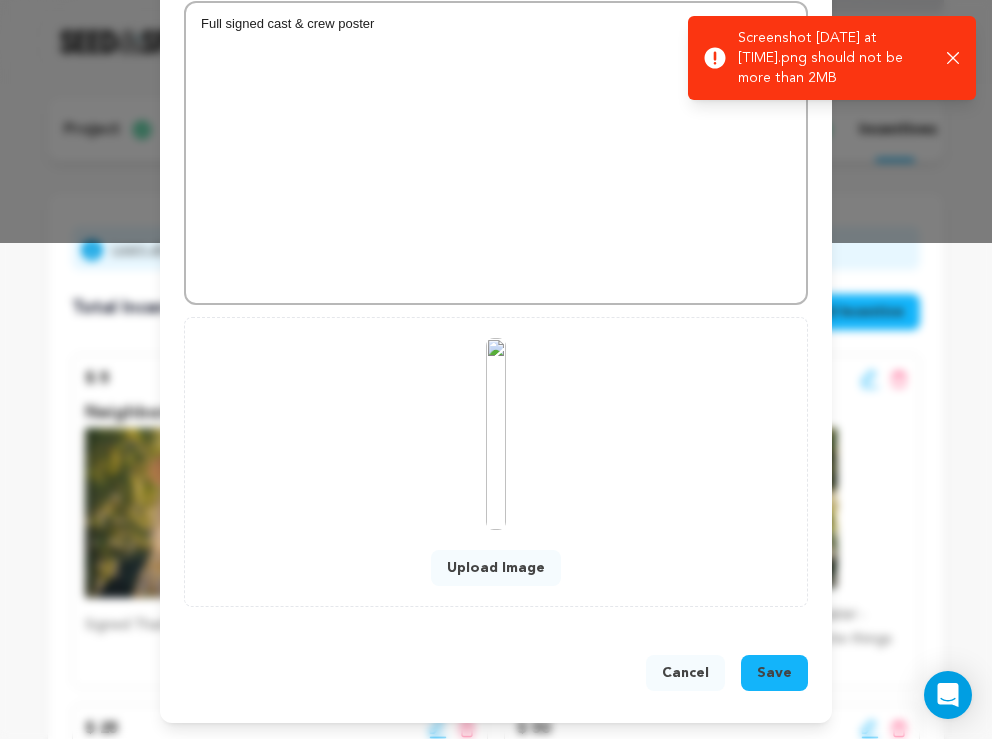 click on "Save" at bounding box center (774, 673) 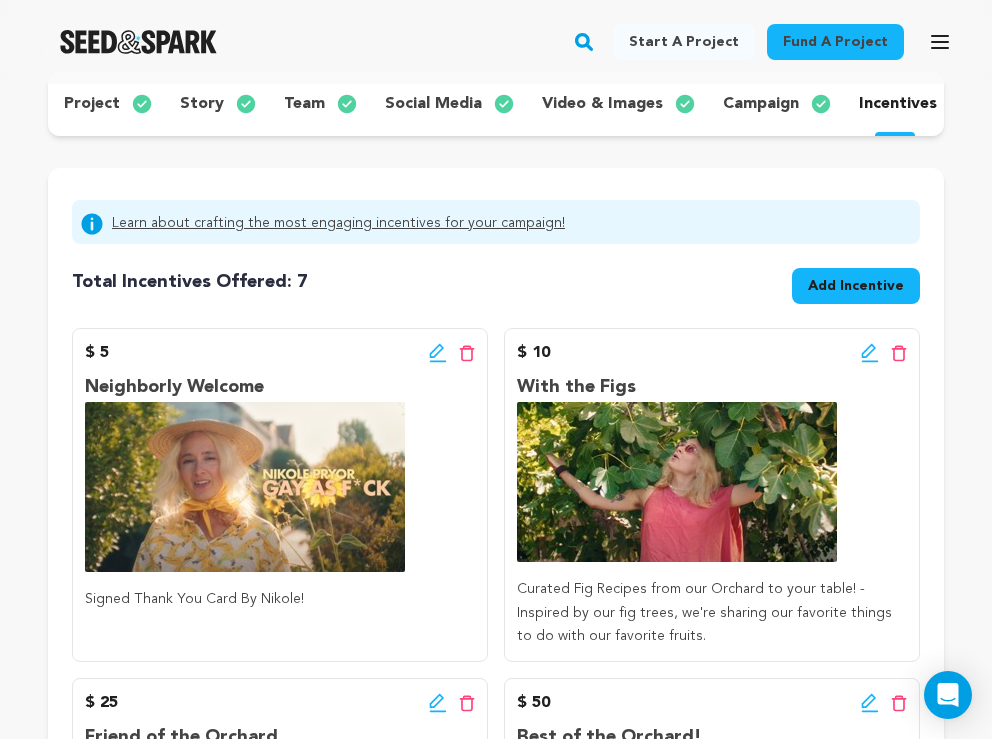 scroll, scrollTop: 197, scrollLeft: 0, axis: vertical 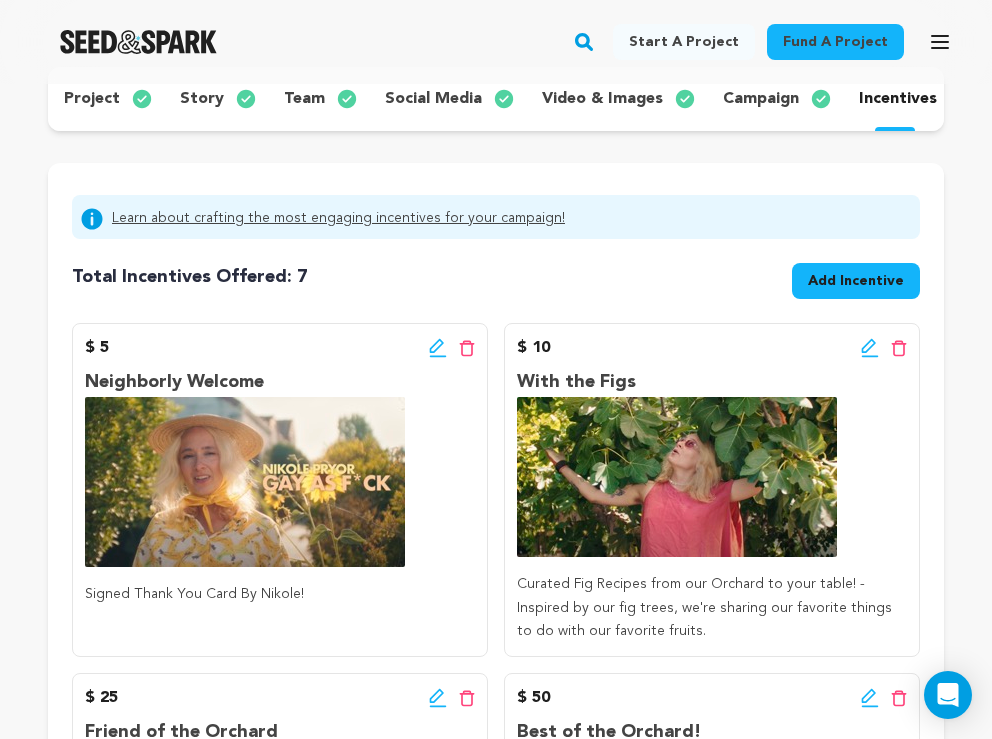 click on "Add Incentive" at bounding box center (856, 281) 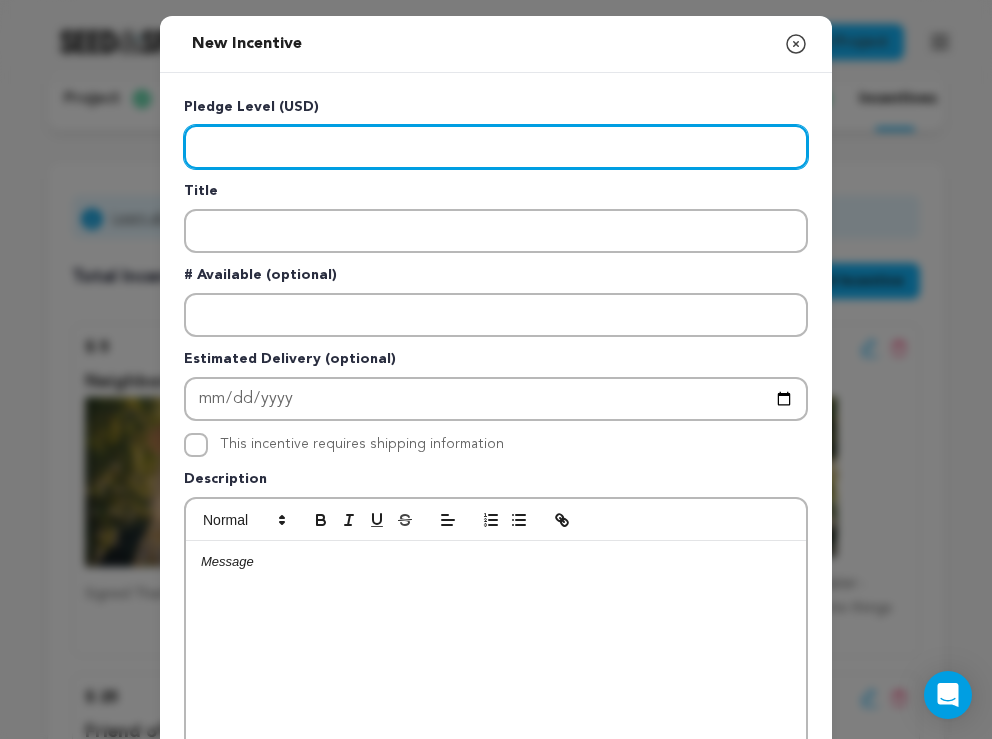 click at bounding box center [496, 147] 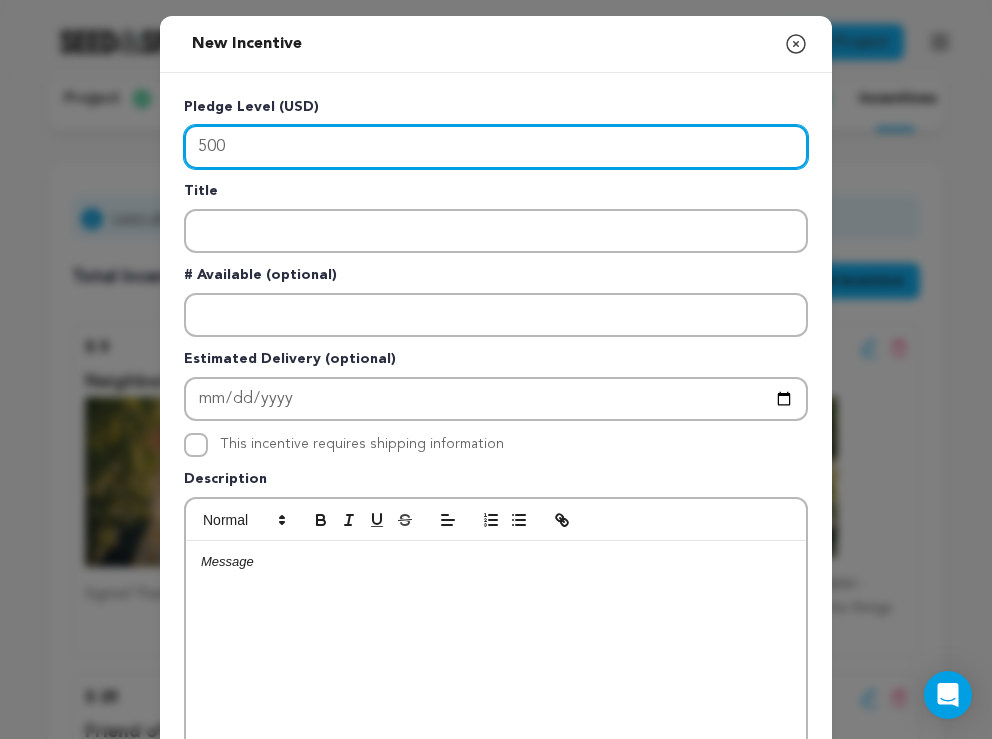 type on "500" 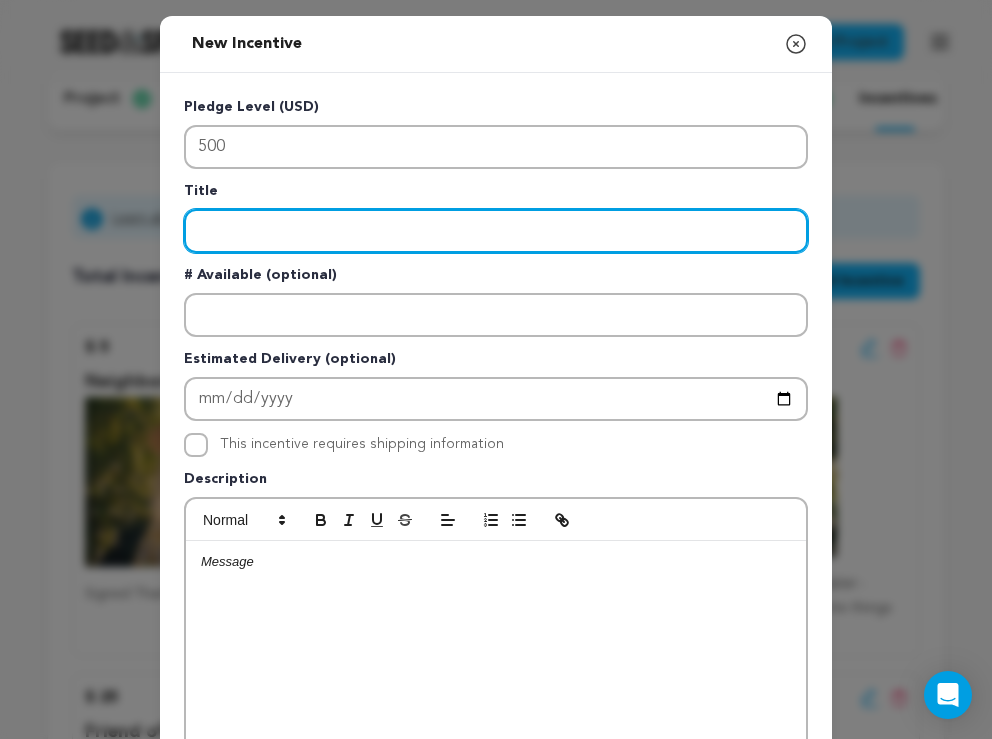 click at bounding box center [496, 231] 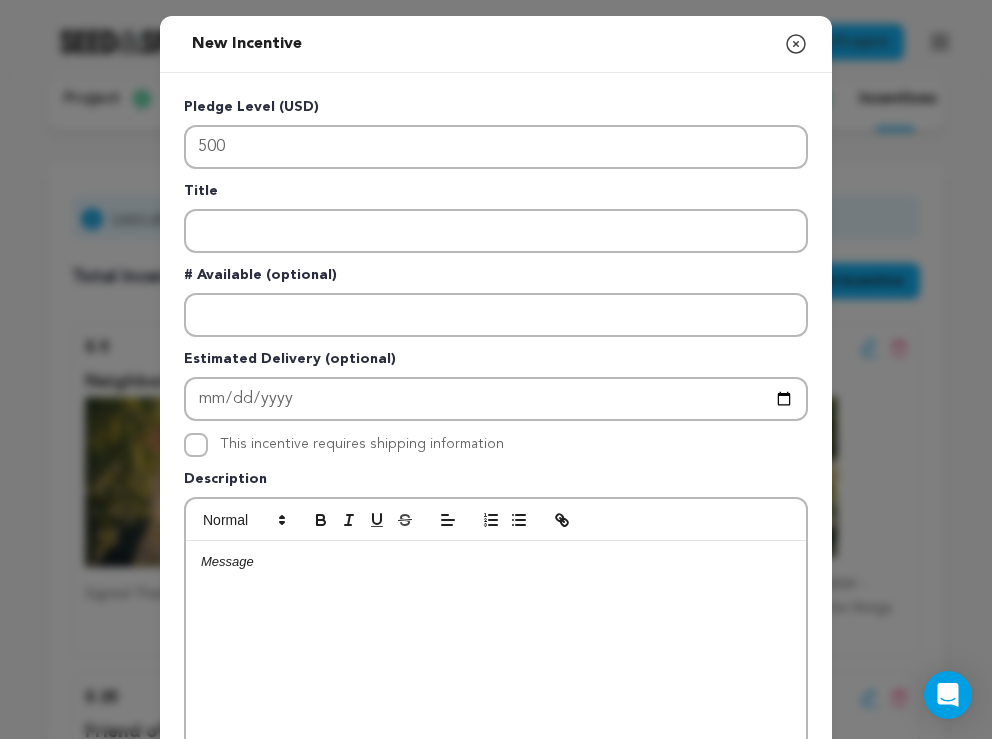click at bounding box center [496, 562] 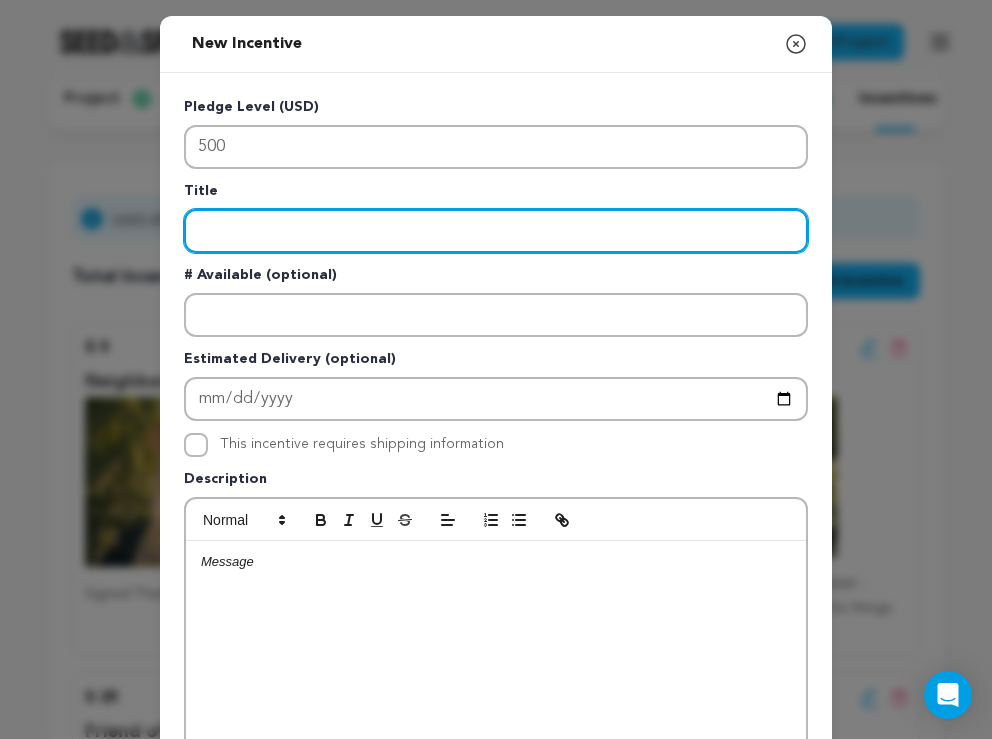click at bounding box center (496, 231) 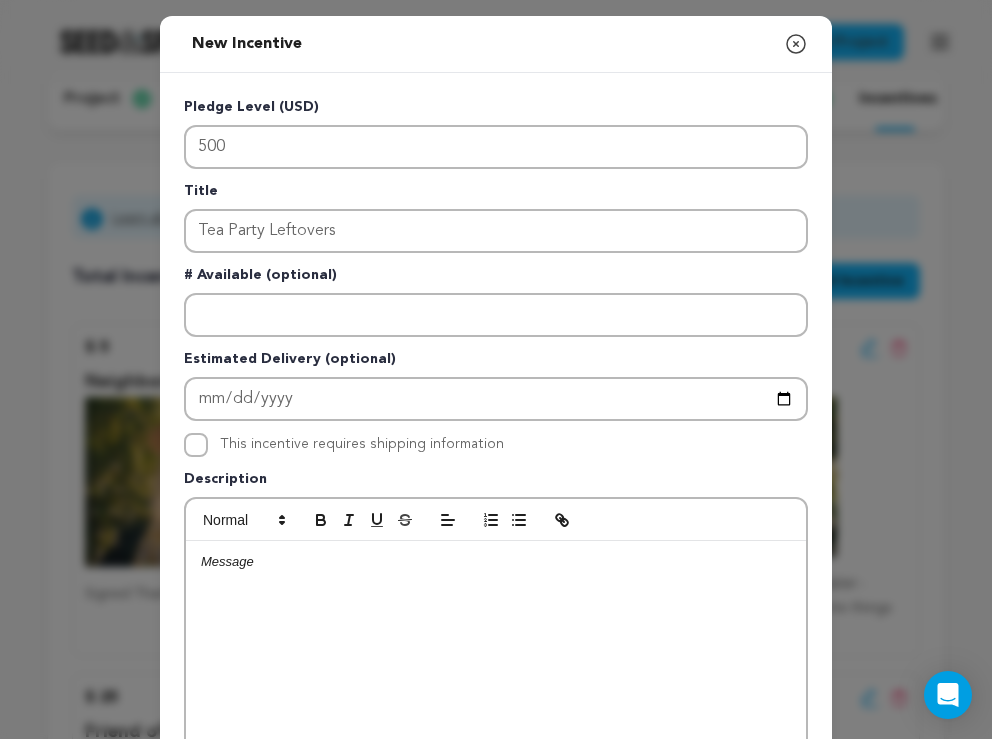 click at bounding box center (496, 691) 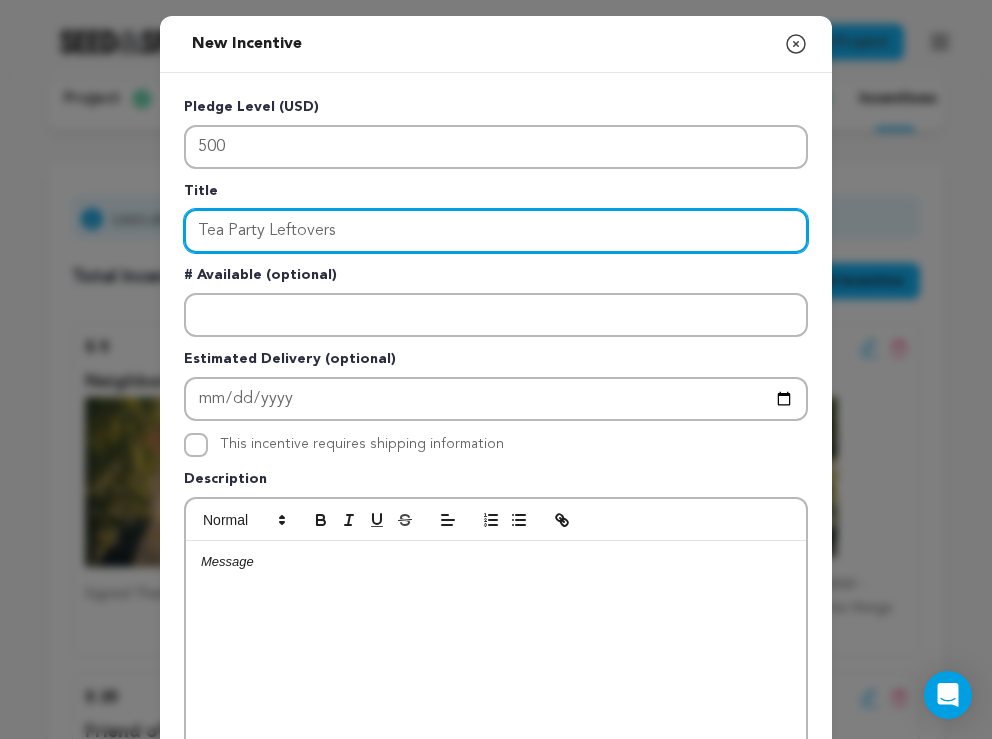 drag, startPoint x: 215, startPoint y: 235, endPoint x: 166, endPoint y: 235, distance: 49 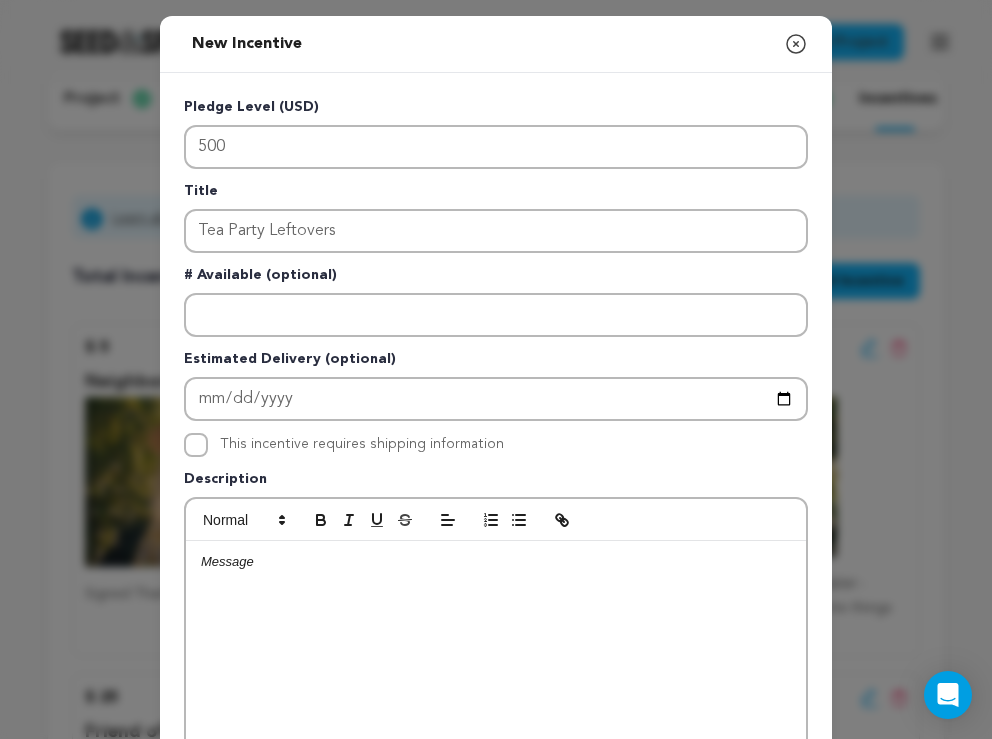 click at bounding box center (496, 691) 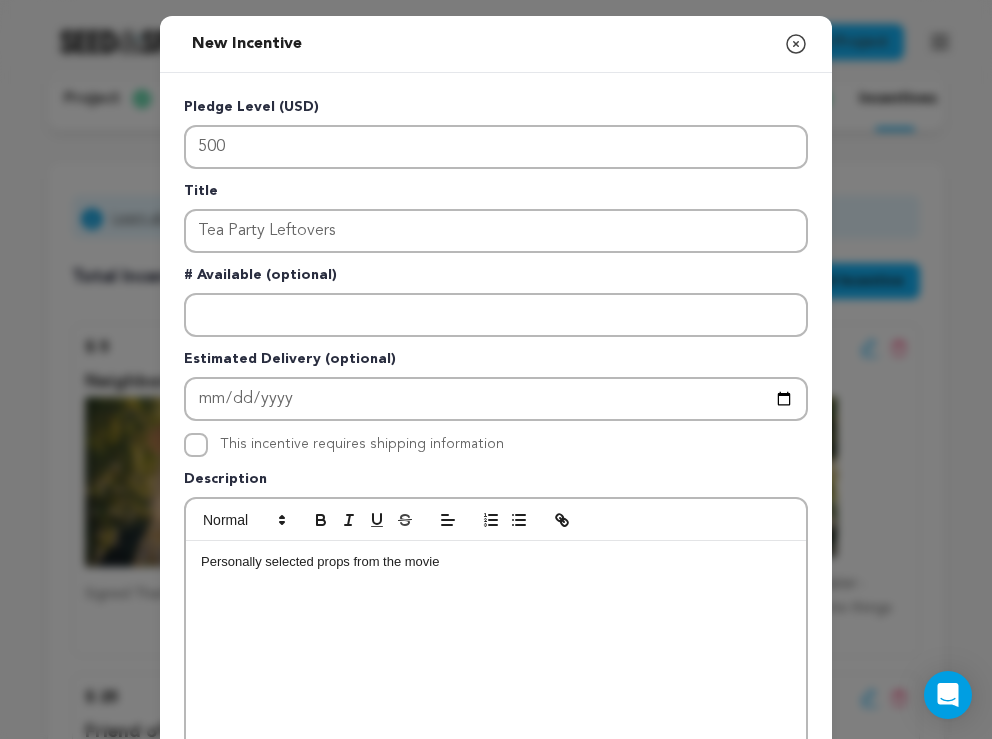 scroll, scrollTop: 0, scrollLeft: 0, axis: both 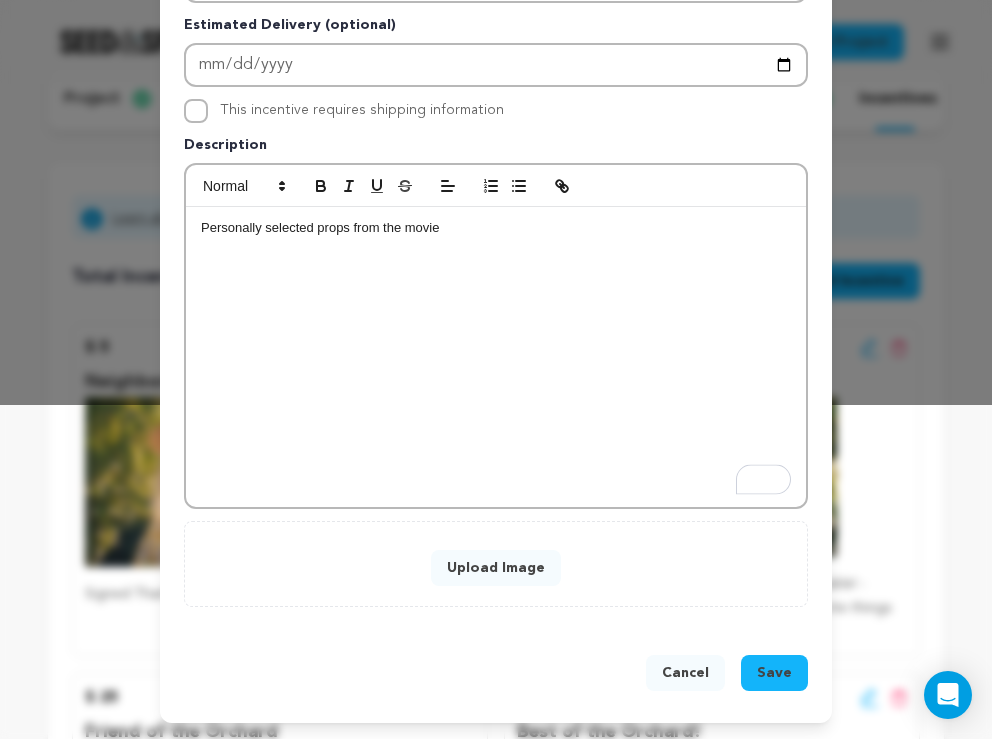 click on "Upload Image" at bounding box center (496, 568) 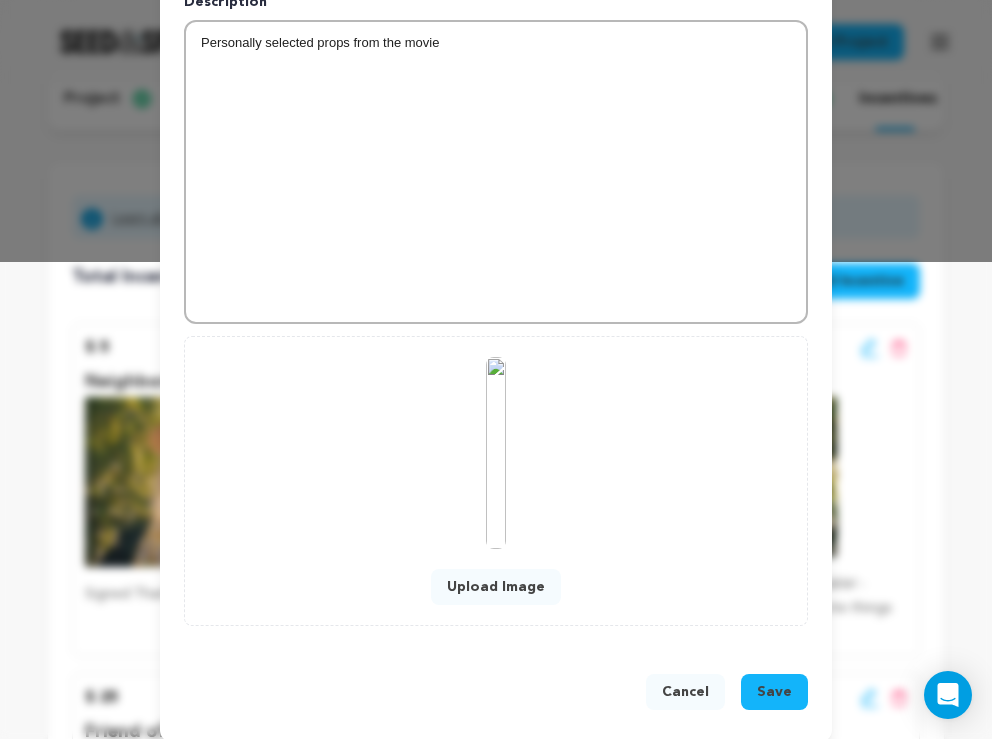 scroll, scrollTop: 496, scrollLeft: 0, axis: vertical 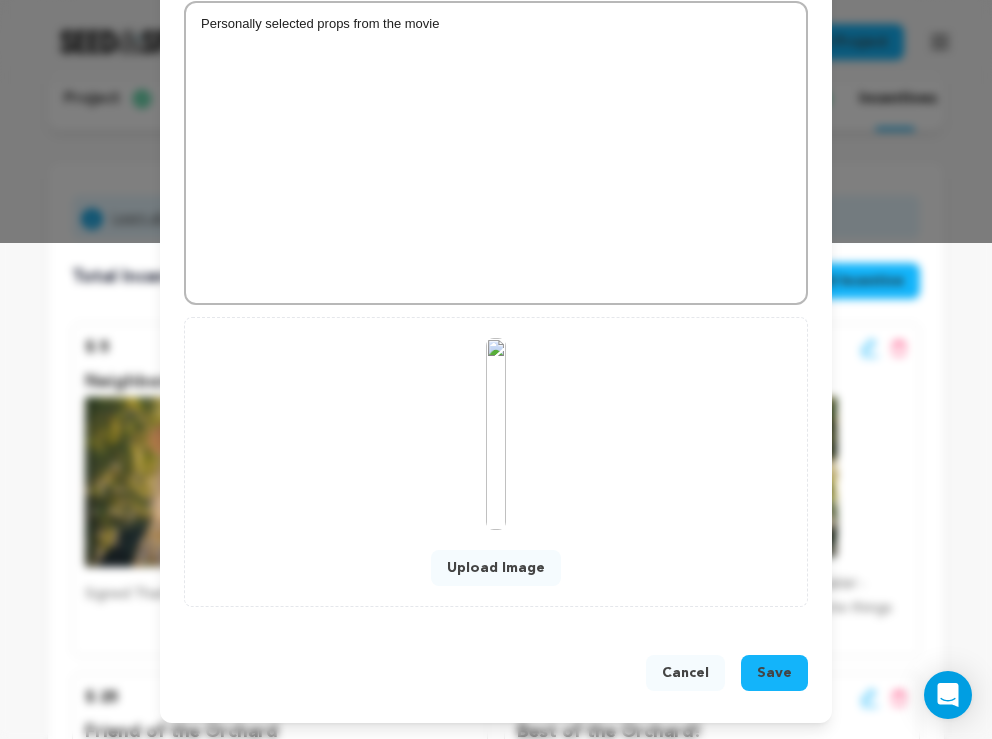 click on "Save" at bounding box center (774, 673) 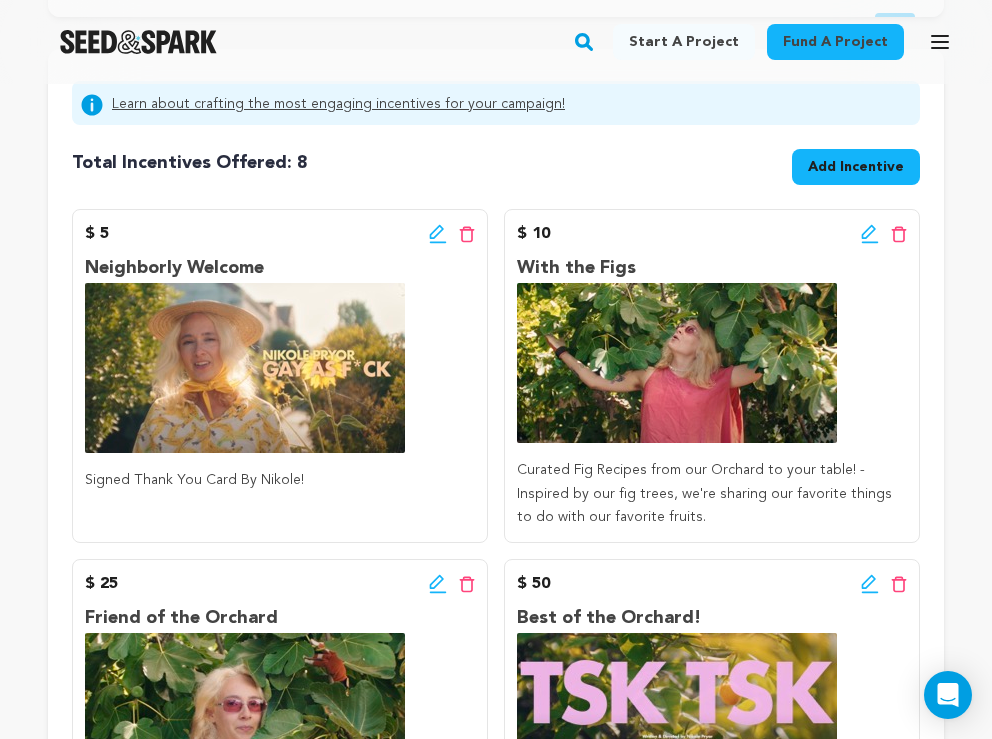 scroll, scrollTop: 177, scrollLeft: 0, axis: vertical 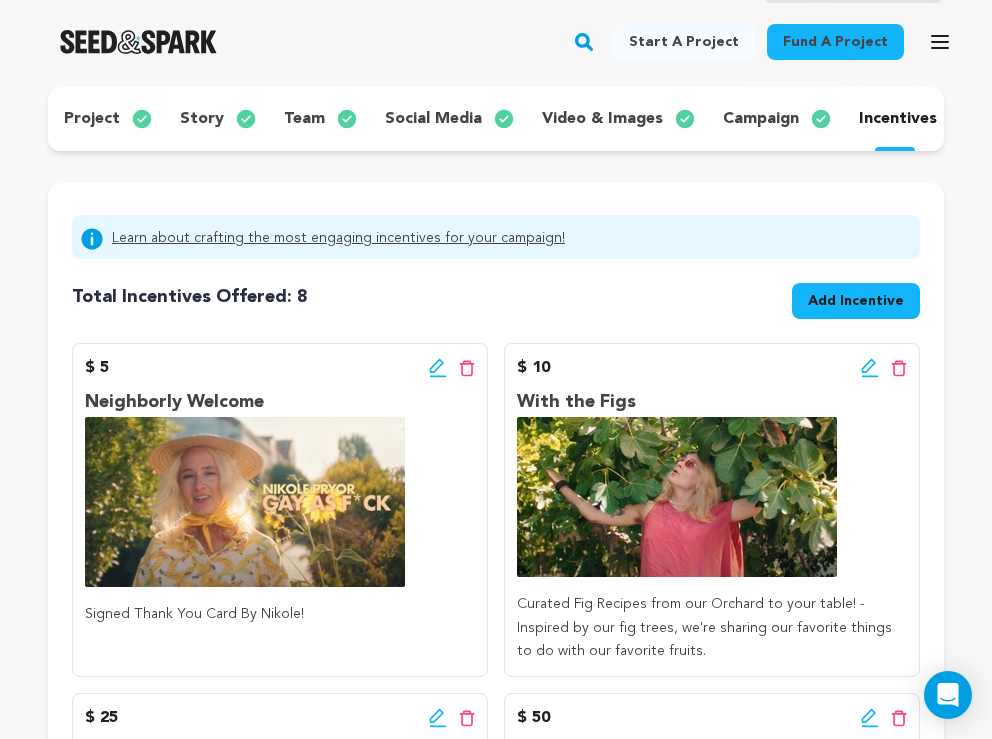 click on "Add Incentive" at bounding box center (856, 301) 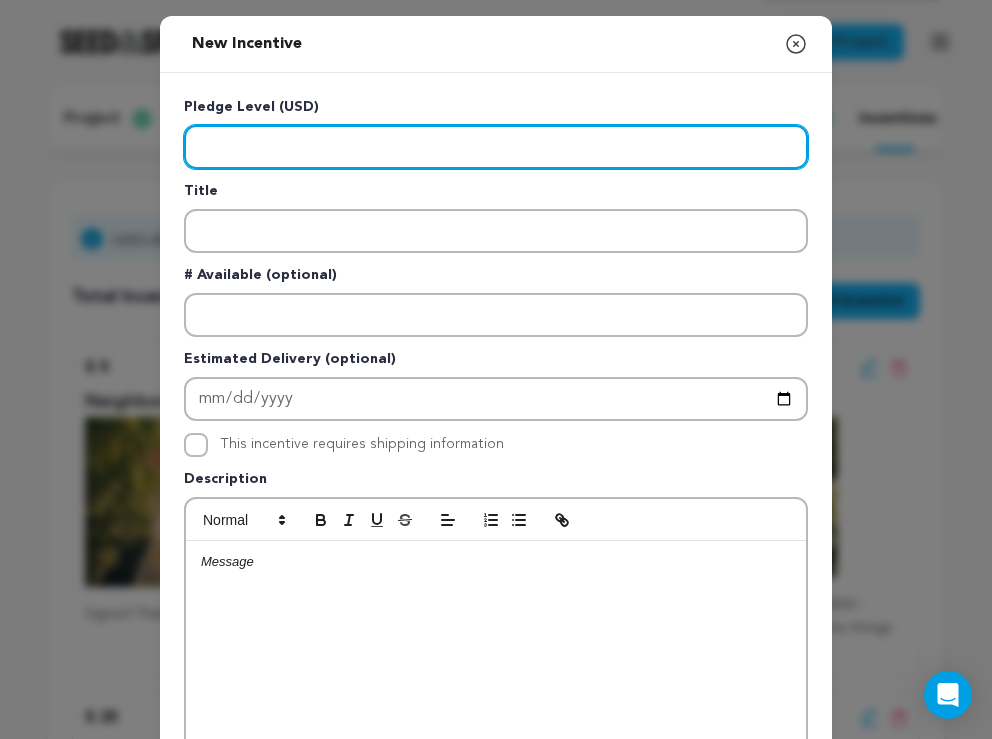 click at bounding box center (496, 147) 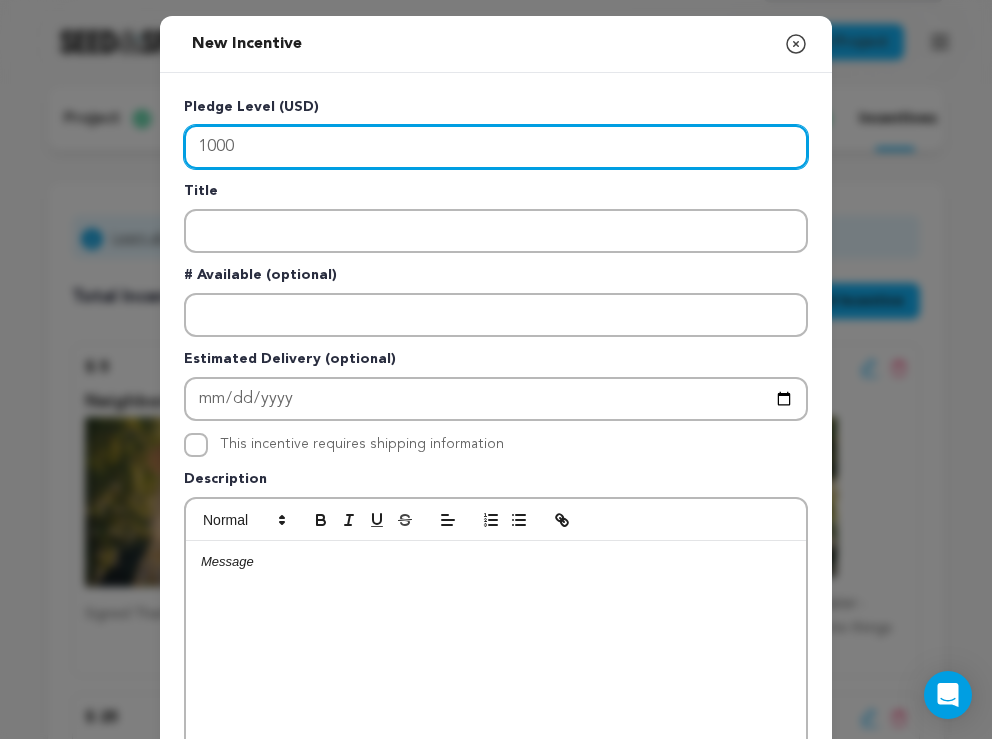 type on "1000" 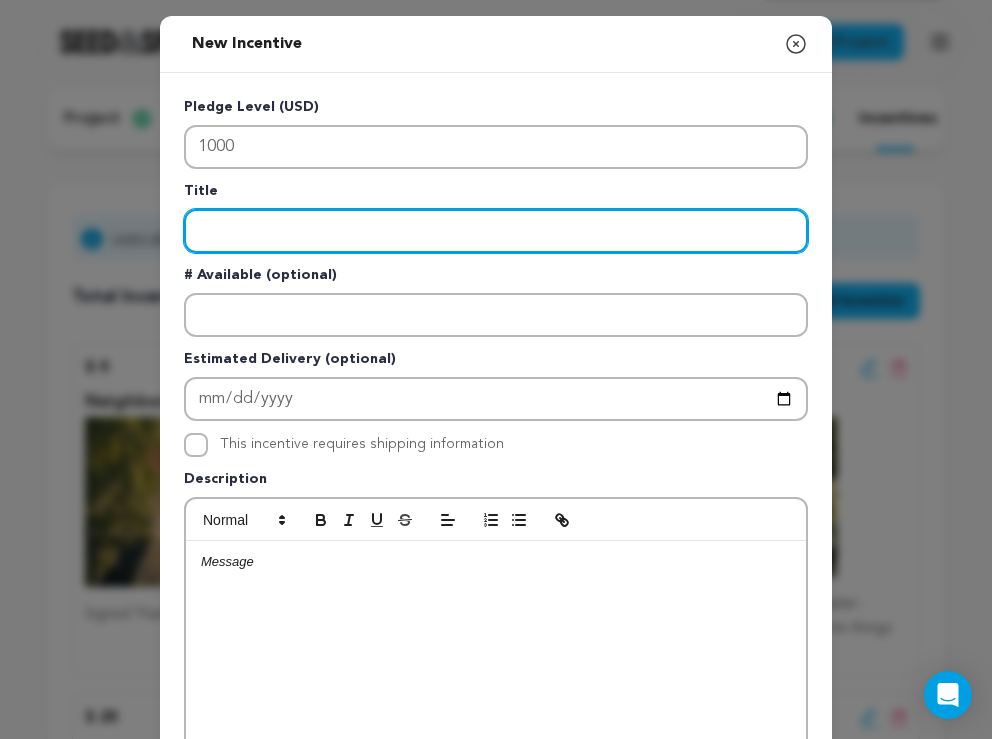 click at bounding box center [496, 231] 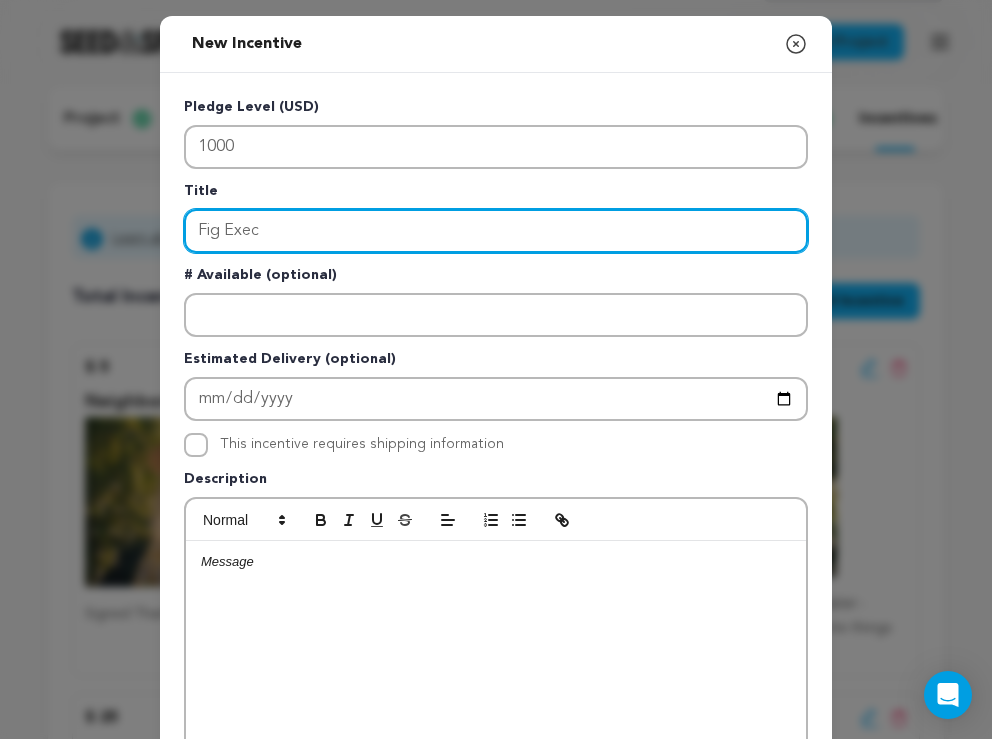 scroll, scrollTop: 79, scrollLeft: 0, axis: vertical 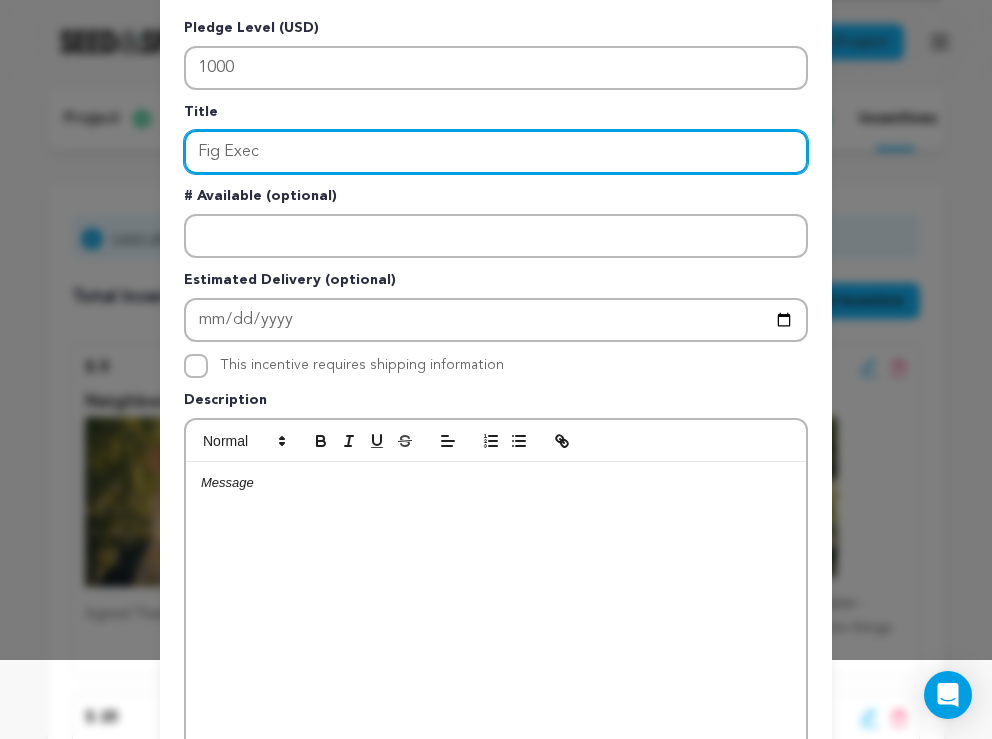 type on "Fig Exec" 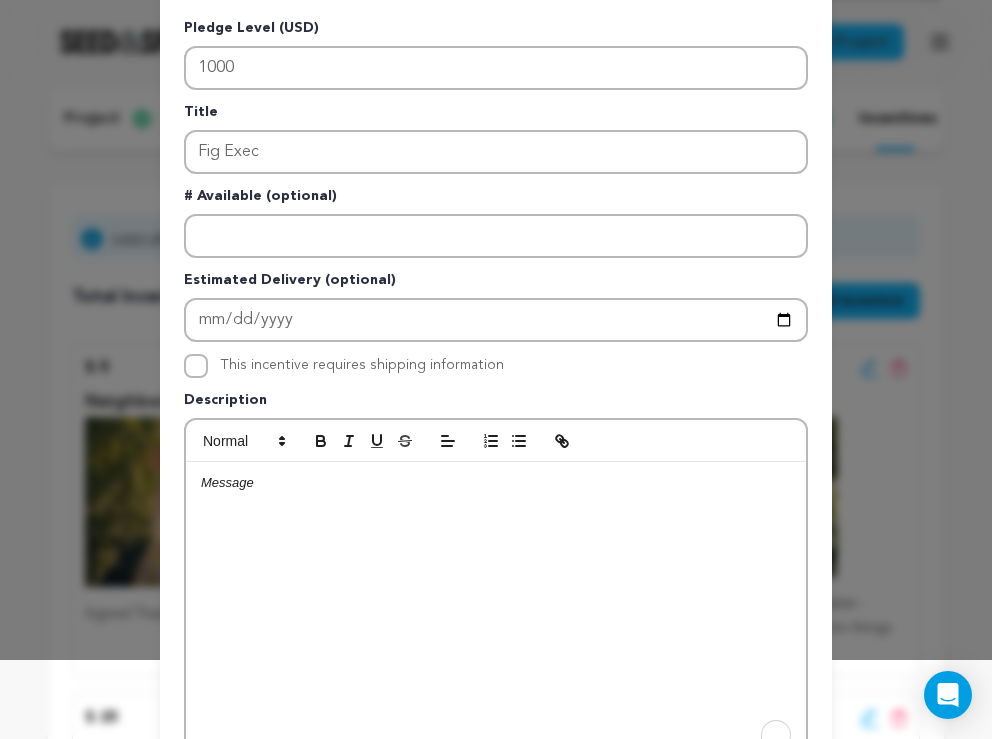 click at bounding box center (496, 483) 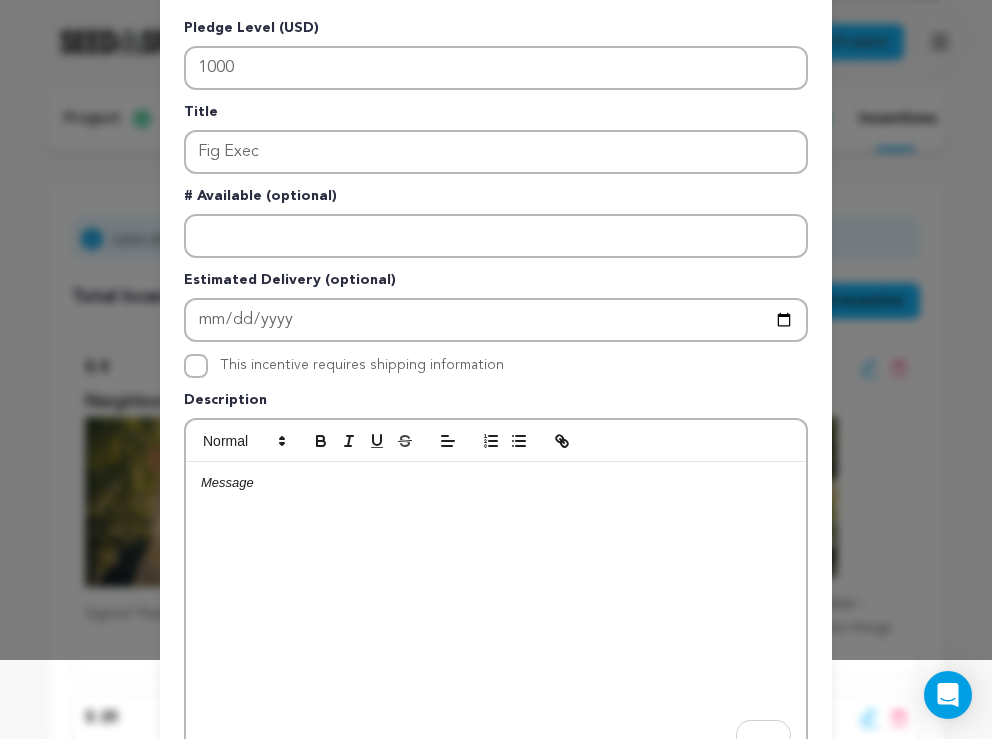 scroll, scrollTop: 0, scrollLeft: 0, axis: both 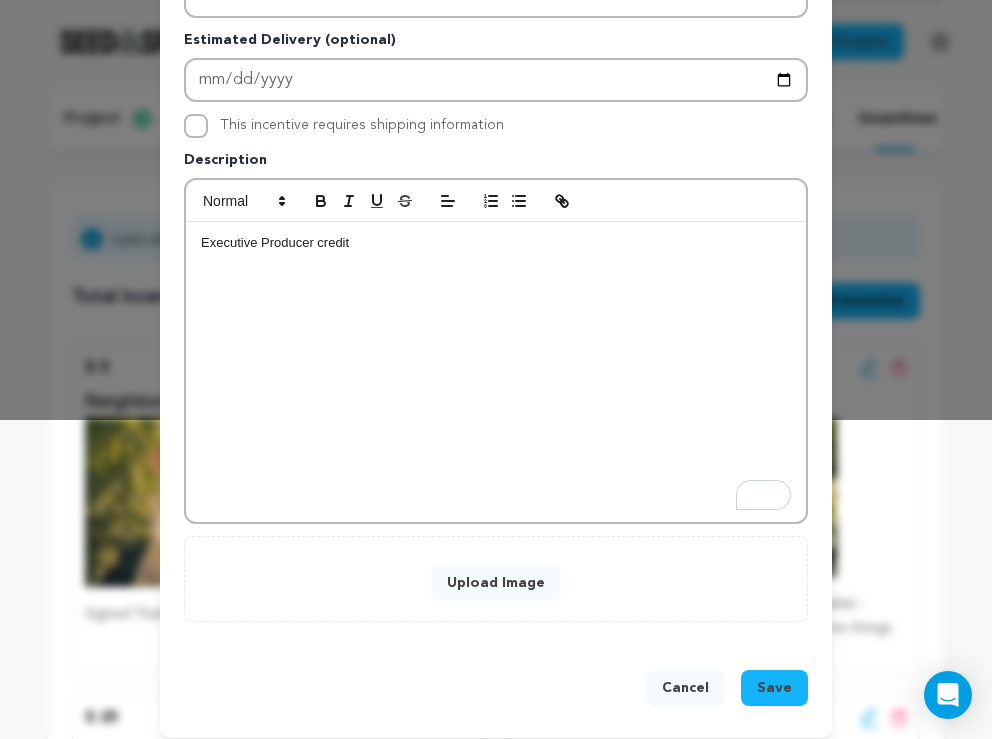 click on "Upload Image" at bounding box center [496, 579] 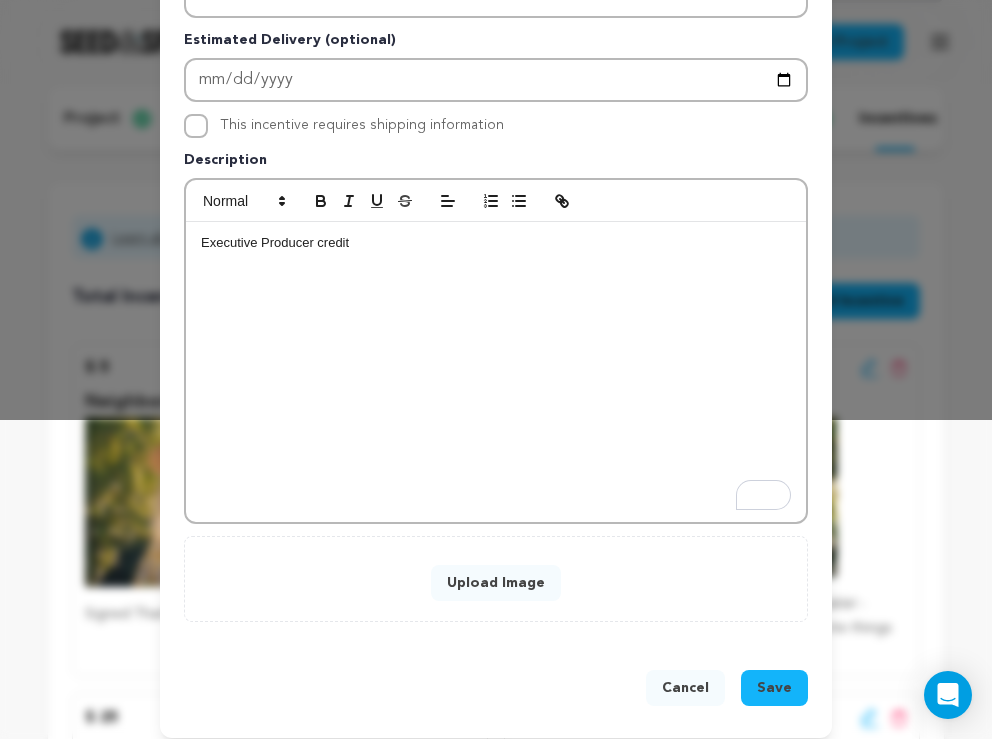 click on "Upload Image" at bounding box center (496, 583) 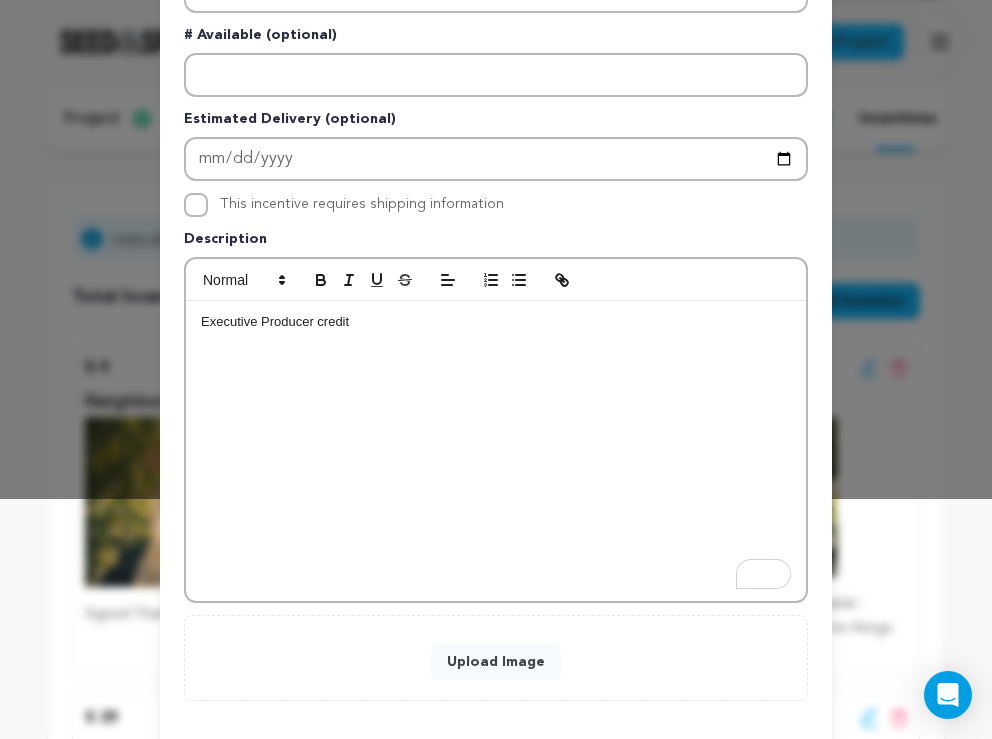 scroll, scrollTop: 256, scrollLeft: 0, axis: vertical 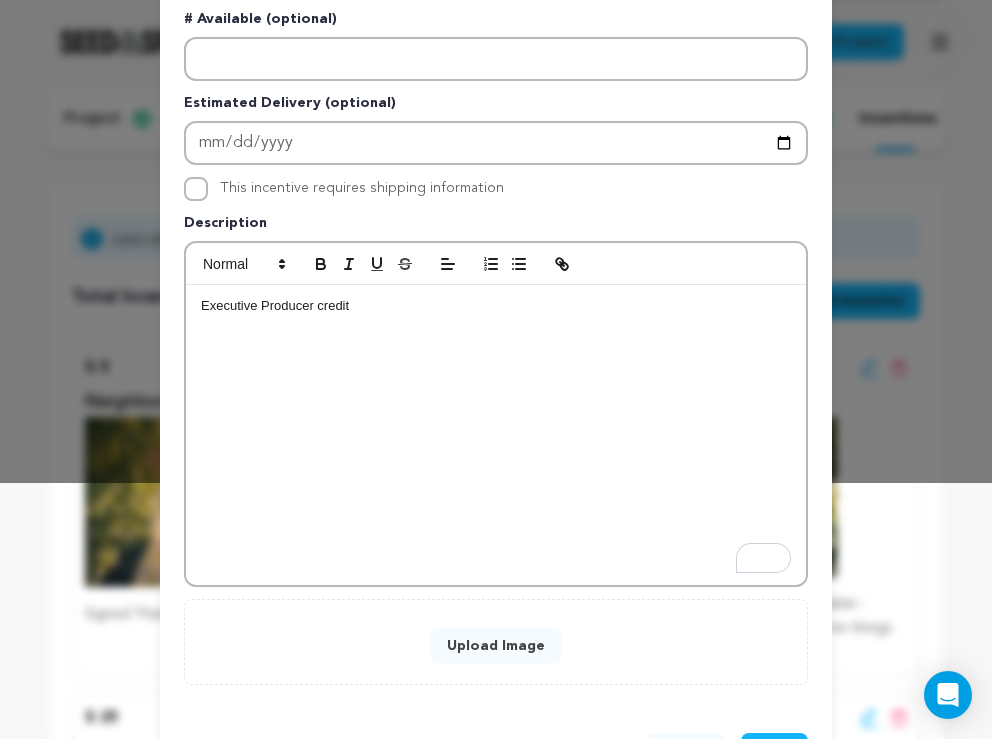 click on "Upload Image" at bounding box center (496, 646) 